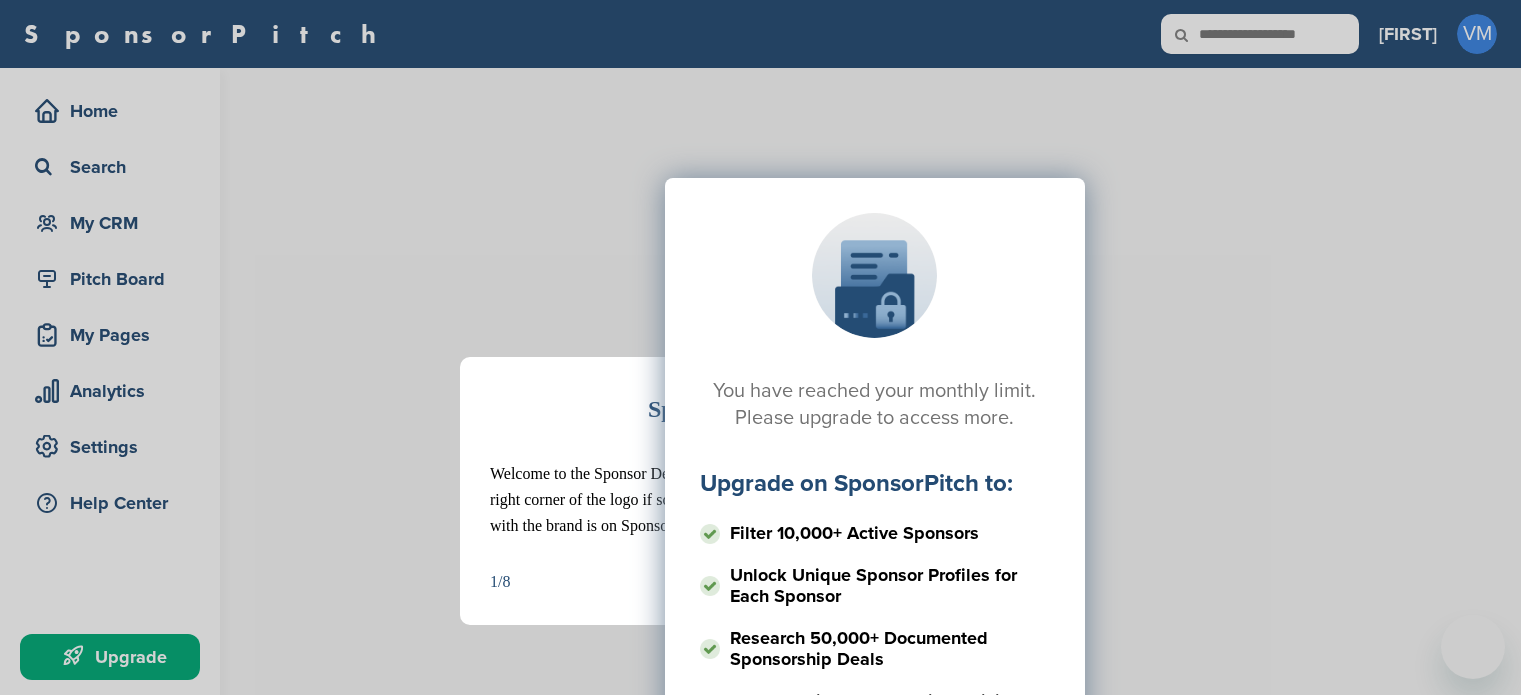 scroll, scrollTop: 0, scrollLeft: 0, axis: both 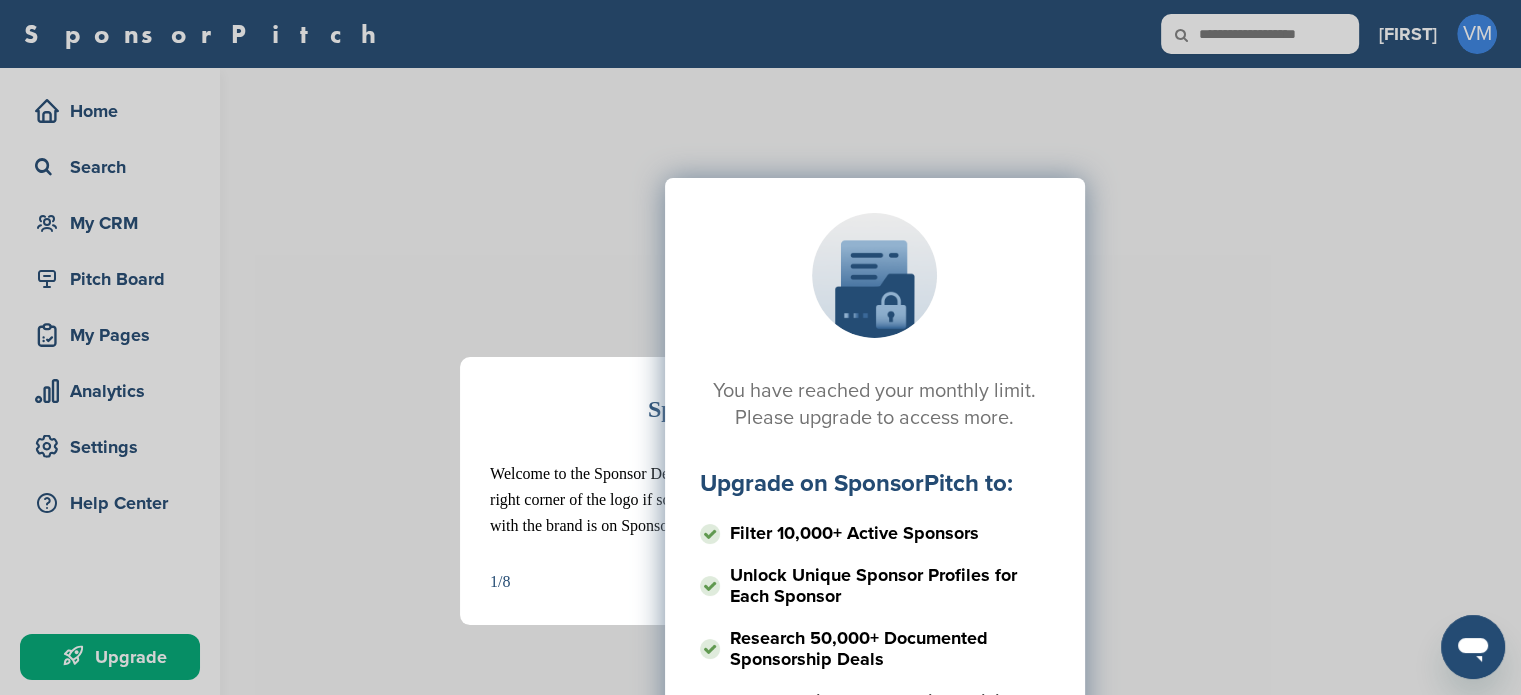 click on "Sponsor Detail Page
Welcome to the Sponsor Detail page. You might see a green checkmark in the upper right corner of the logo if someone who works for the brand or an agency affiliated with the brand is on SponsorPitch.
1/8
Next" at bounding box center (760, 347) 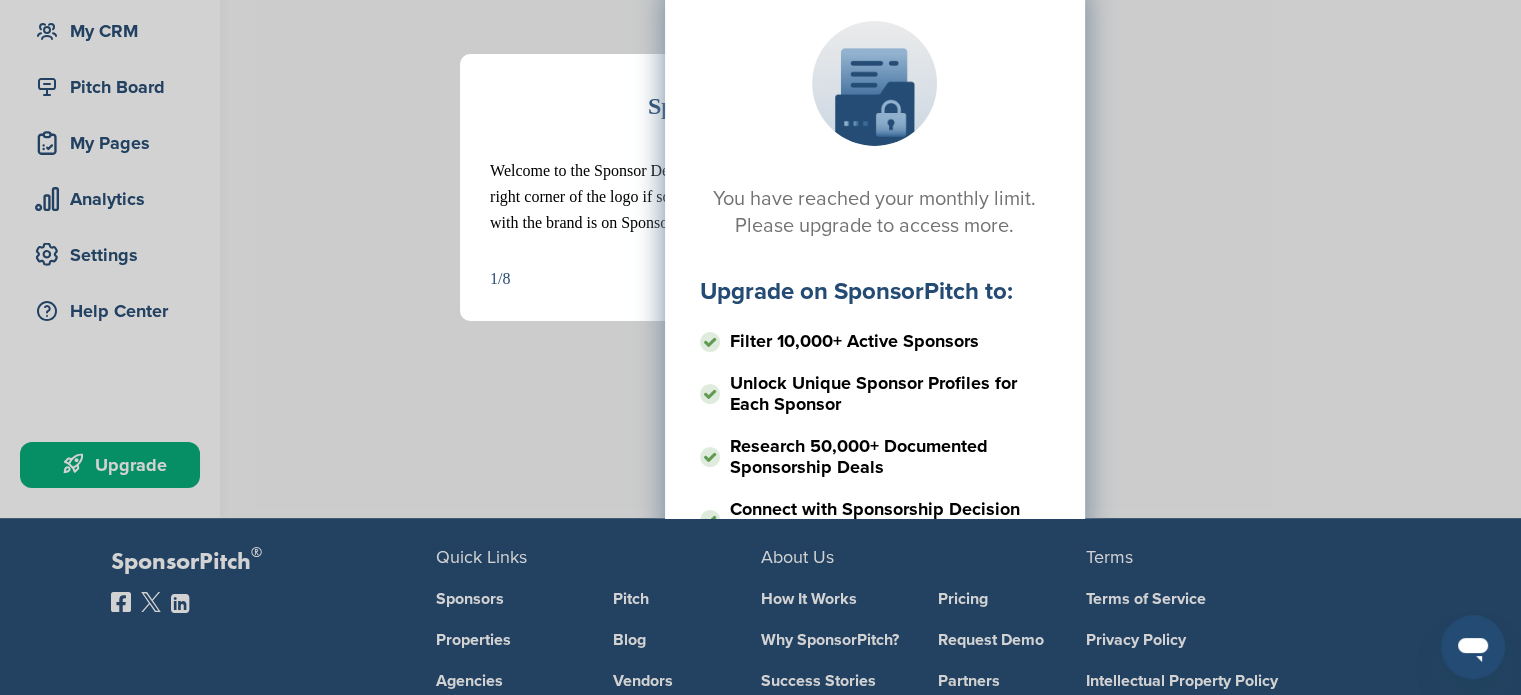 scroll, scrollTop: 475, scrollLeft: 0, axis: vertical 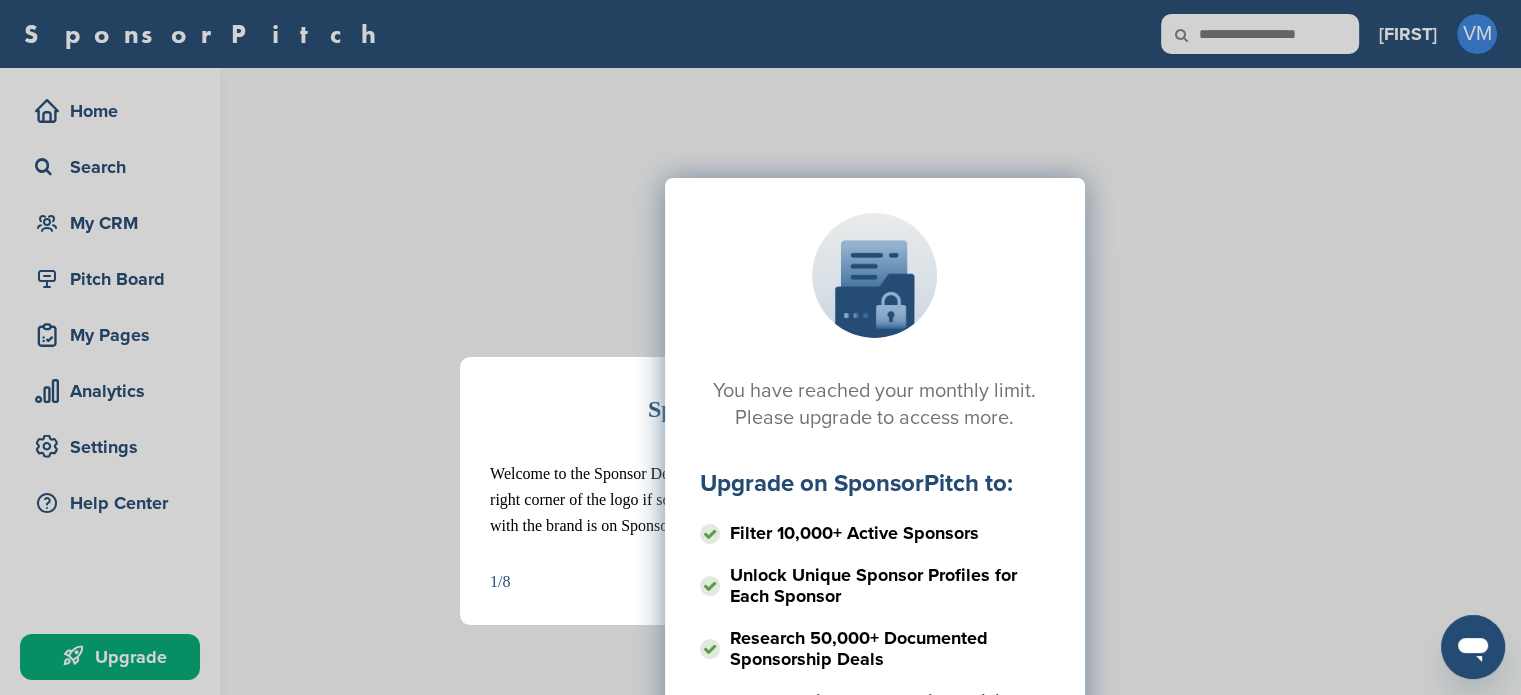 click 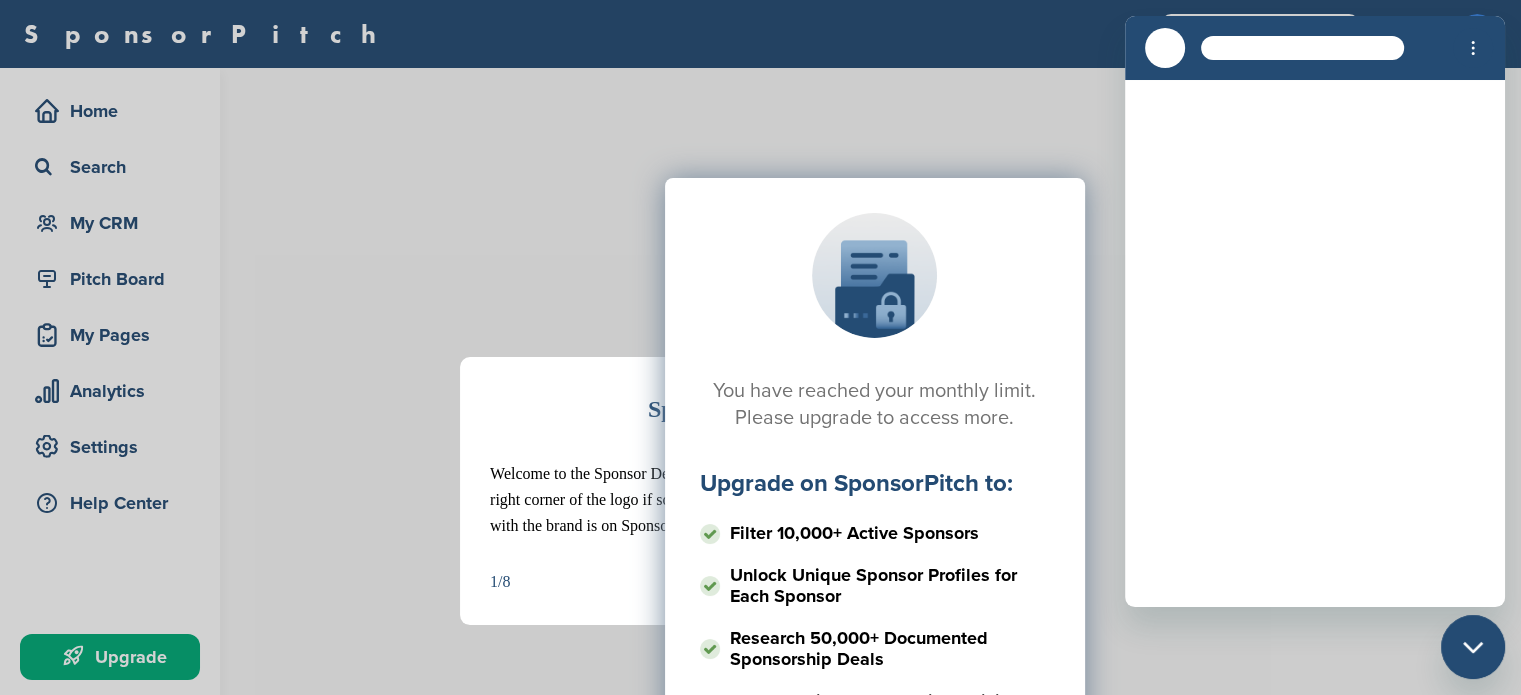 scroll, scrollTop: 0, scrollLeft: 0, axis: both 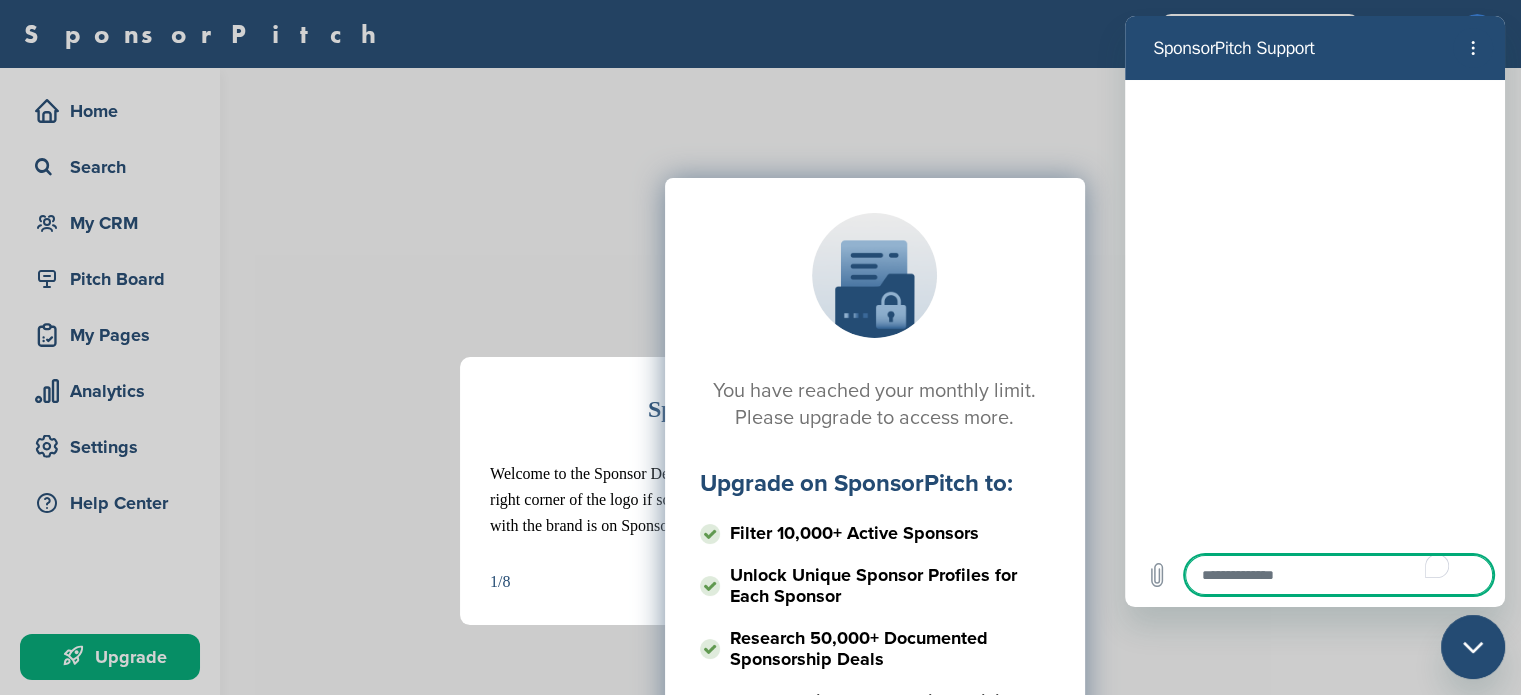 type on "*" 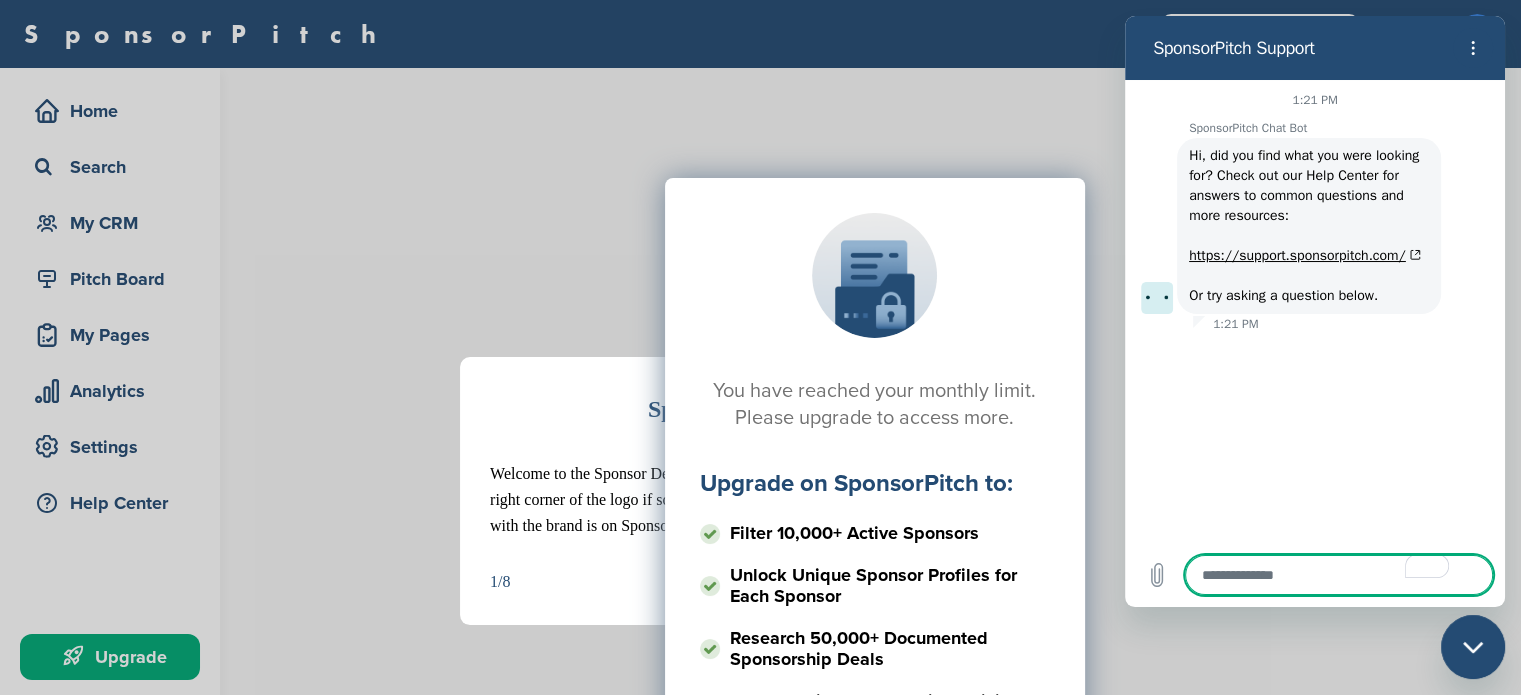 click on "Sponsor Detail Page
Welcome to the Sponsor Detail page. You might see a green checkmark in the upper right corner of the logo if someone who works for the brand or an agency affiliated with the brand is on SponsorPitch.
1/8
Next" at bounding box center (760, 347) 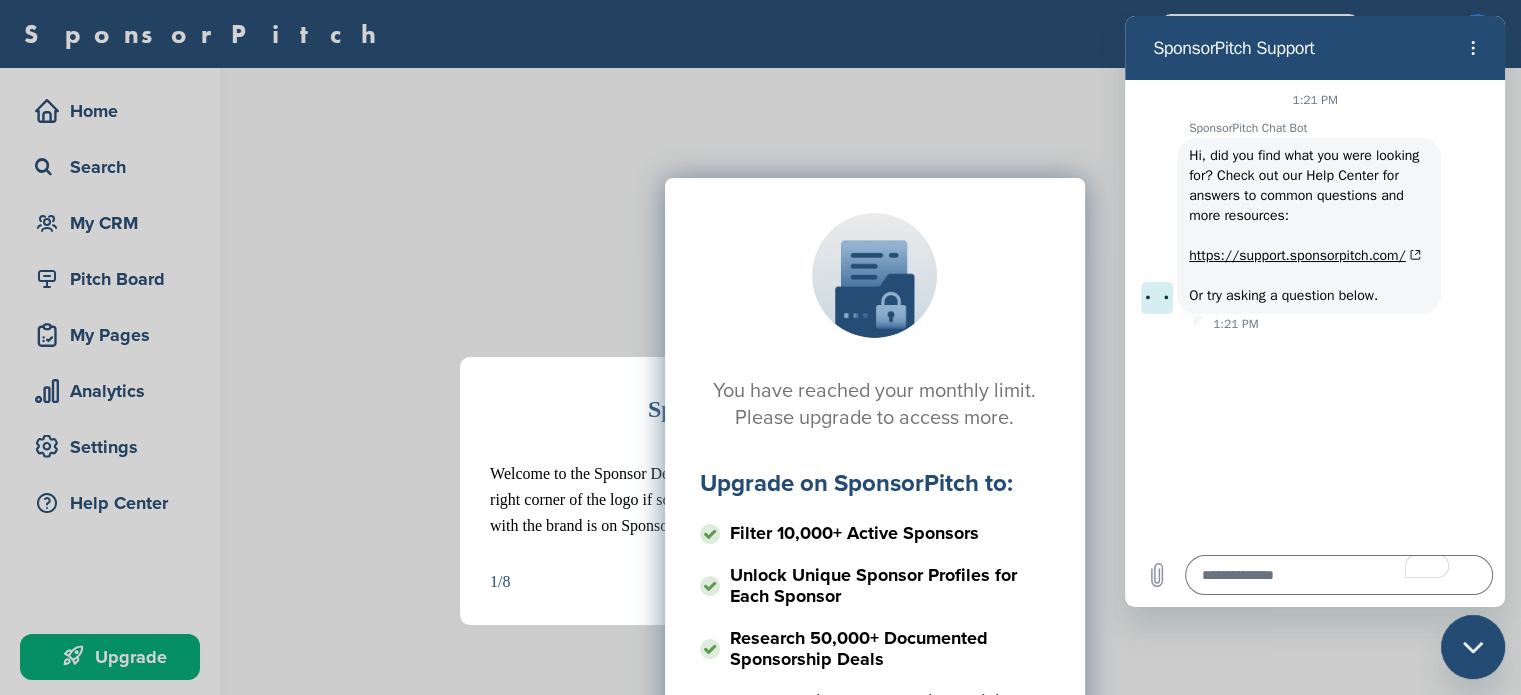 click on "Sponsor Detail Page
Welcome to the Sponsor Detail page. You might see a green checkmark in the upper right corner of the logo if someone who works for the brand or an agency affiliated with the brand is on SponsorPitch.
1/8
Next" at bounding box center (760, 347) 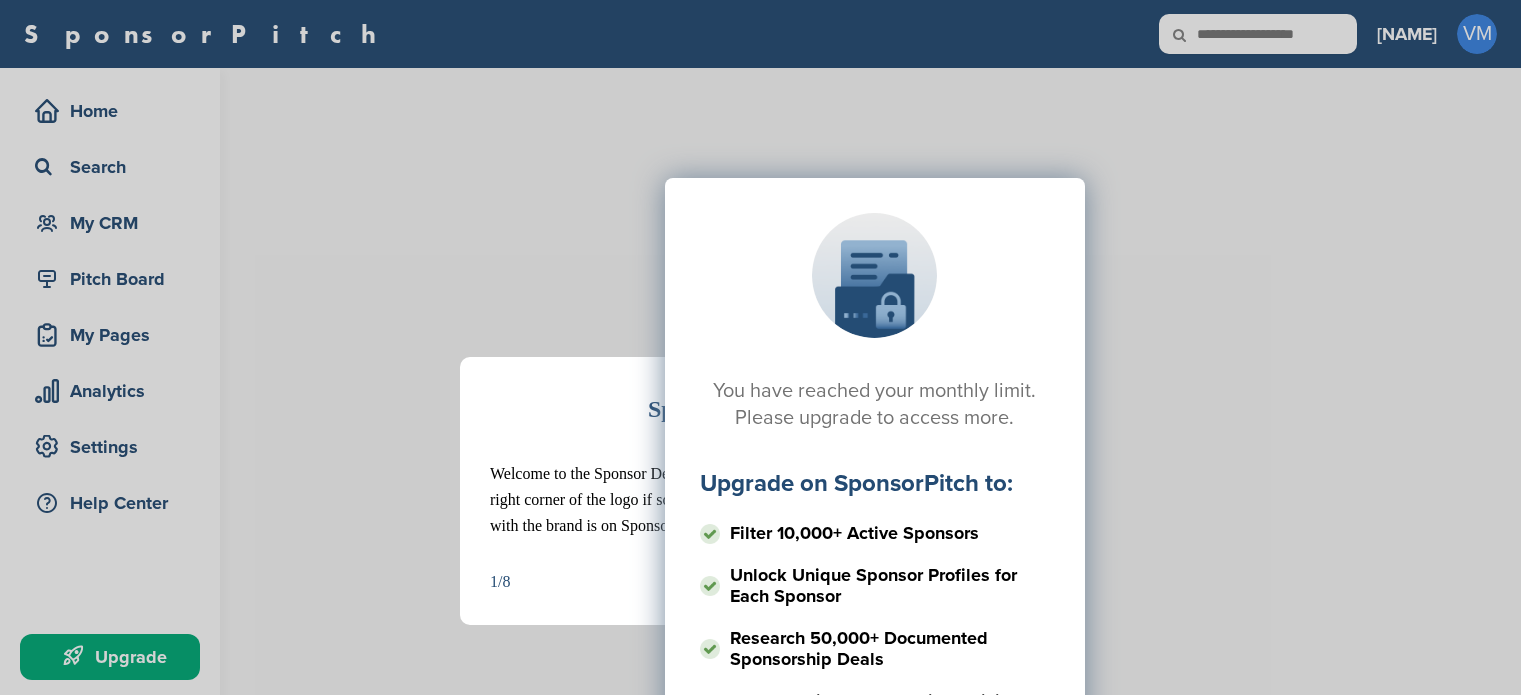 scroll, scrollTop: 0, scrollLeft: 0, axis: both 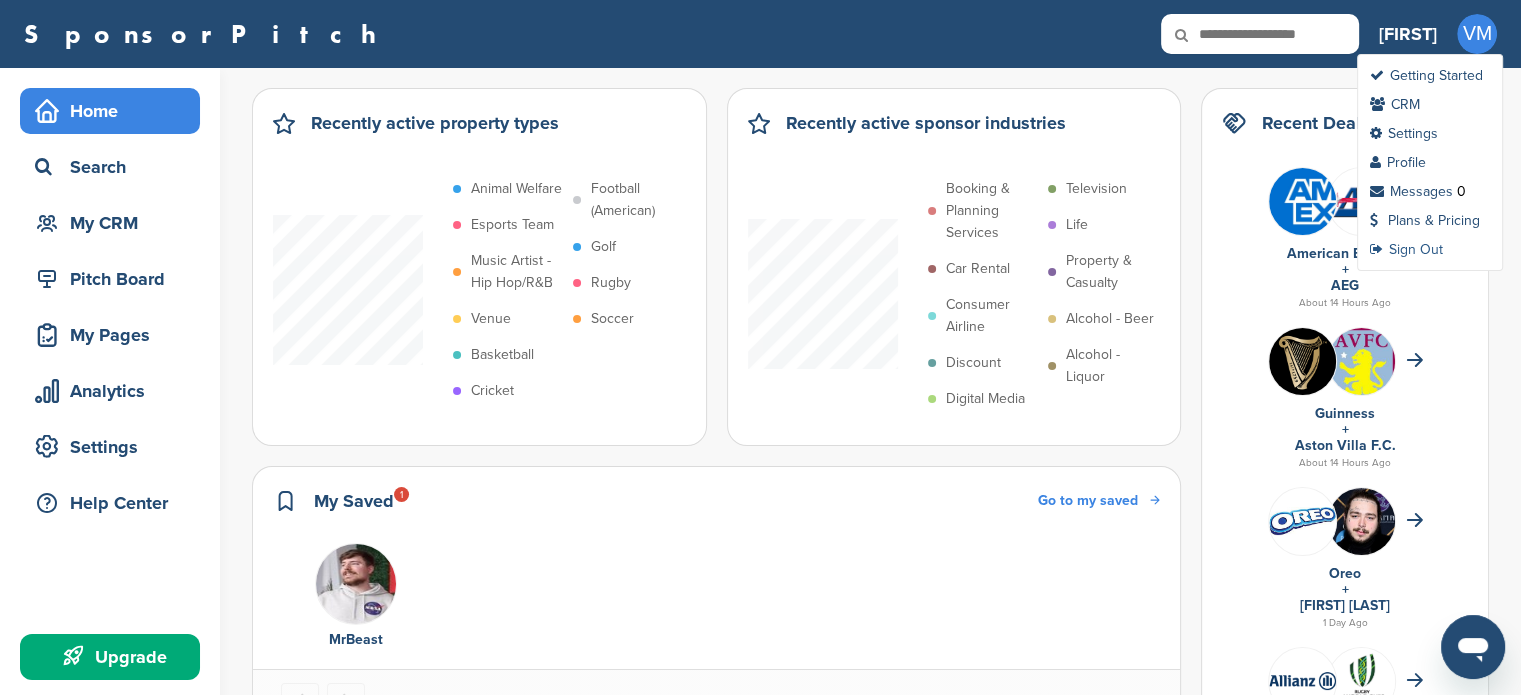 click on "Sign Out" at bounding box center (1406, 249) 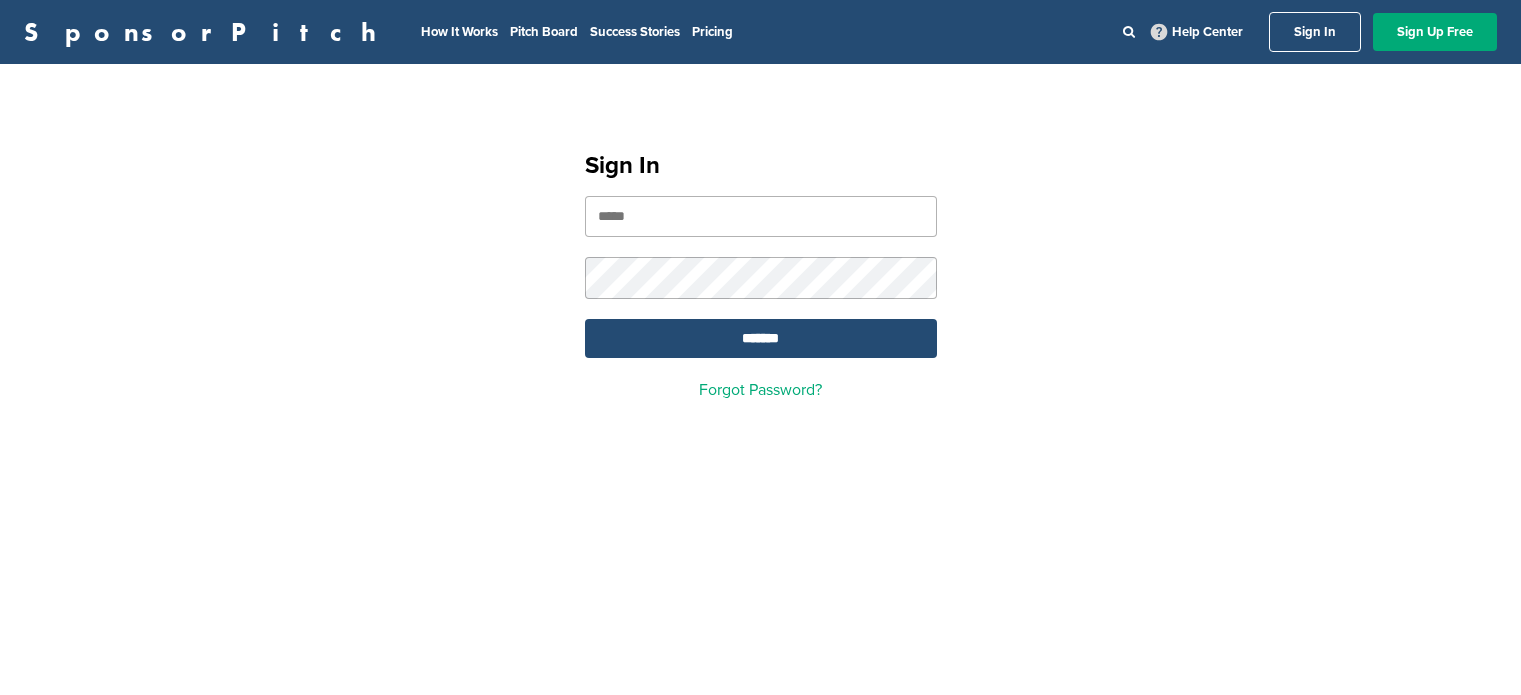 scroll, scrollTop: 0, scrollLeft: 0, axis: both 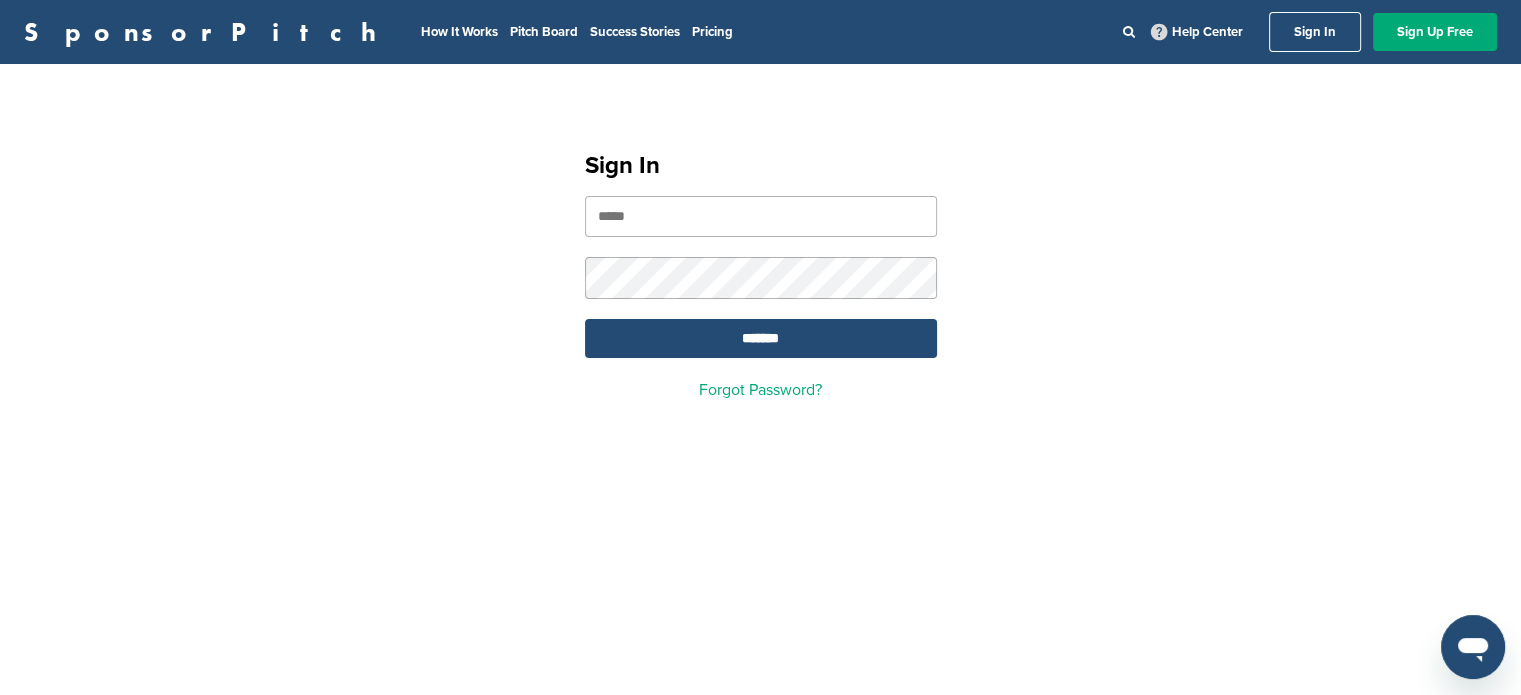 click at bounding box center [761, 216] 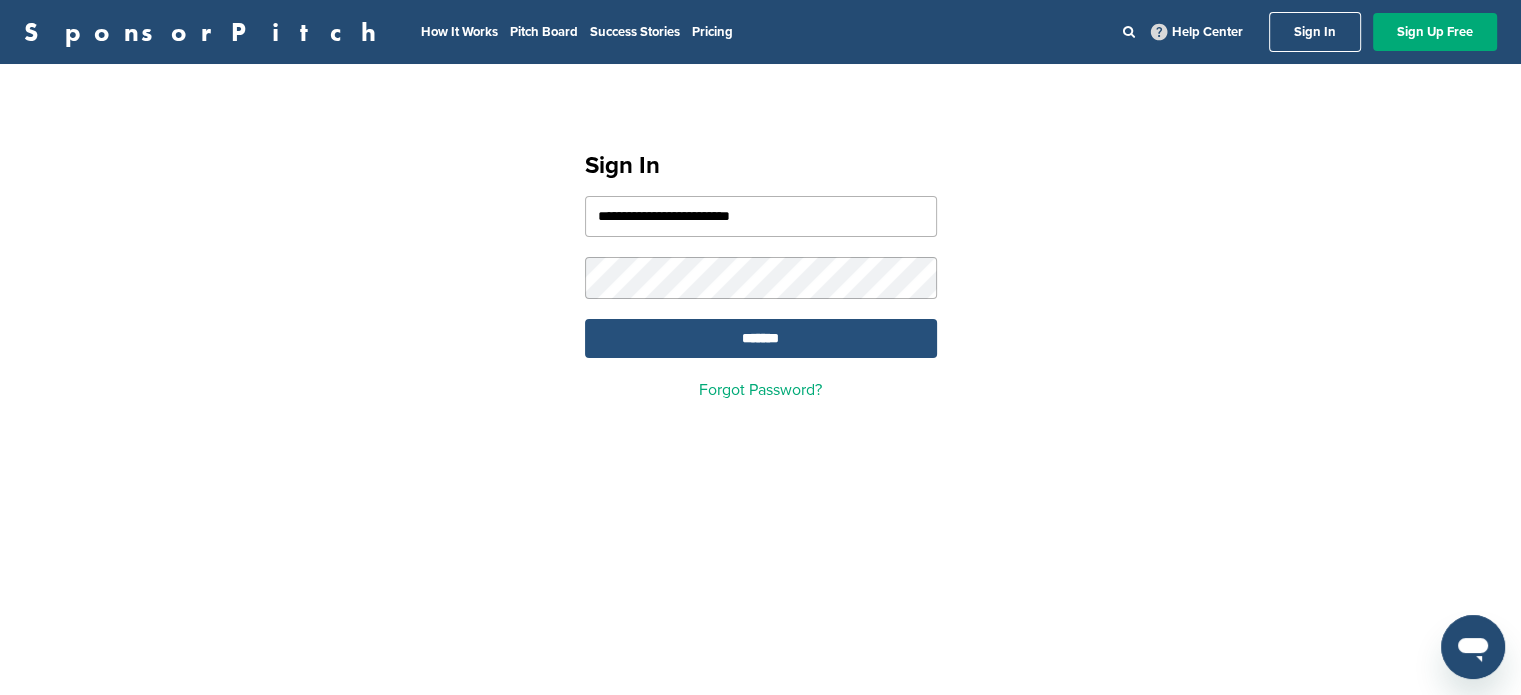 click on "*******" at bounding box center (761, 338) 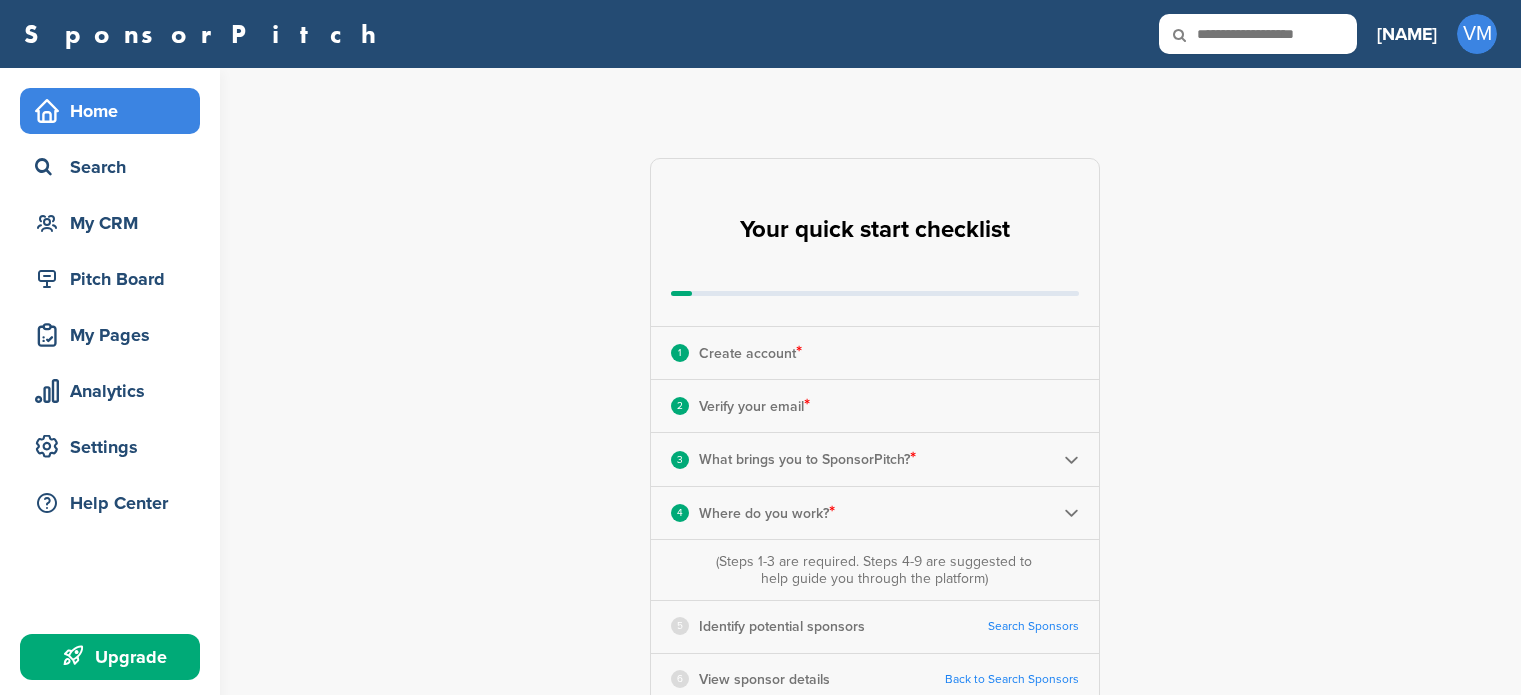 scroll, scrollTop: 0, scrollLeft: 0, axis: both 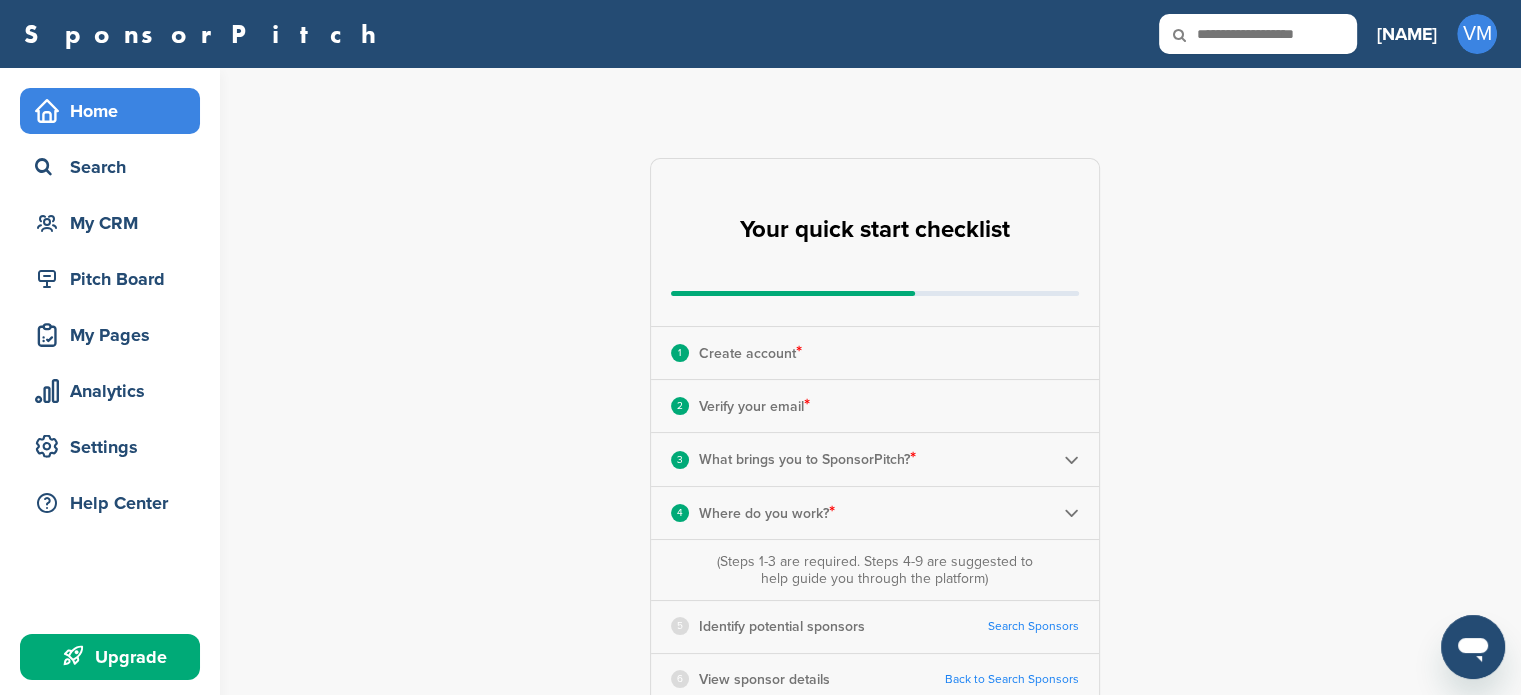 click on "3
What brings you to SponsorPitch?
*" at bounding box center (875, 459) 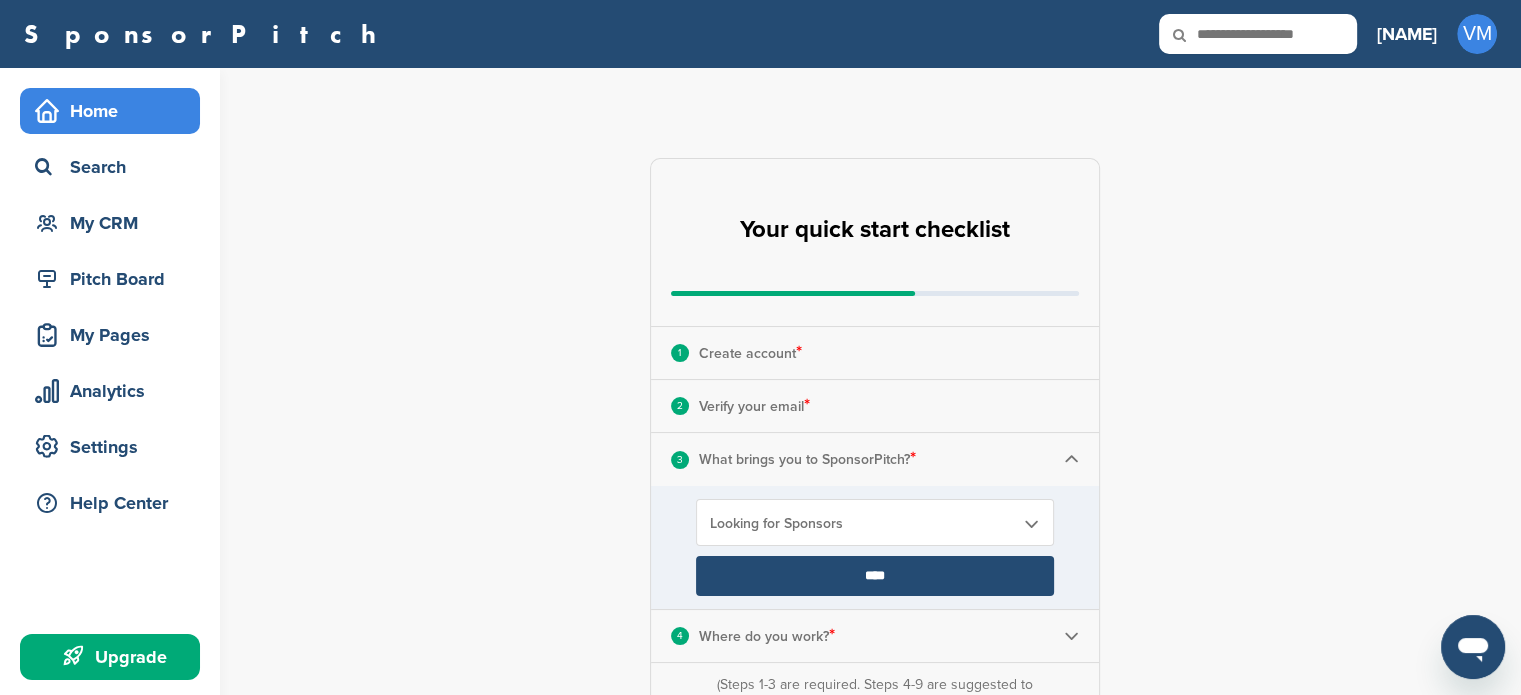 click on "****" at bounding box center (875, 576) 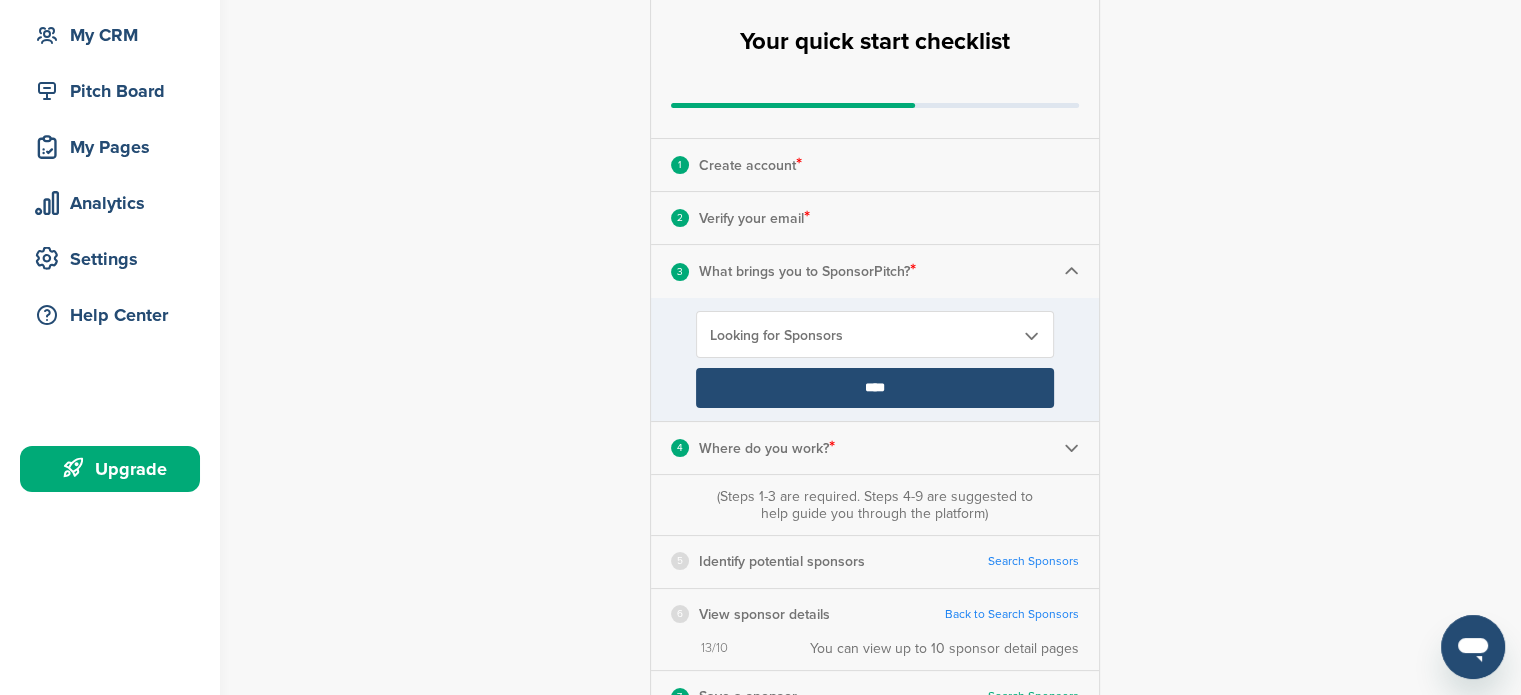 scroll, scrollTop: 300, scrollLeft: 0, axis: vertical 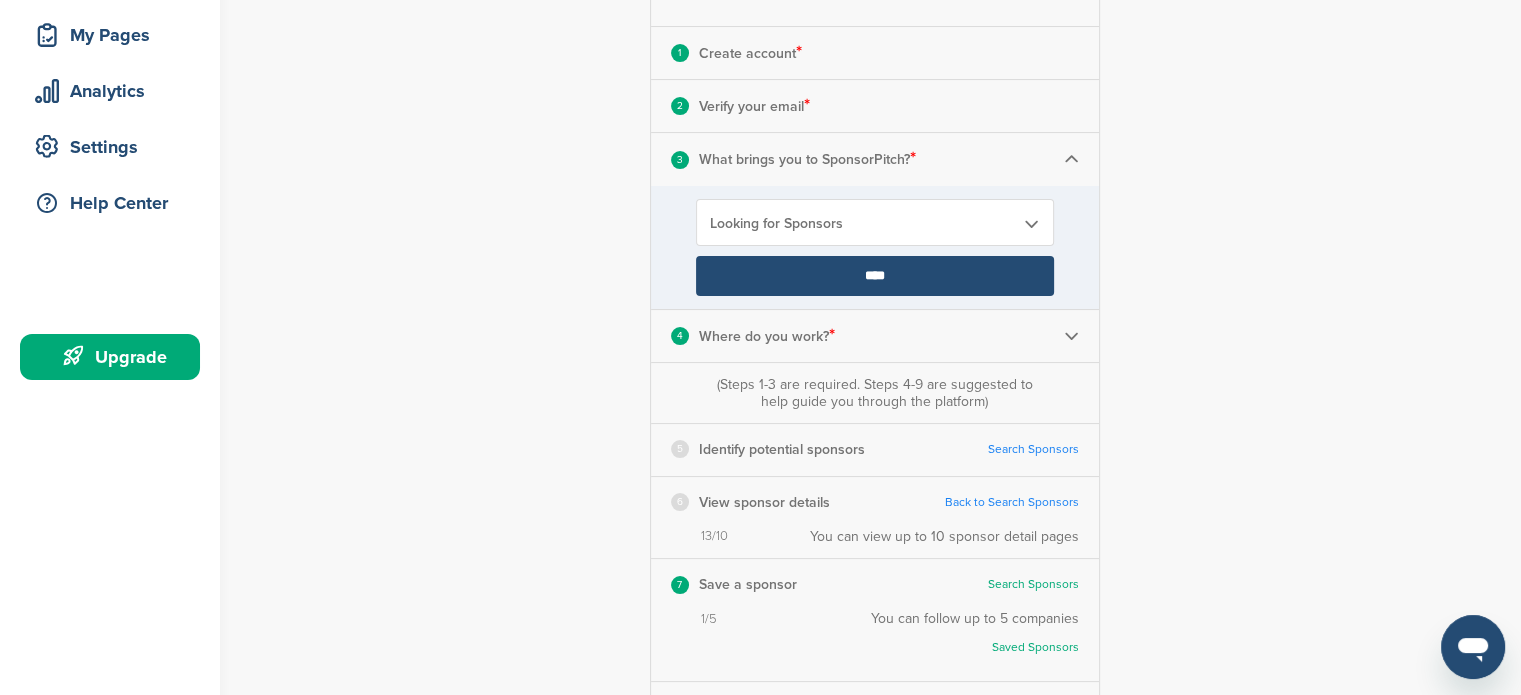 click on "4
Where do you work?
*" at bounding box center (875, 336) 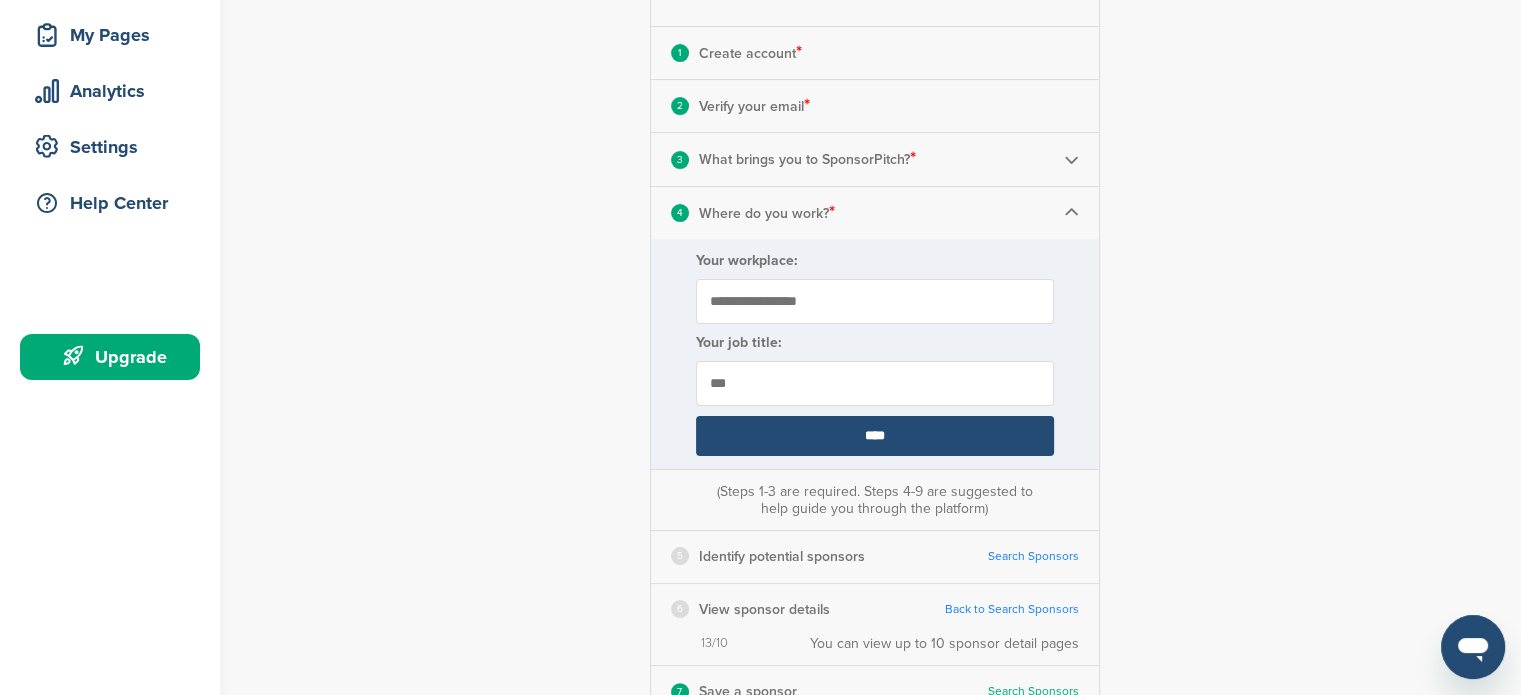click on "****" at bounding box center [875, 436] 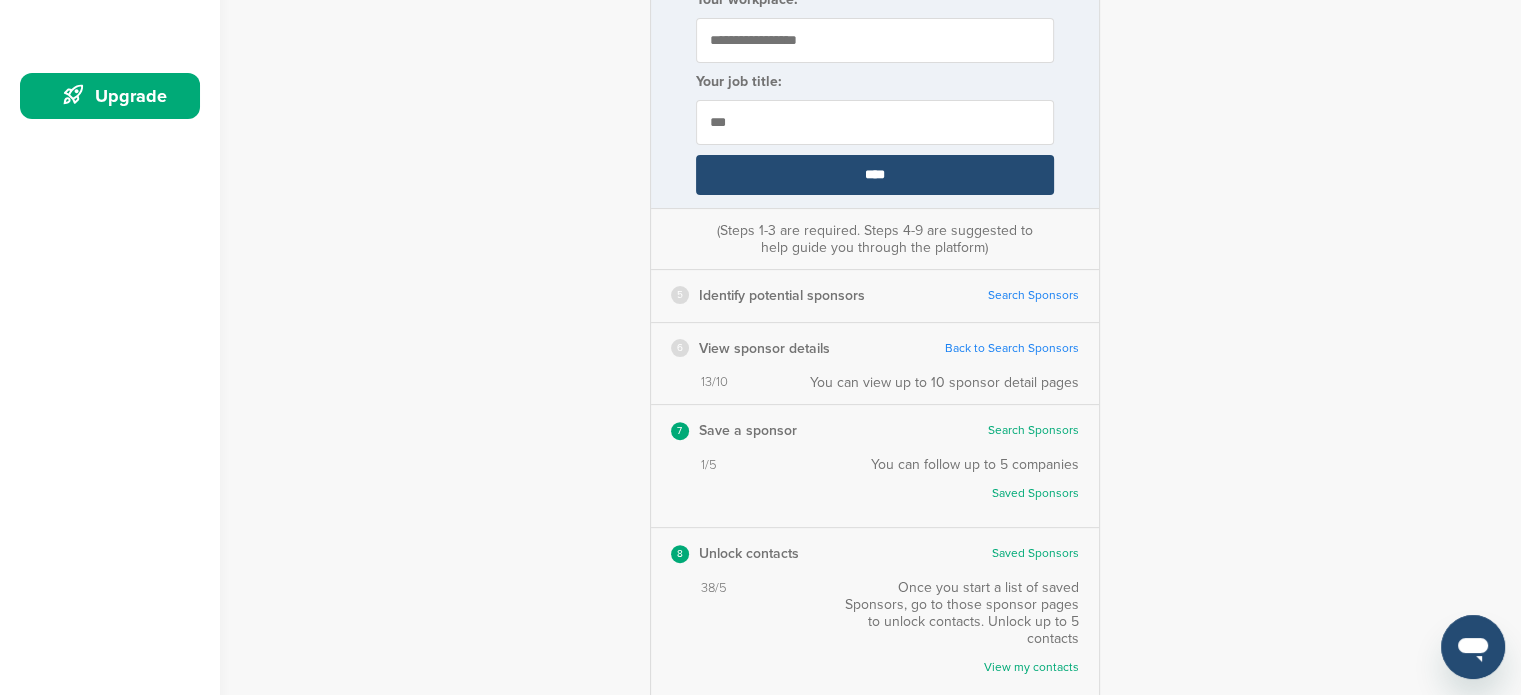 scroll, scrollTop: 572, scrollLeft: 0, axis: vertical 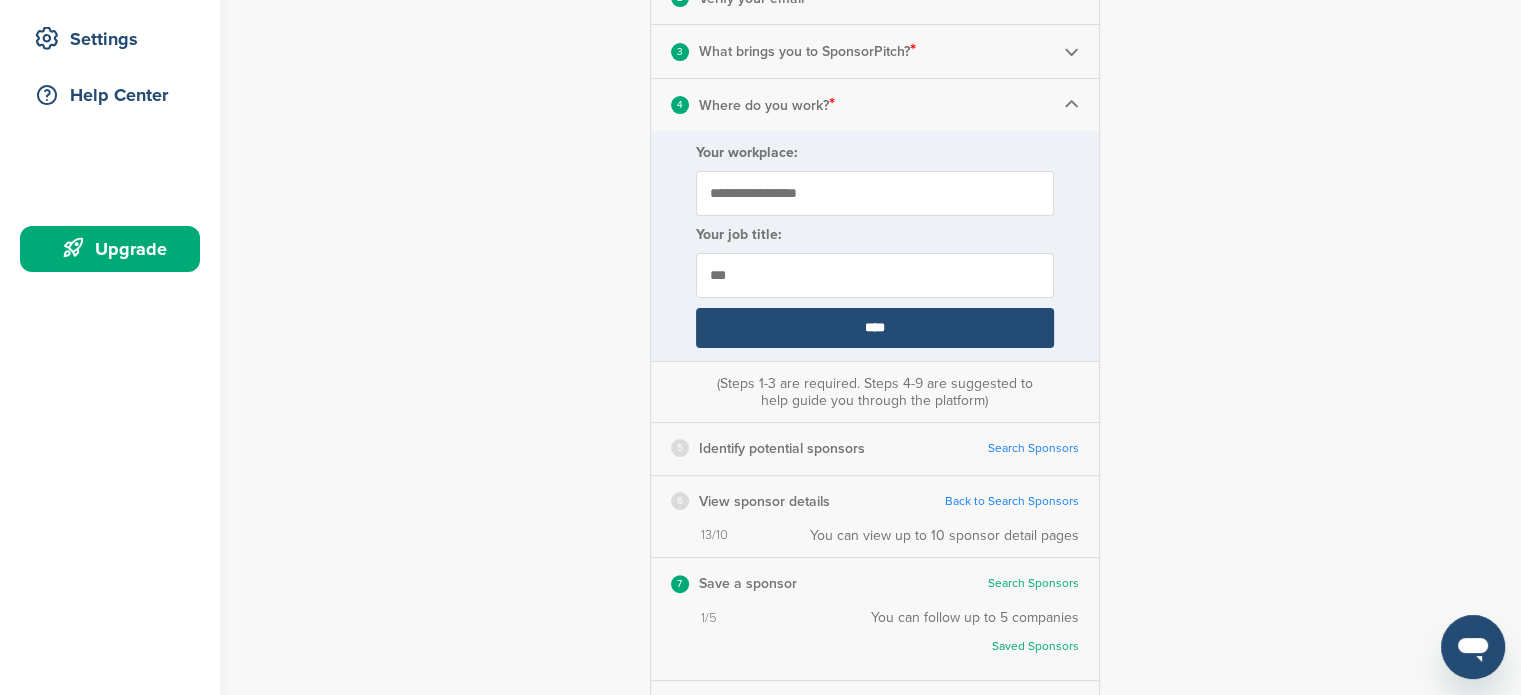 click 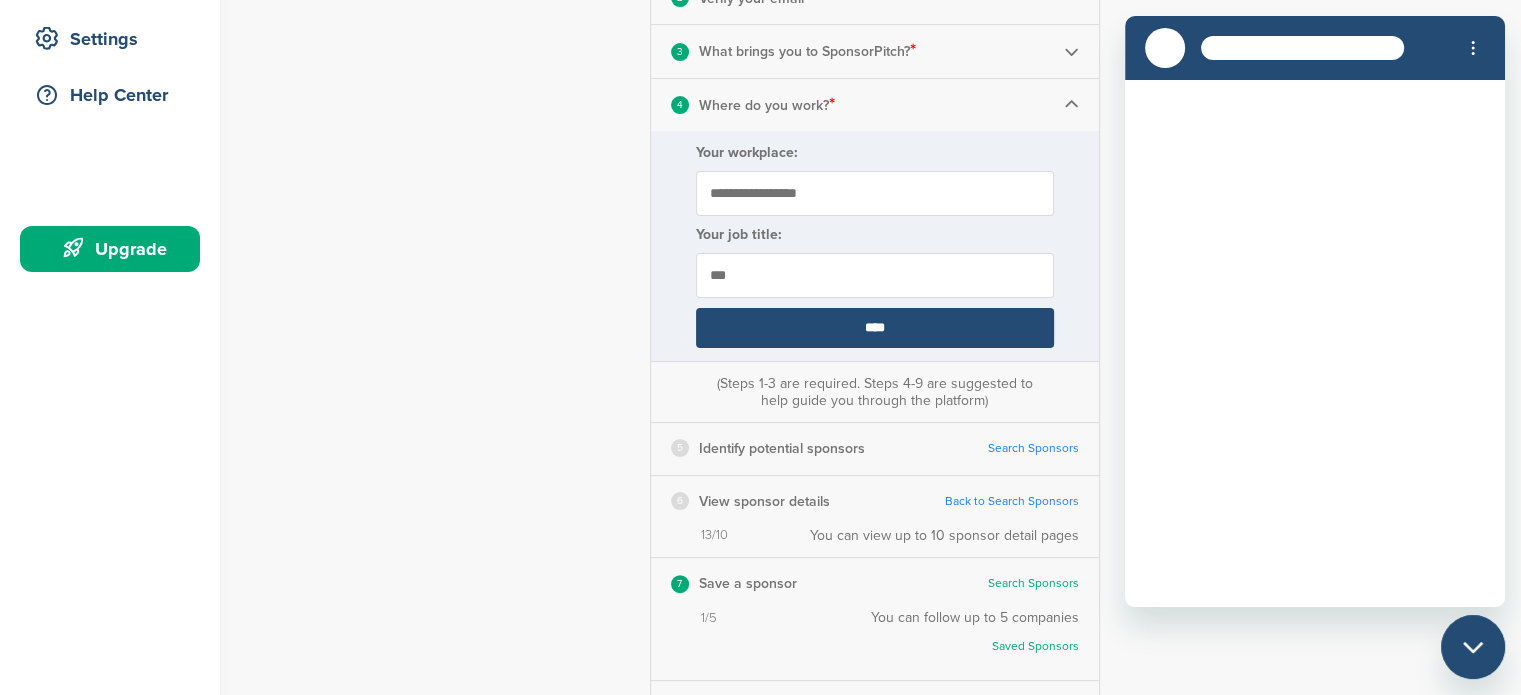 scroll, scrollTop: 0, scrollLeft: 0, axis: both 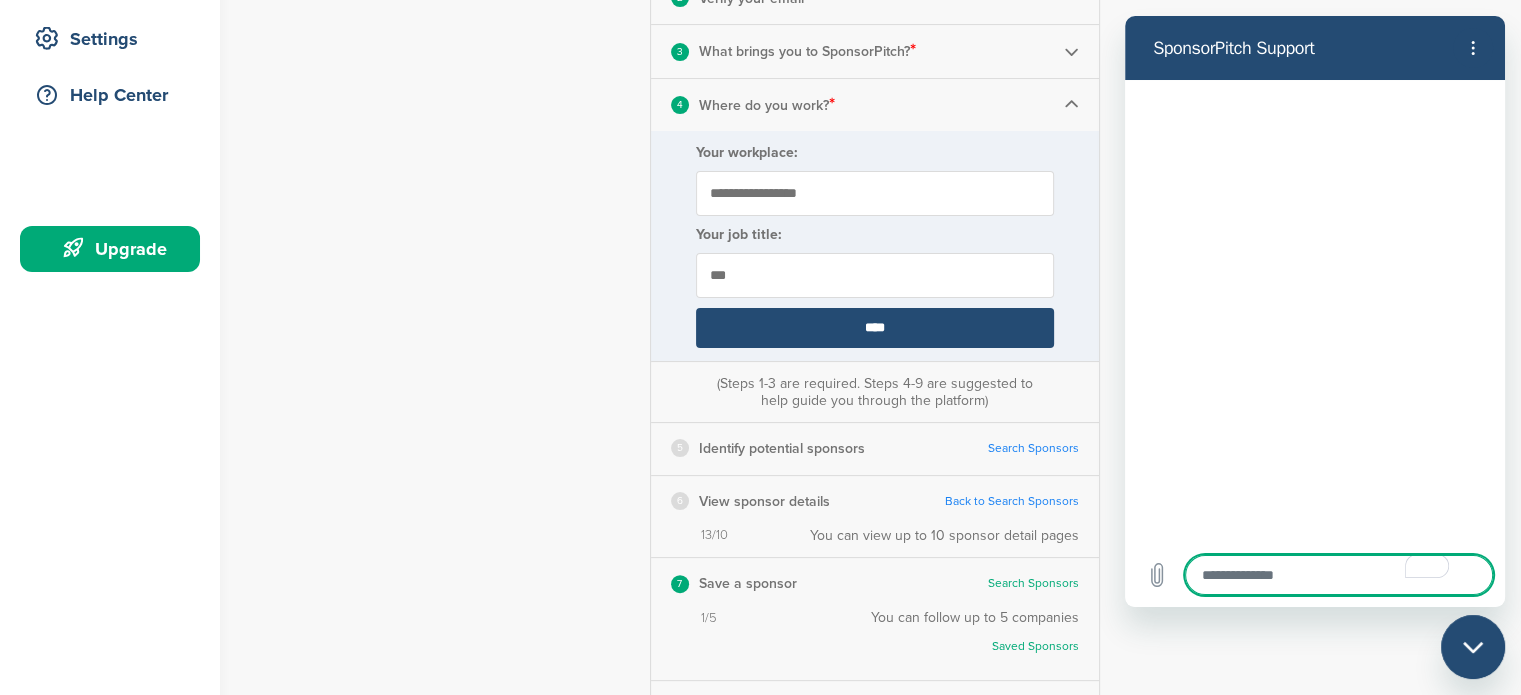 type on "*" 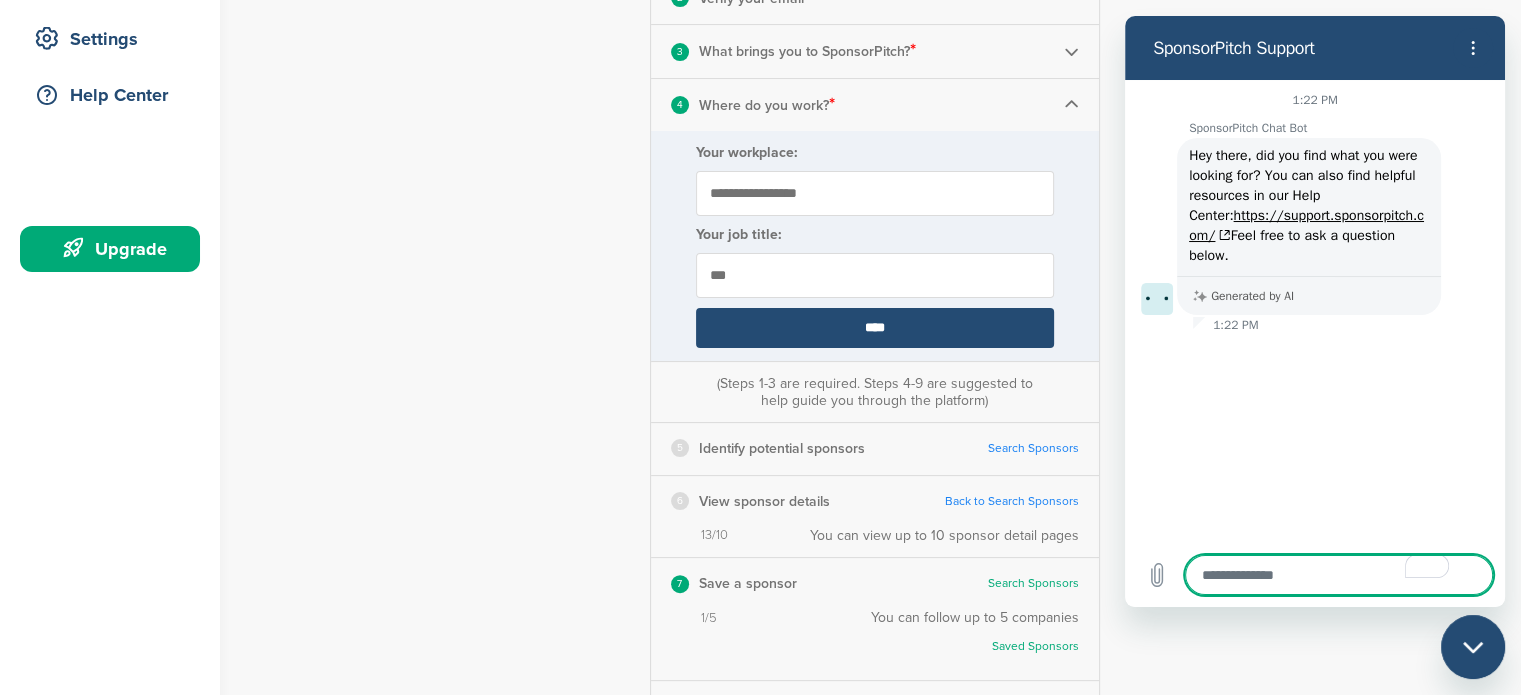 click at bounding box center [1339, 575] 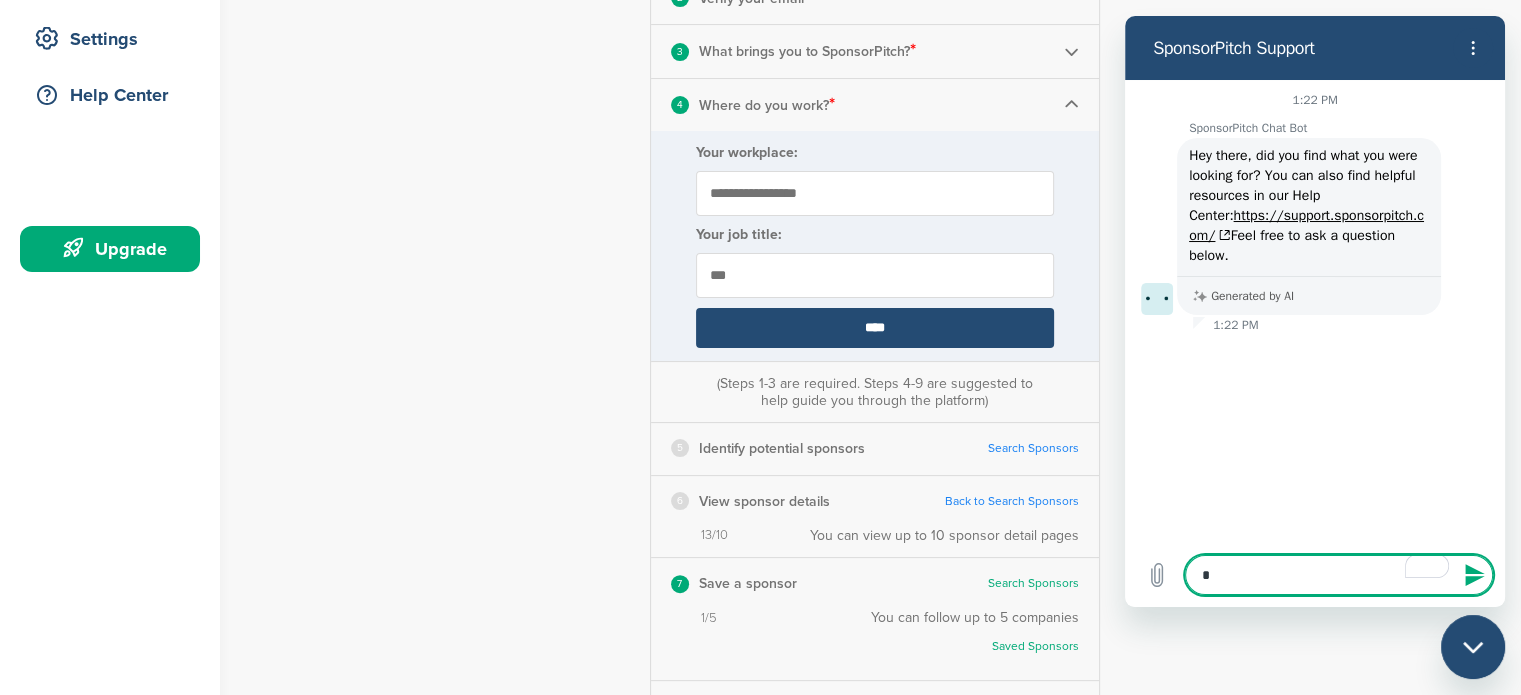 type on "*" 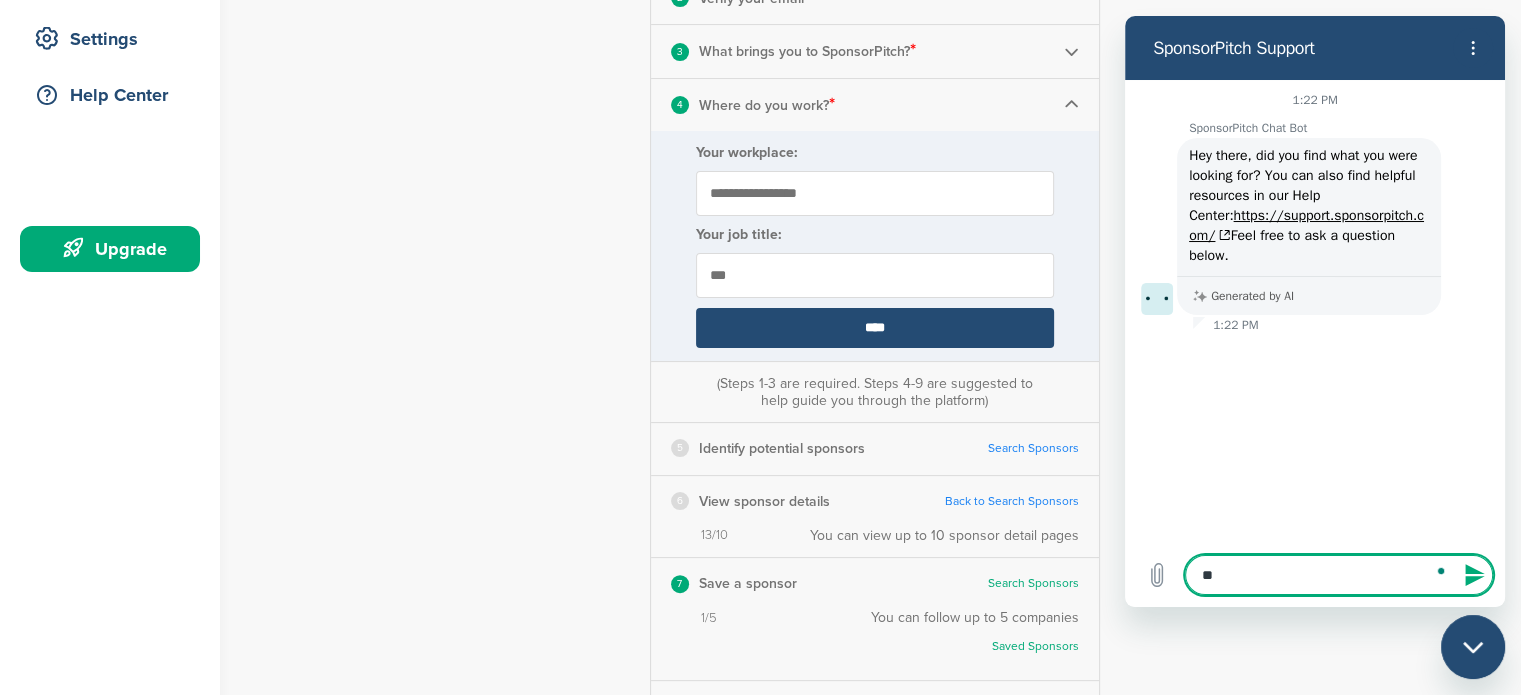type on "***" 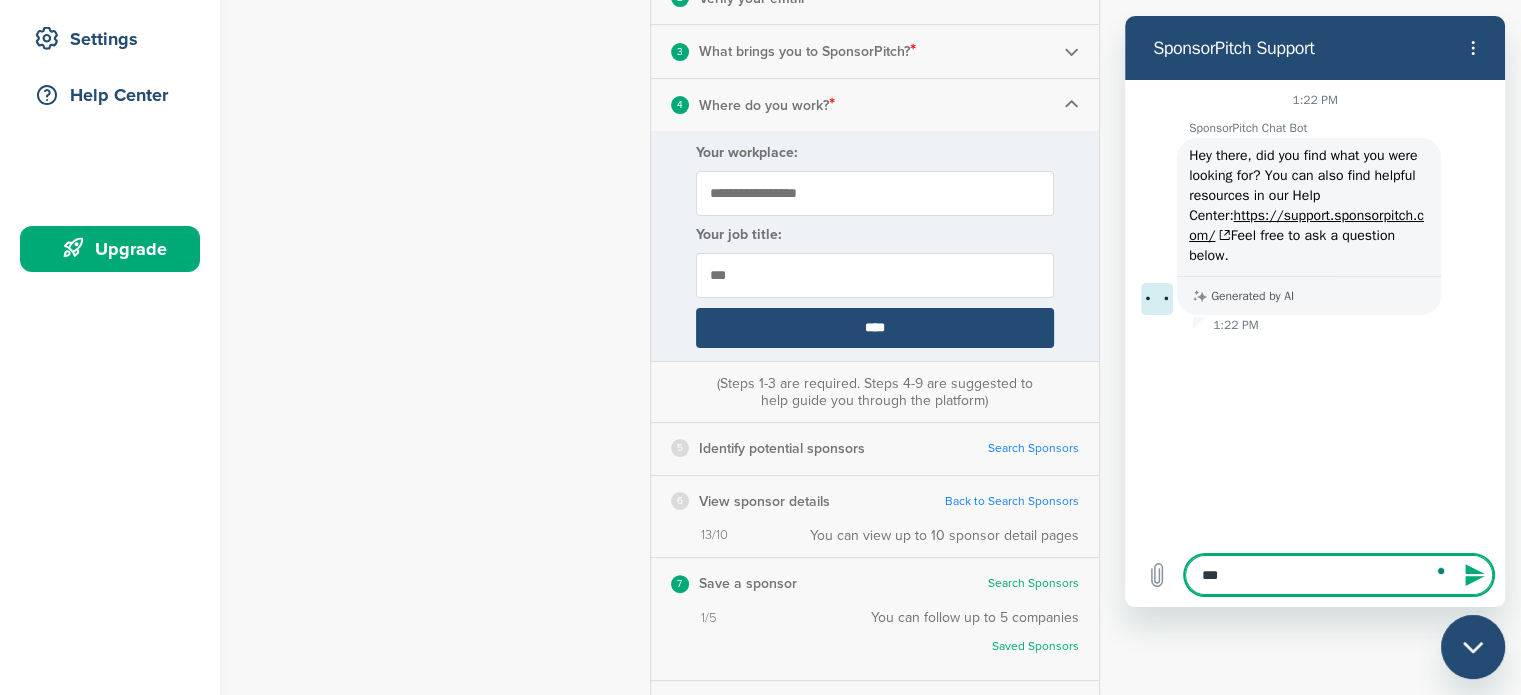 type on "****" 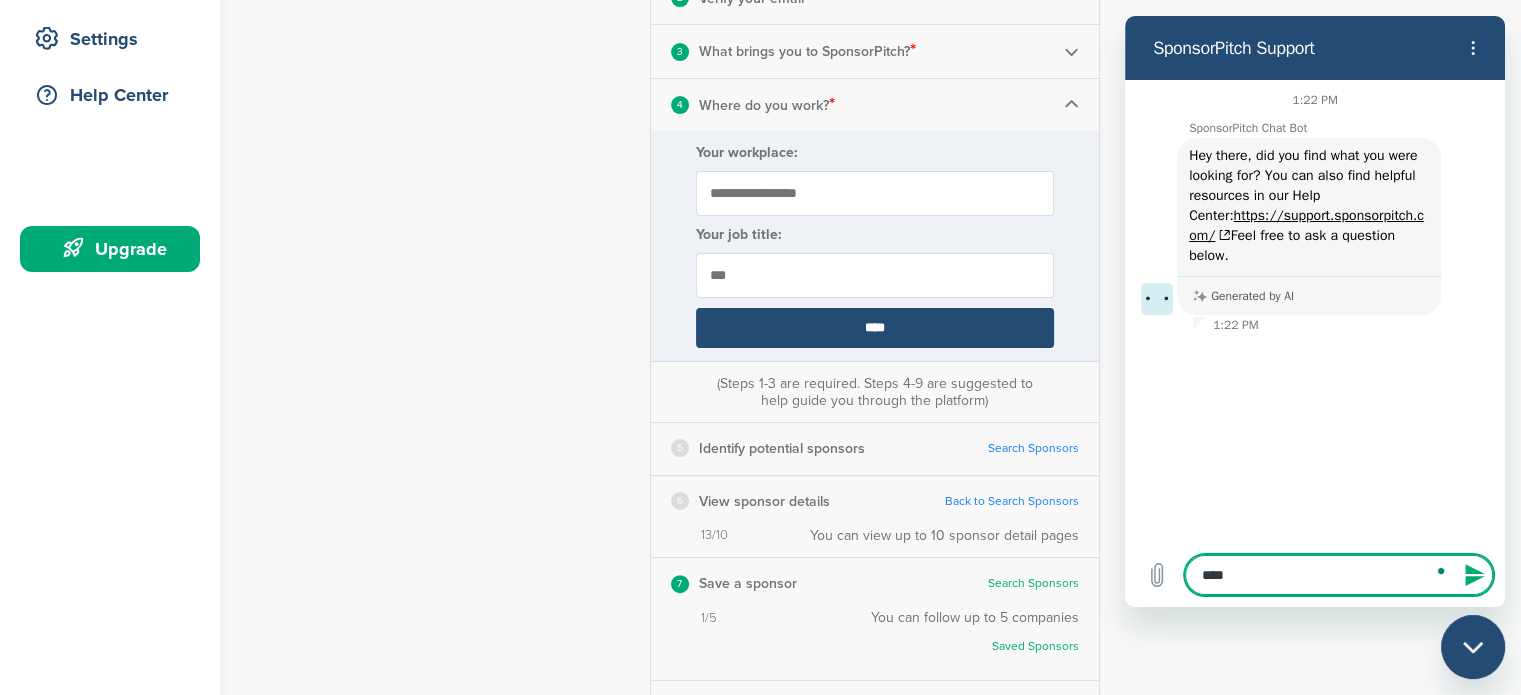 type on "*****" 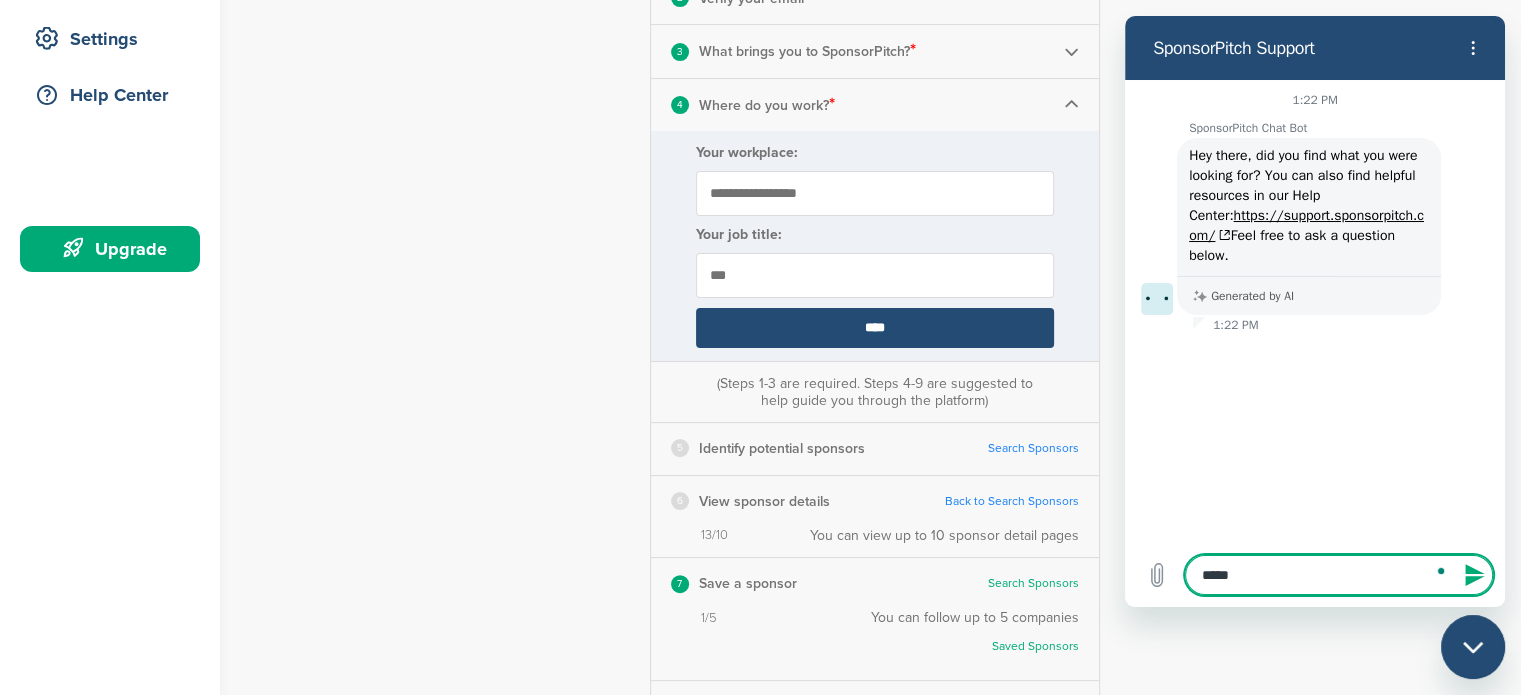 type on "****" 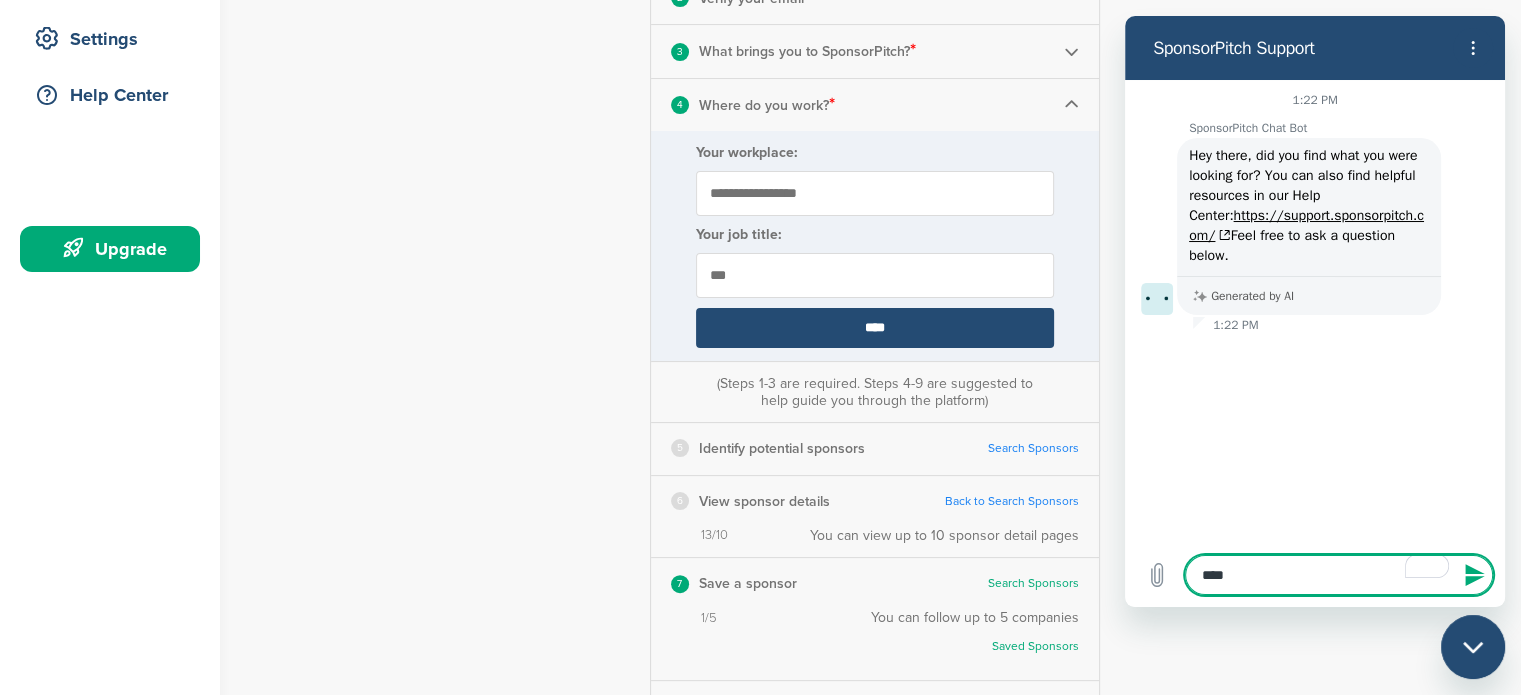 type on "*****" 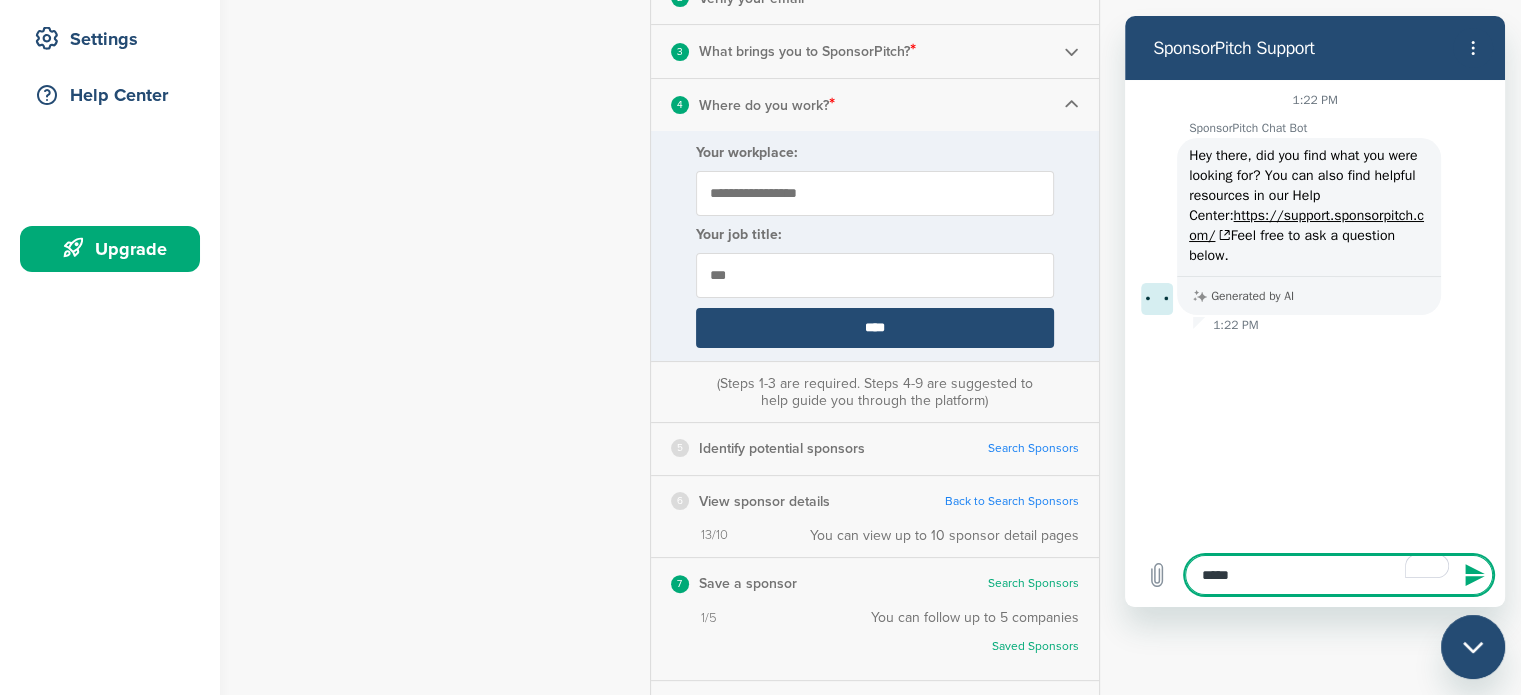 type on "******" 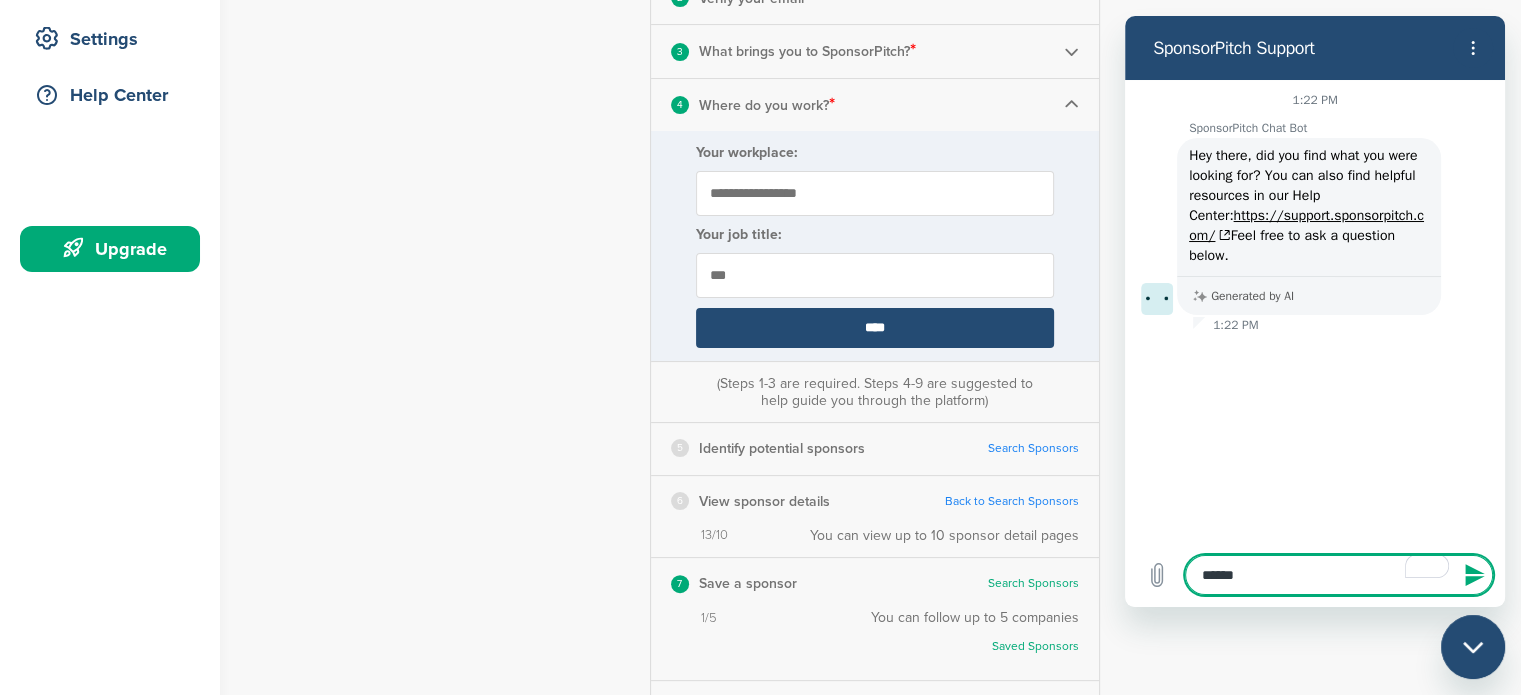 type on "*" 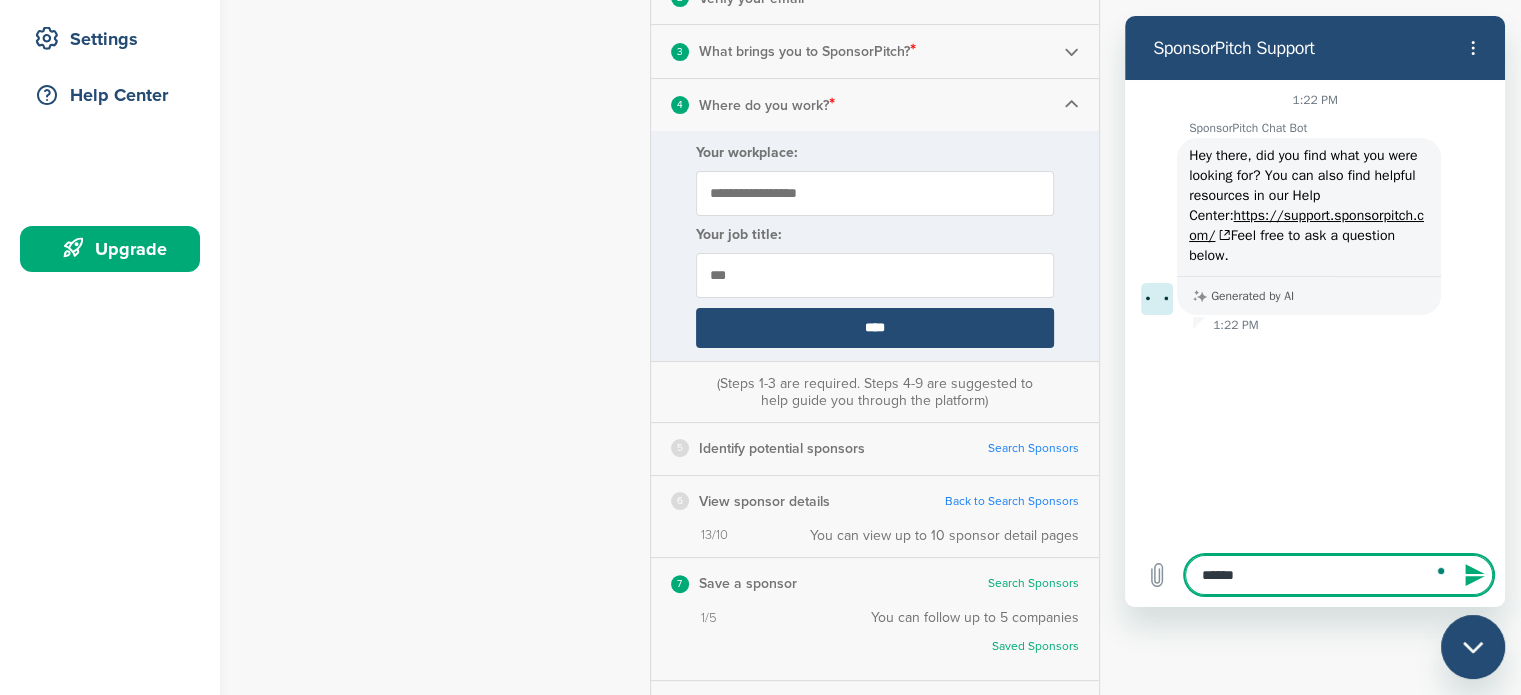 type on "*******" 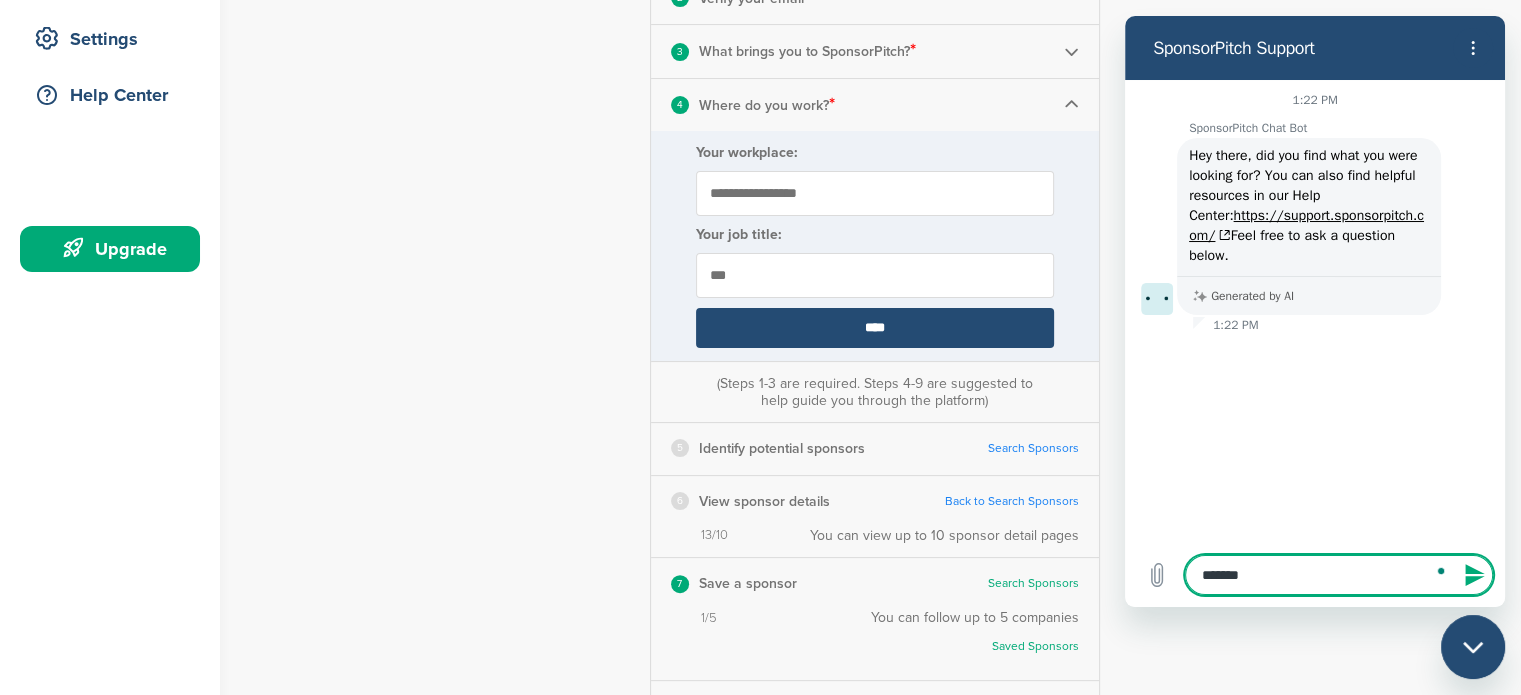 type on "********" 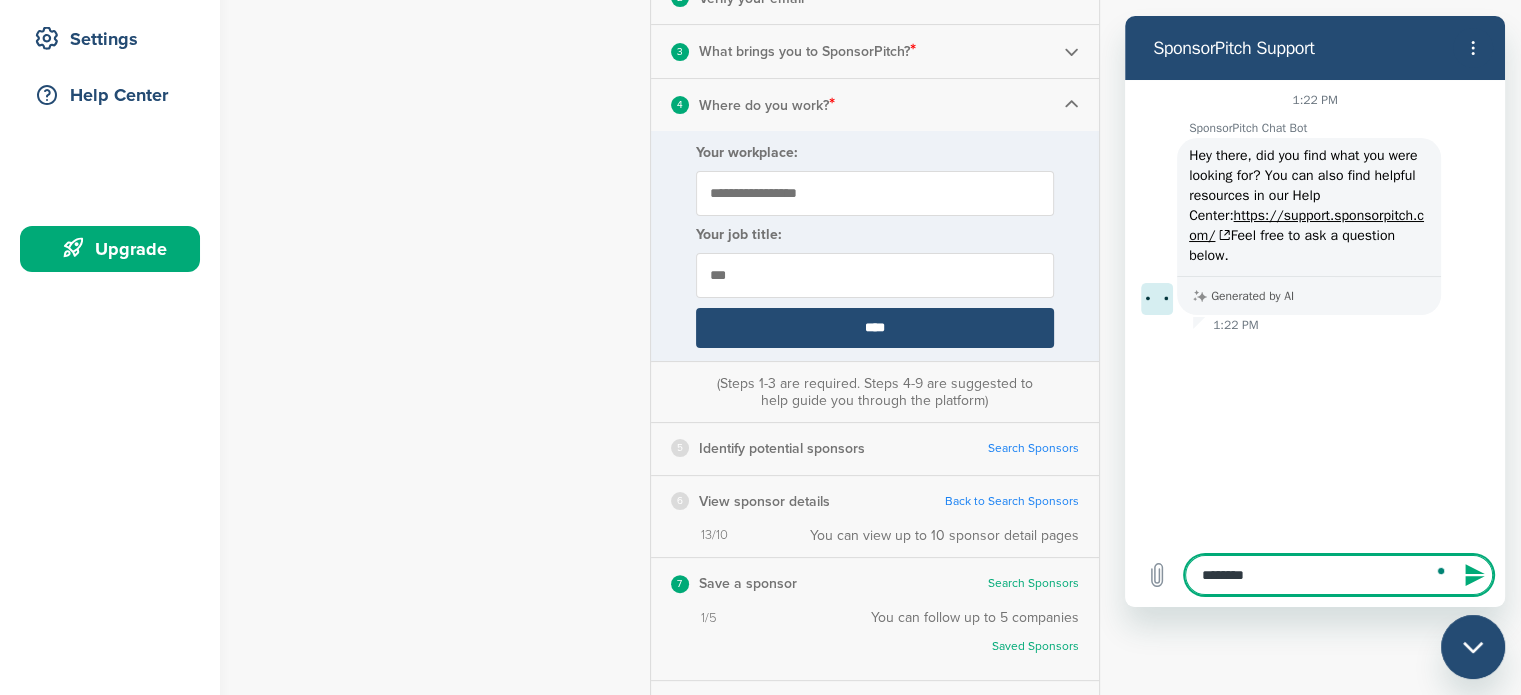 type on "*********" 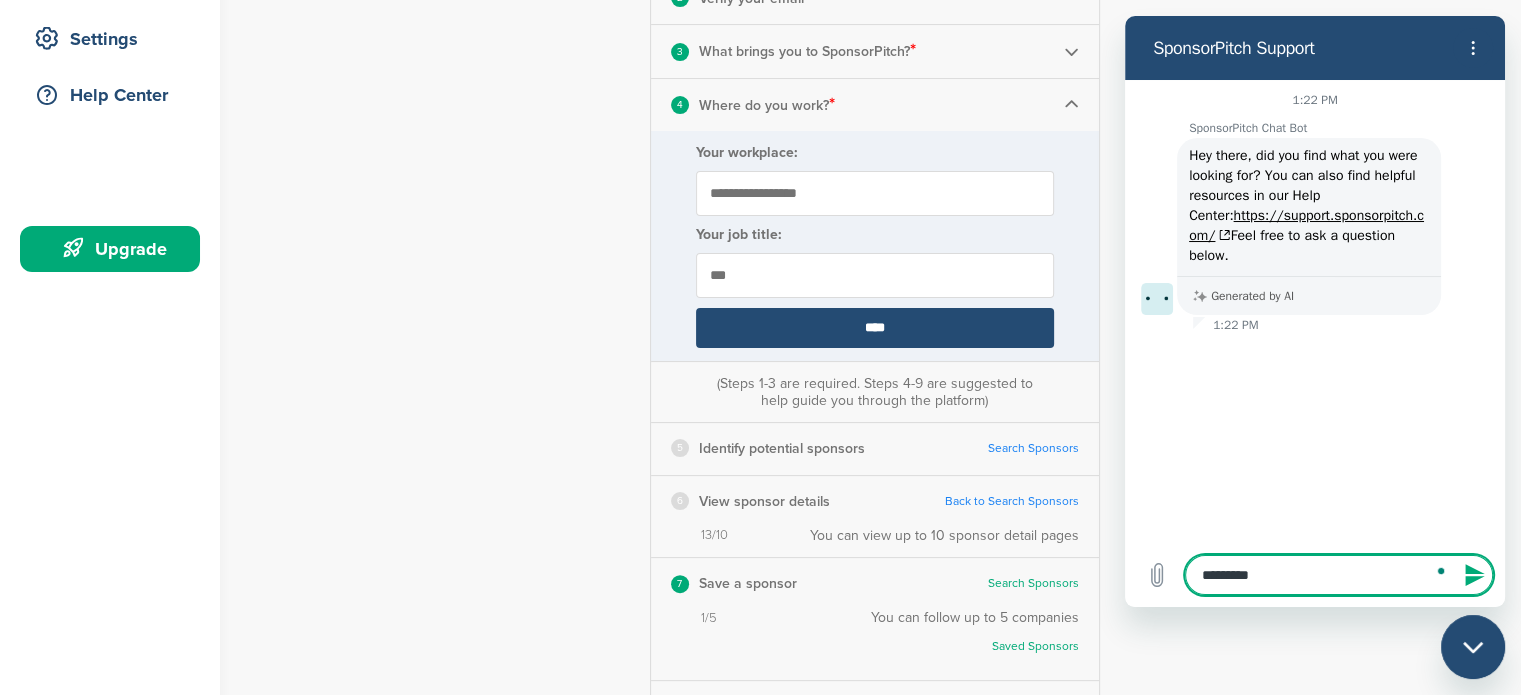 type on "**********" 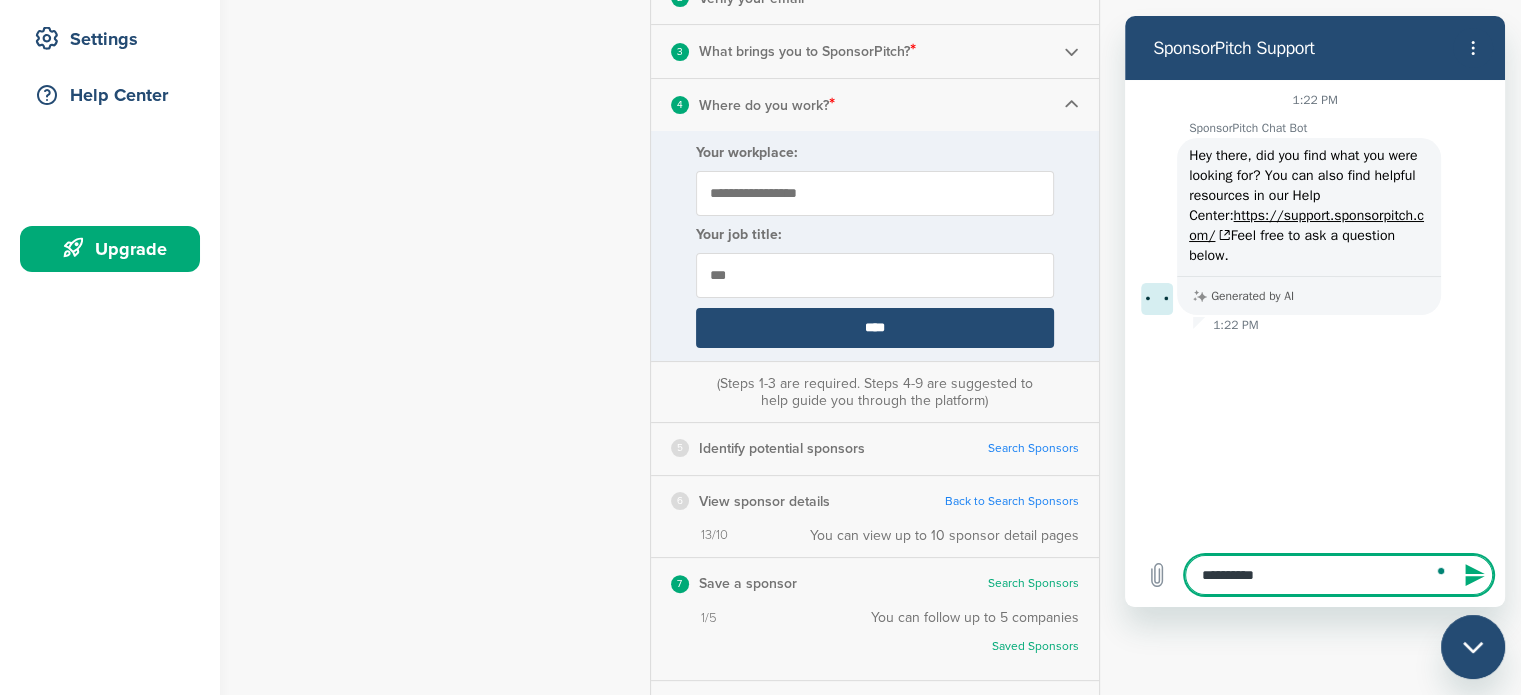 type on "**********" 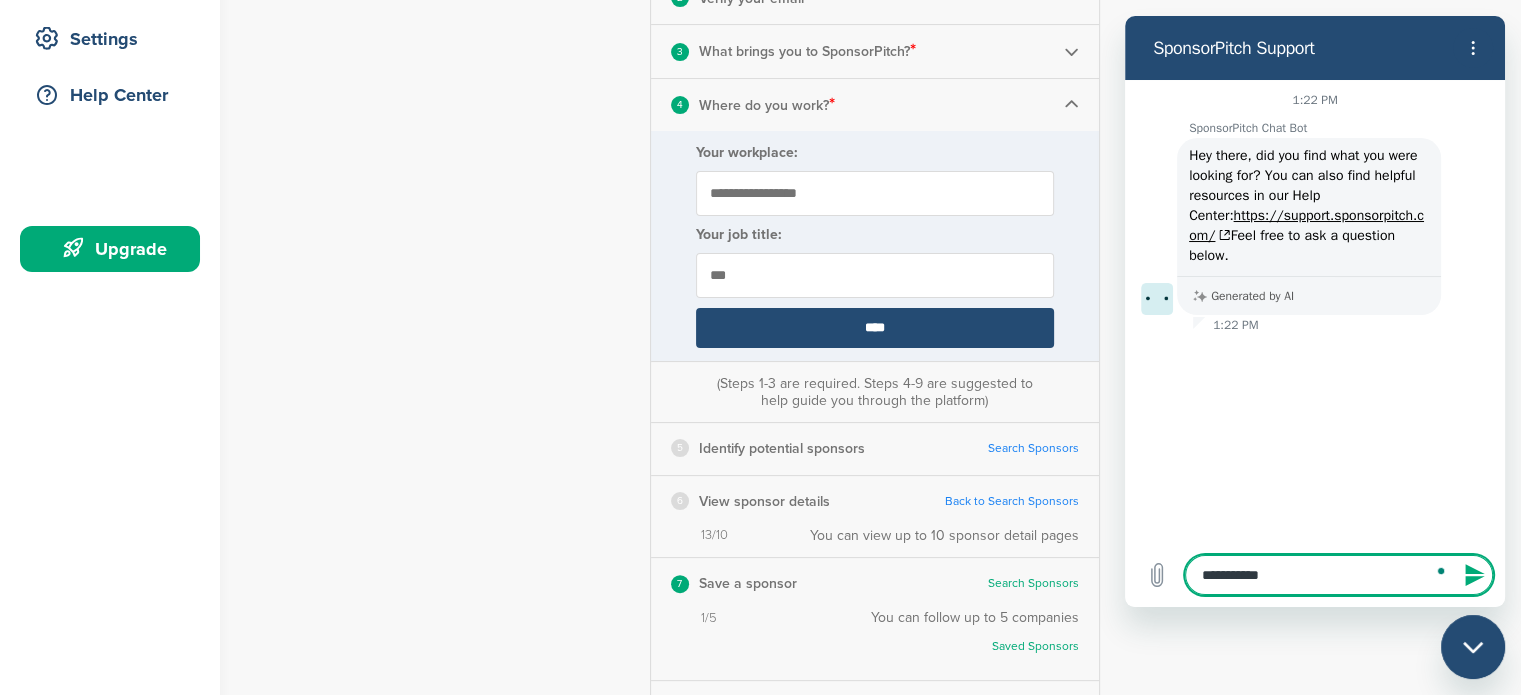 type on "**********" 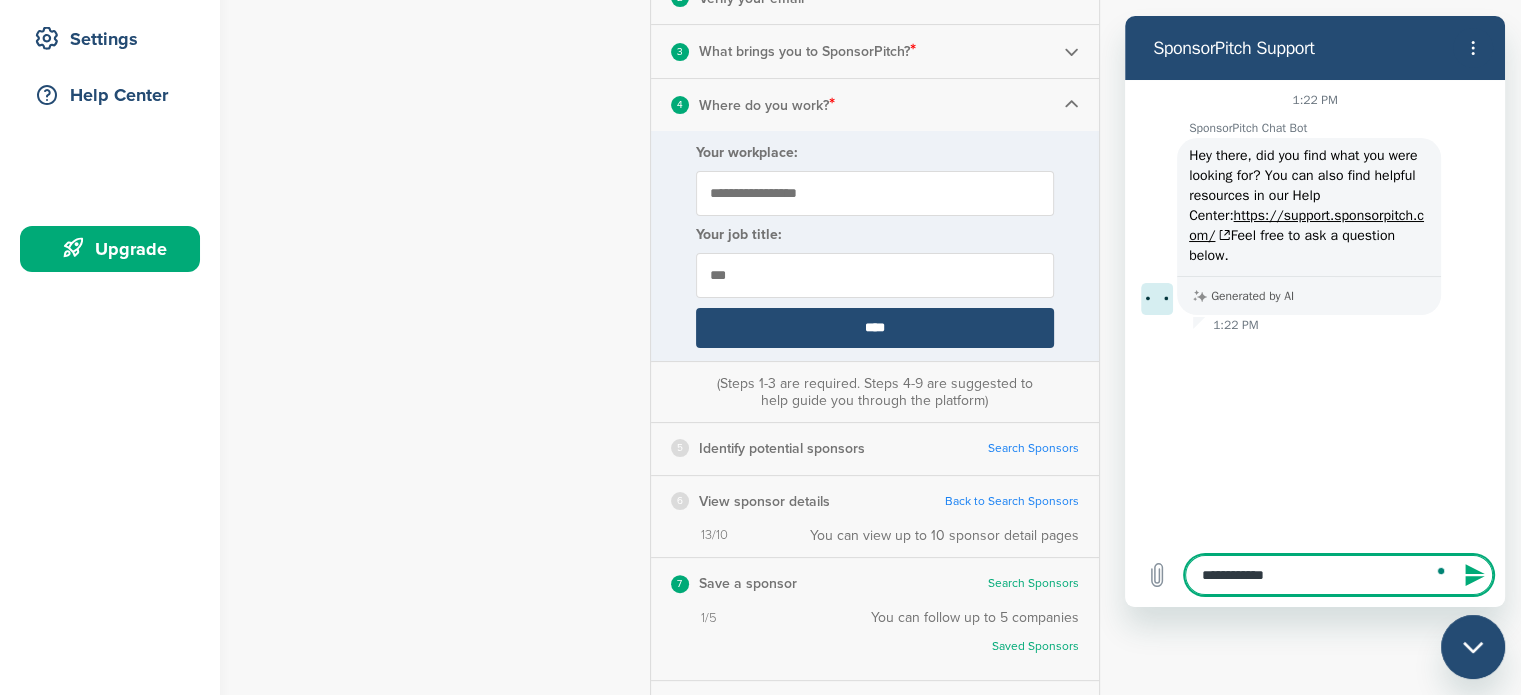 type on "**********" 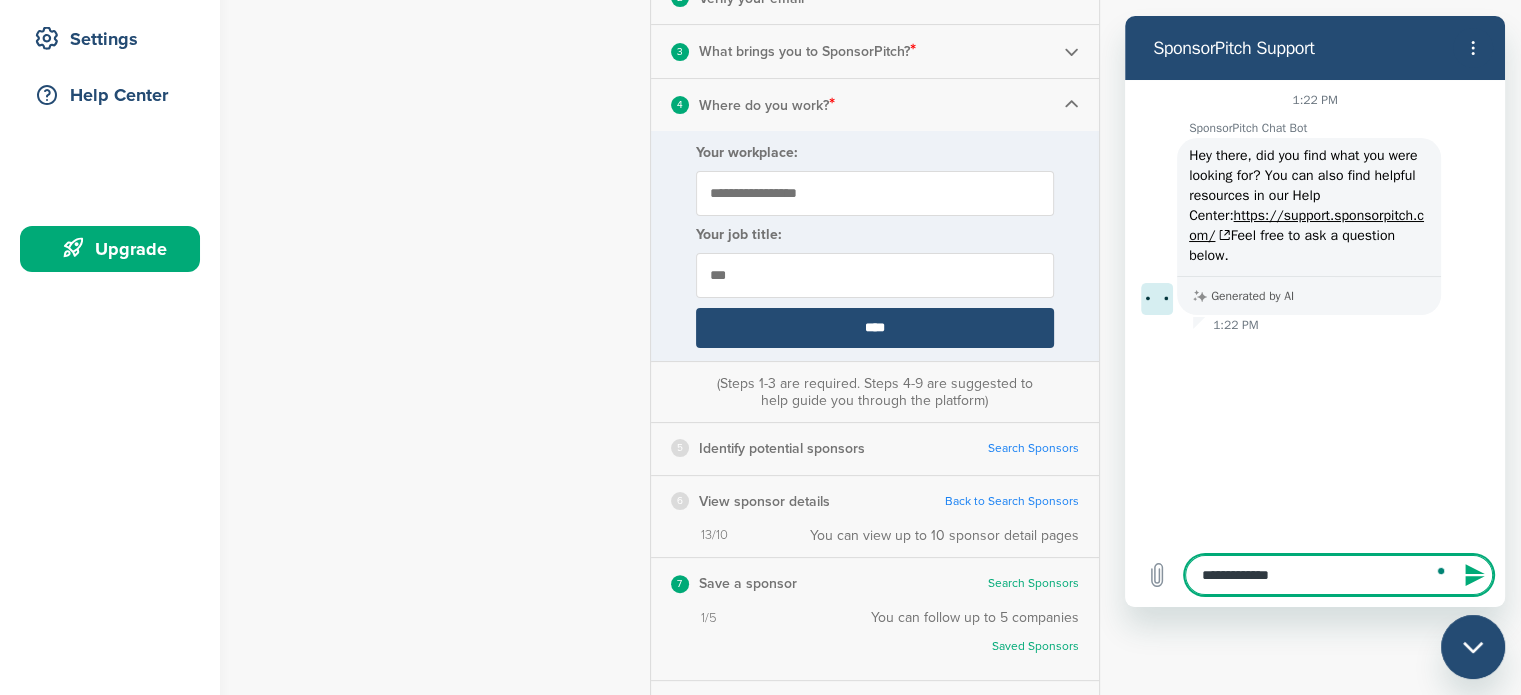 type on "**********" 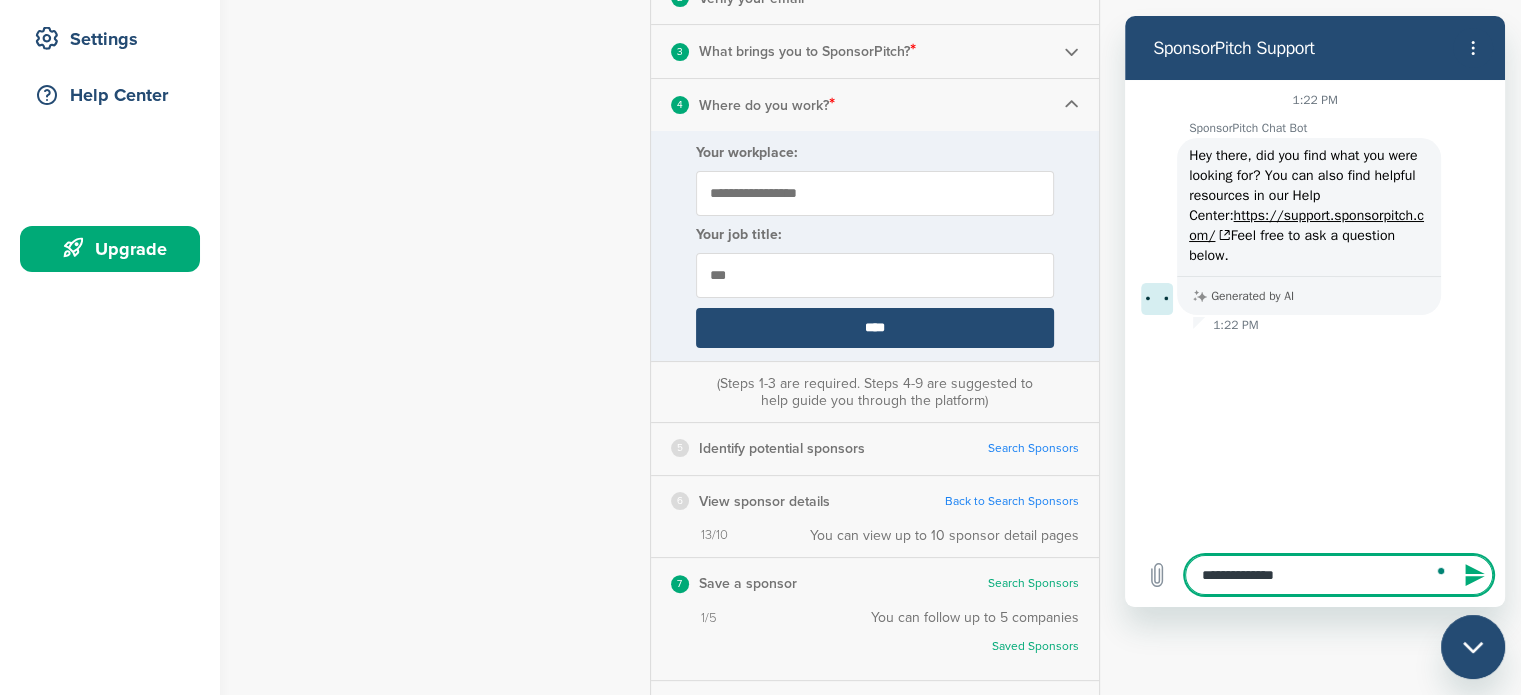 type on "**********" 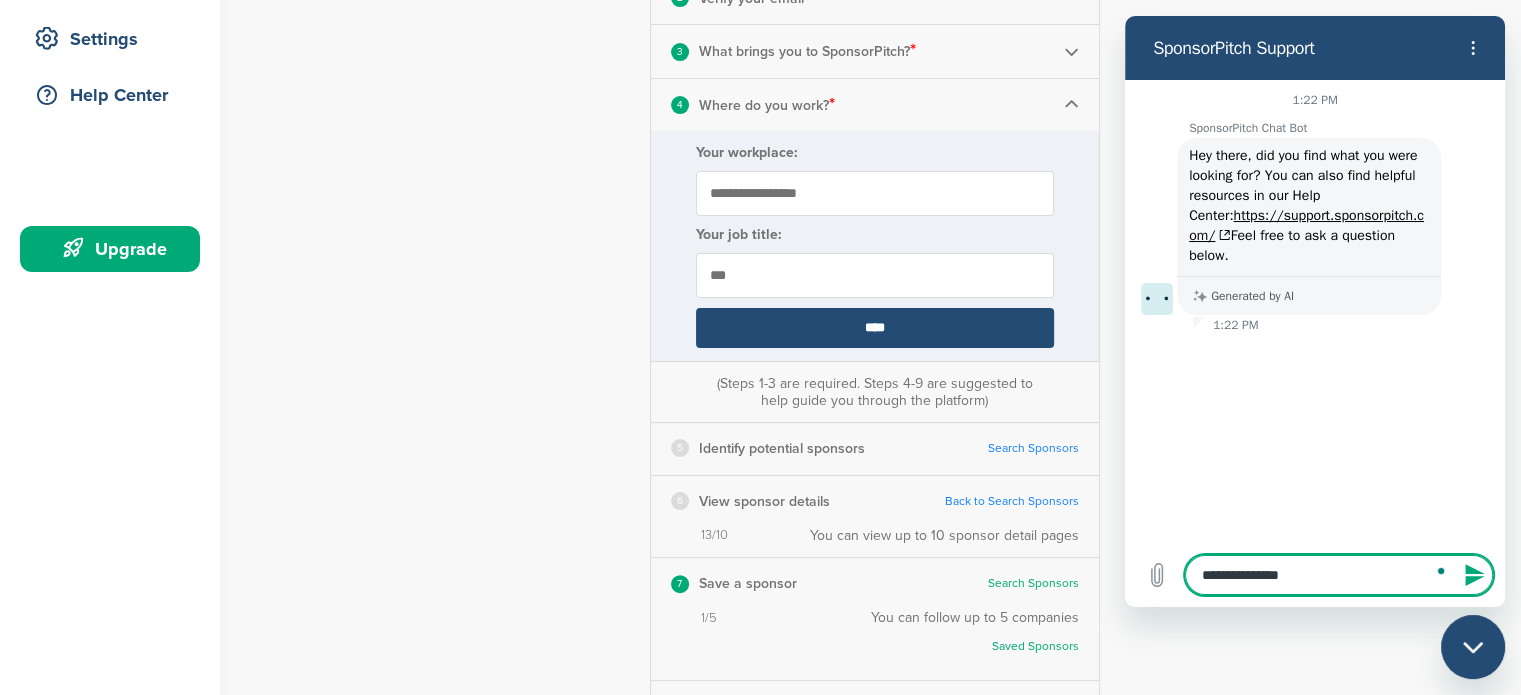 type on "**********" 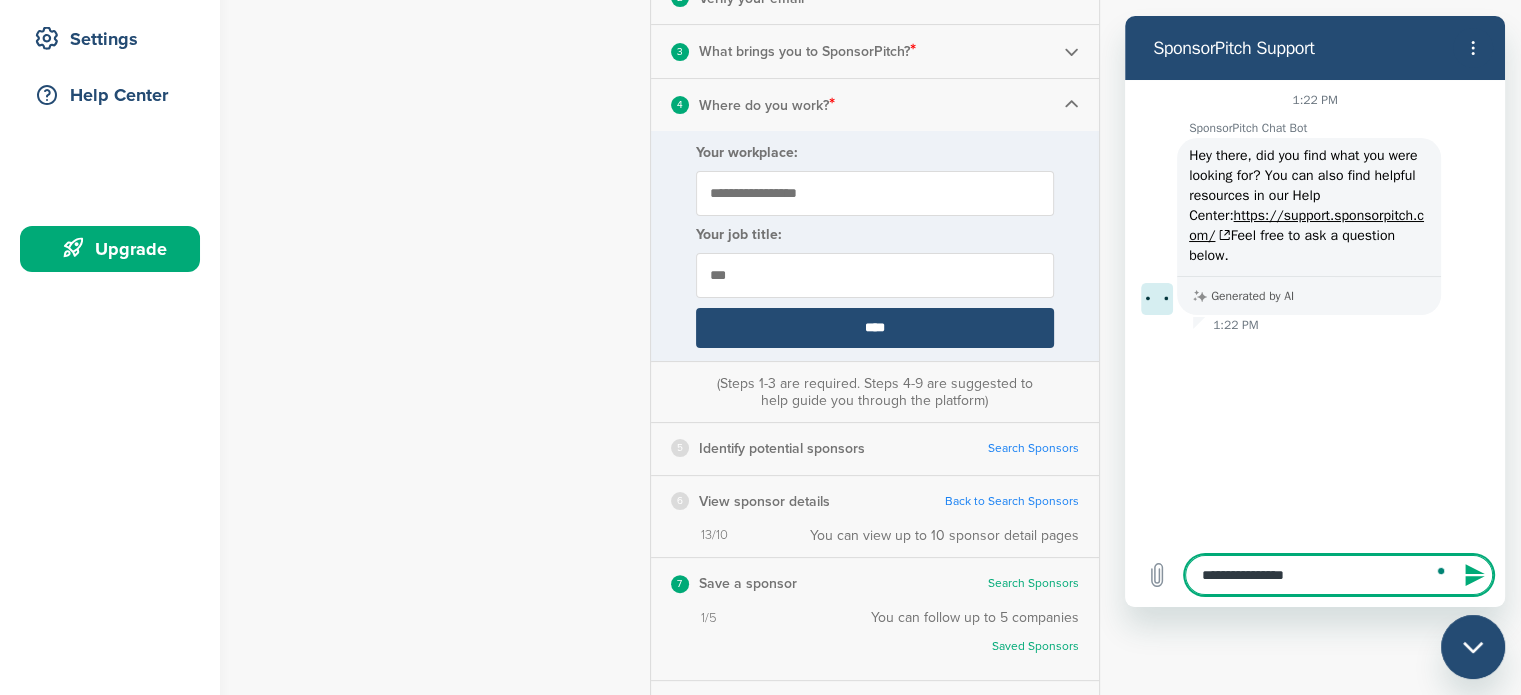type on "**********" 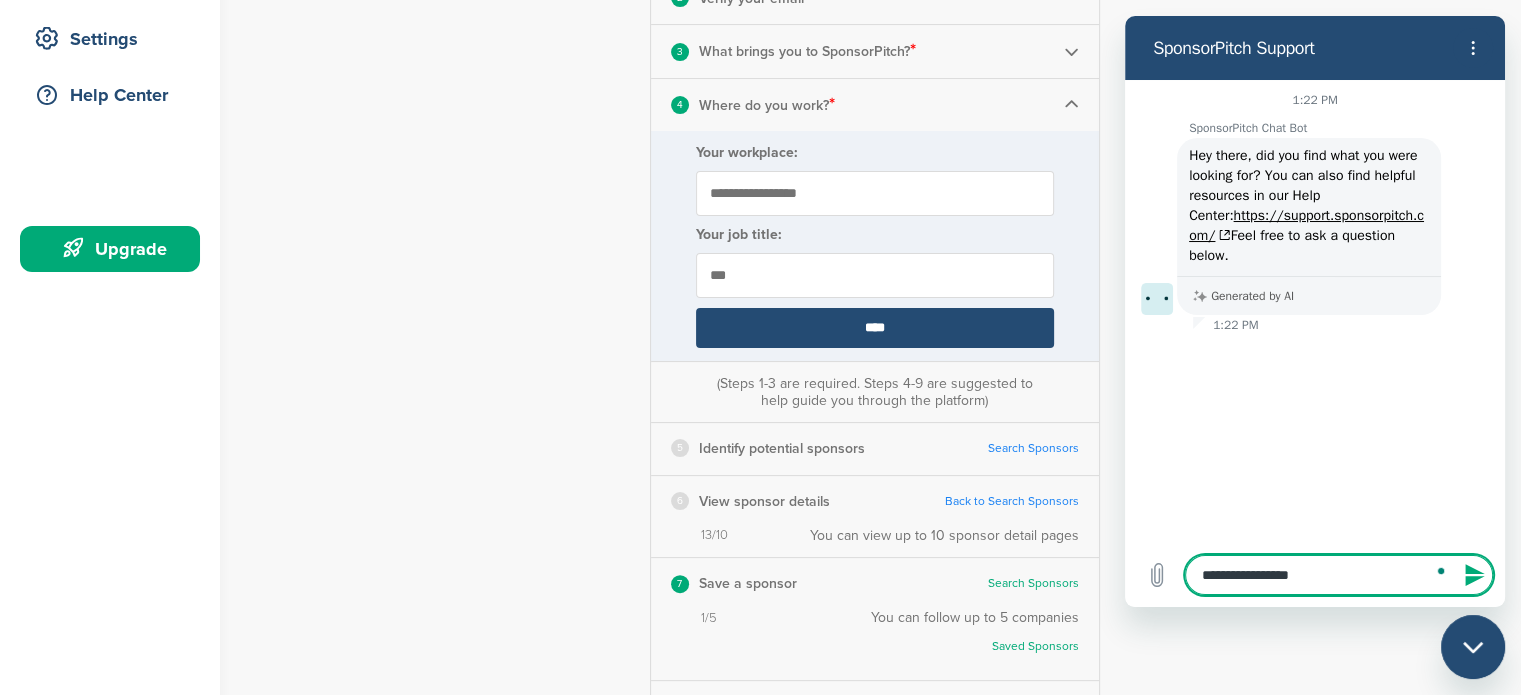 type on "**********" 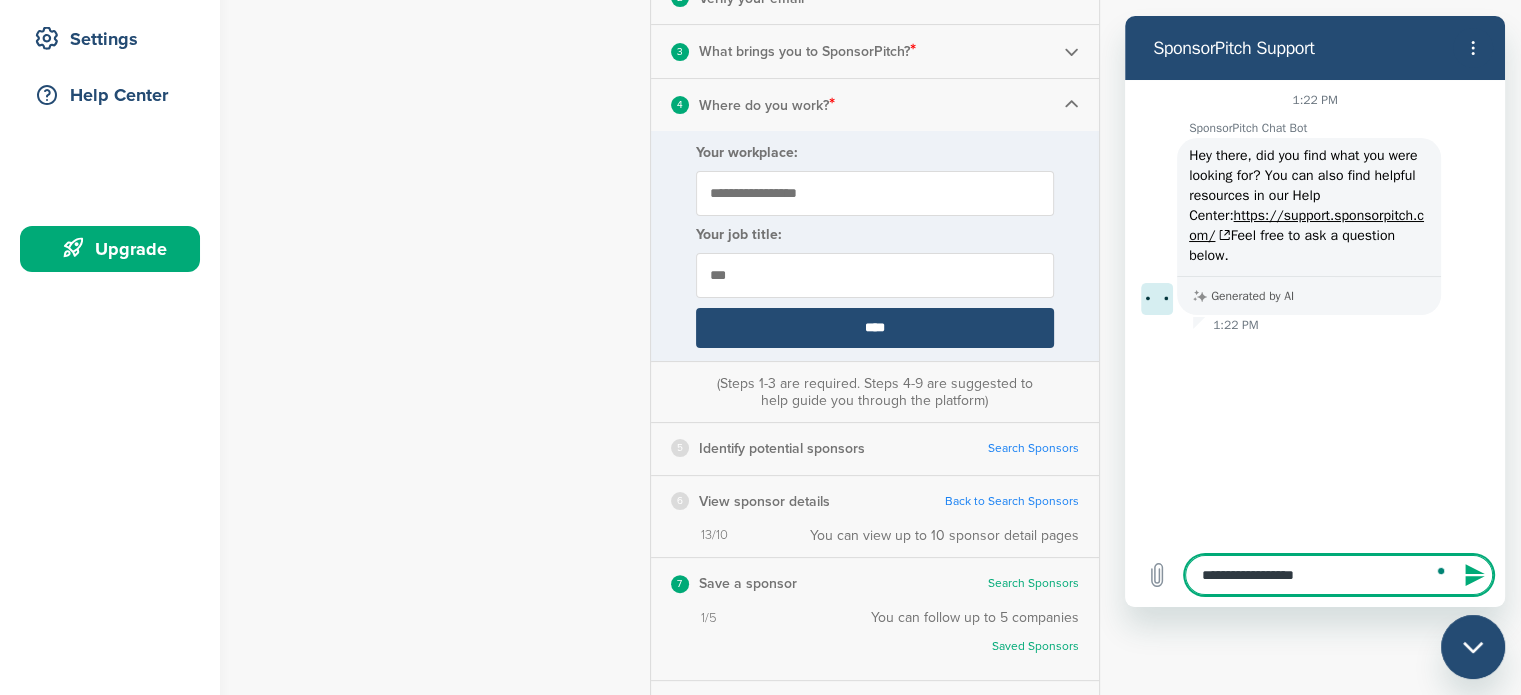 type on "**********" 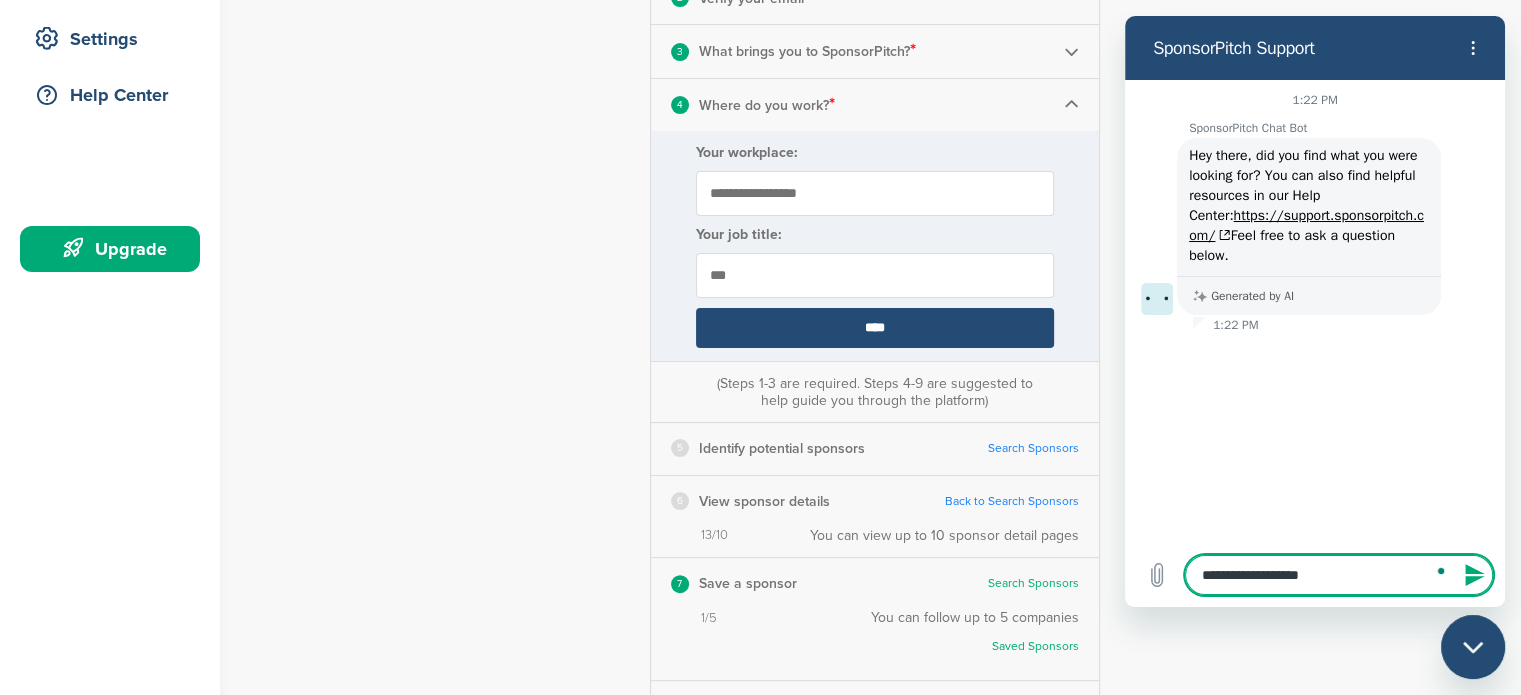 type on "**********" 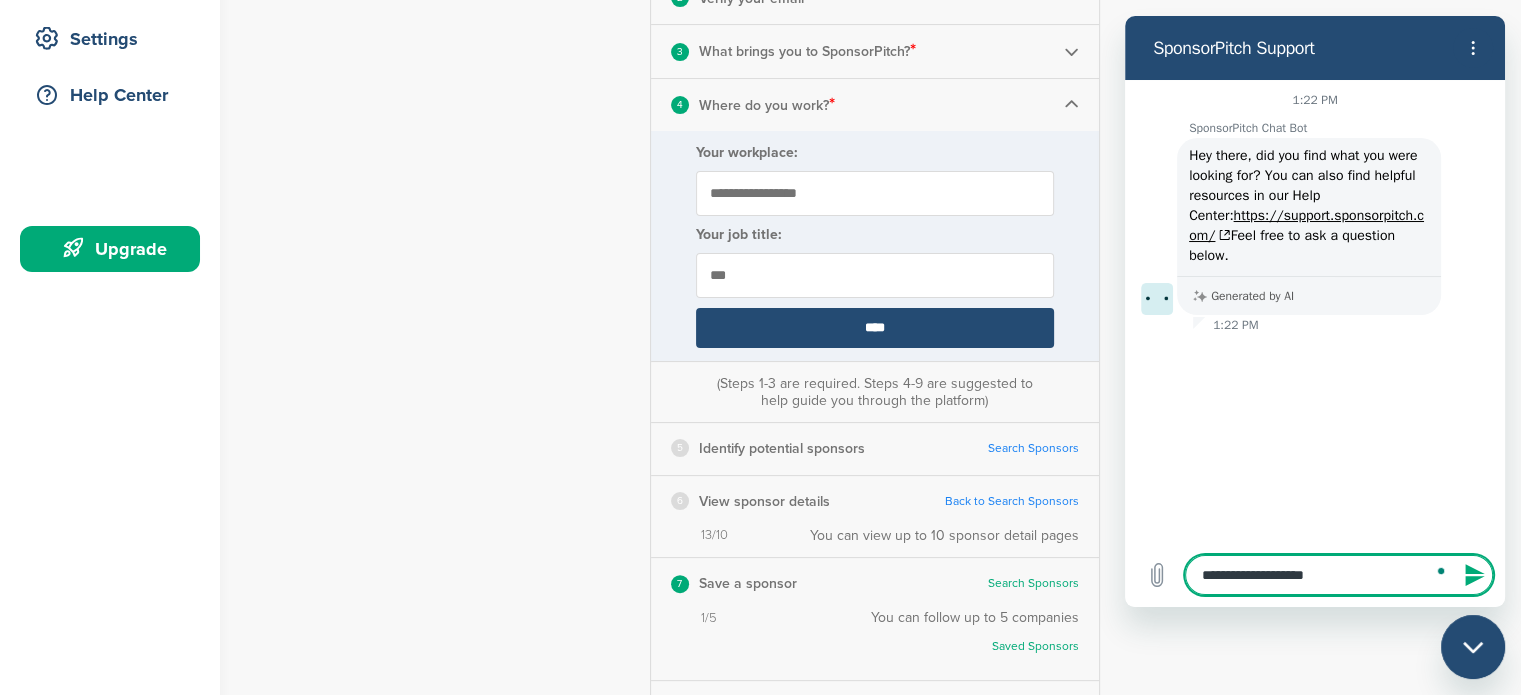 type on "**********" 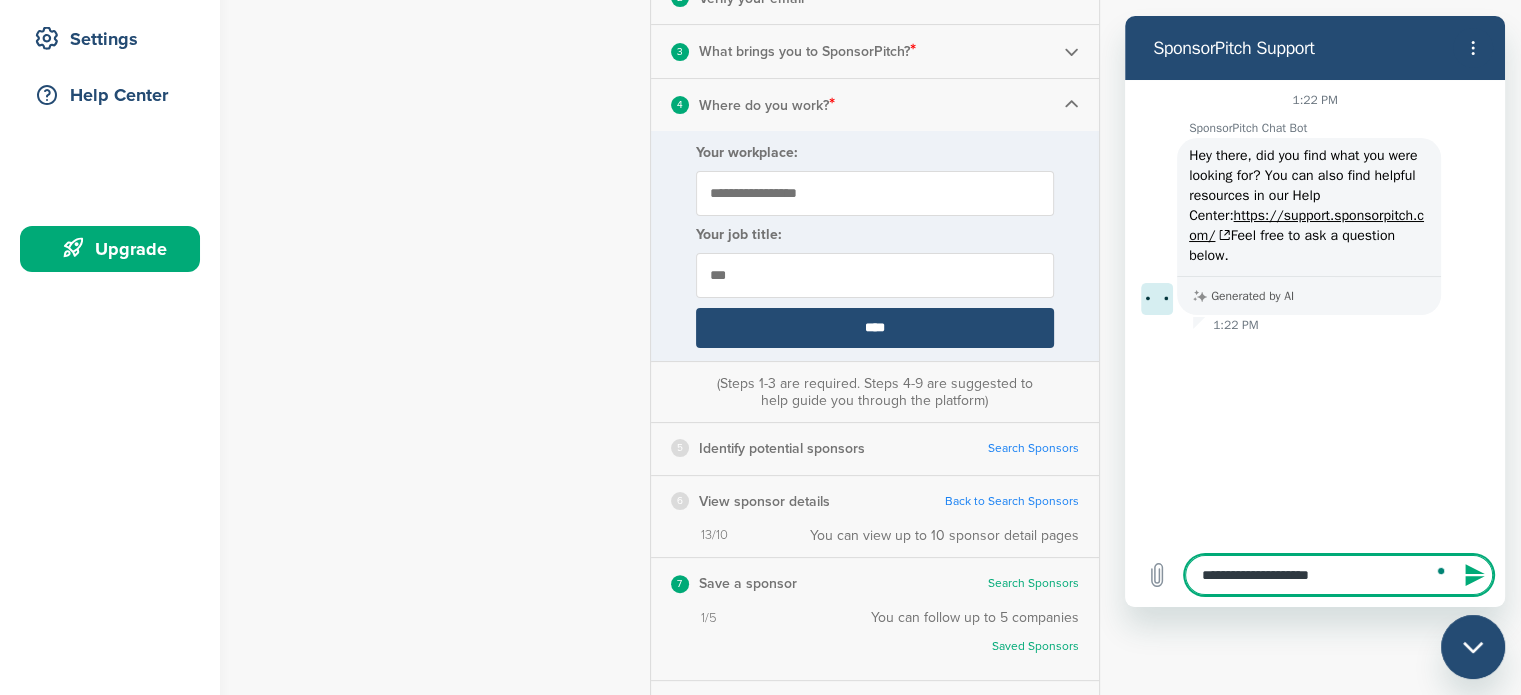 type on "**********" 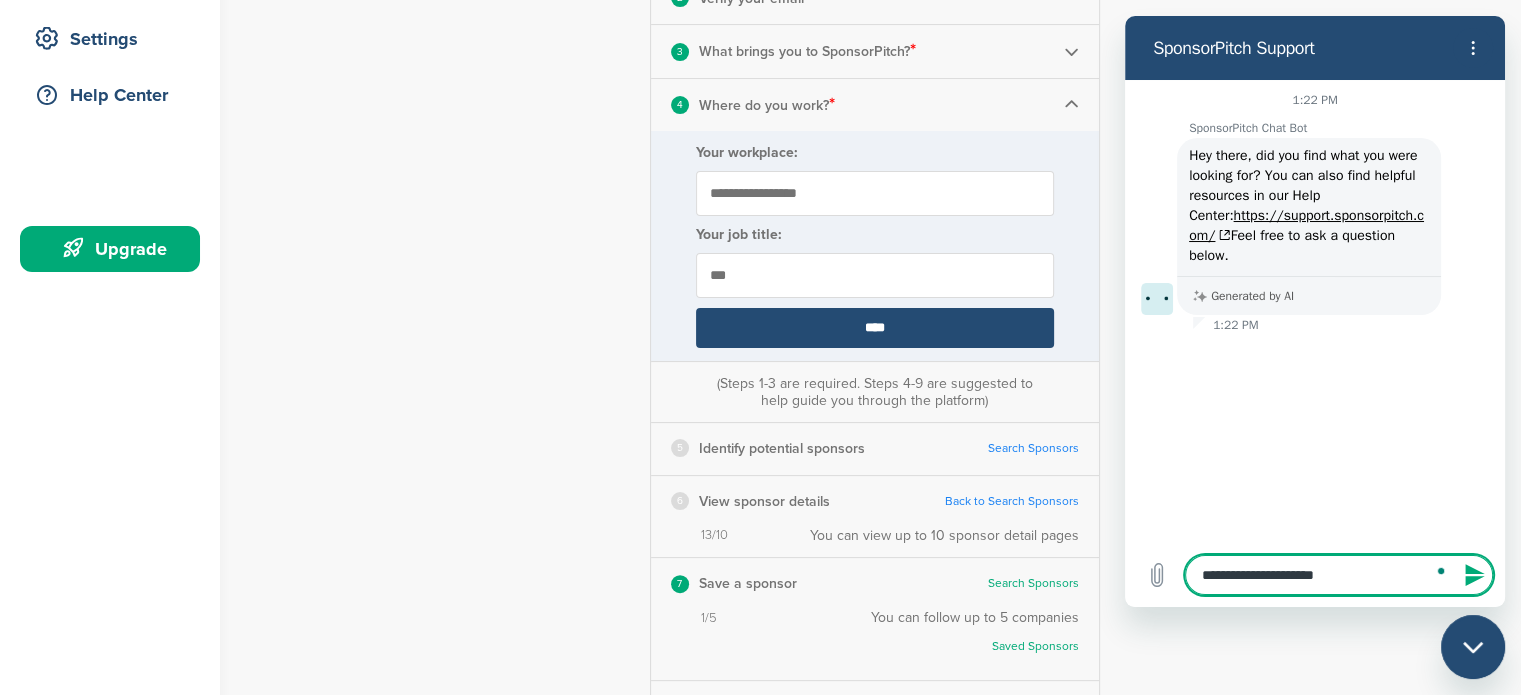 type on "**********" 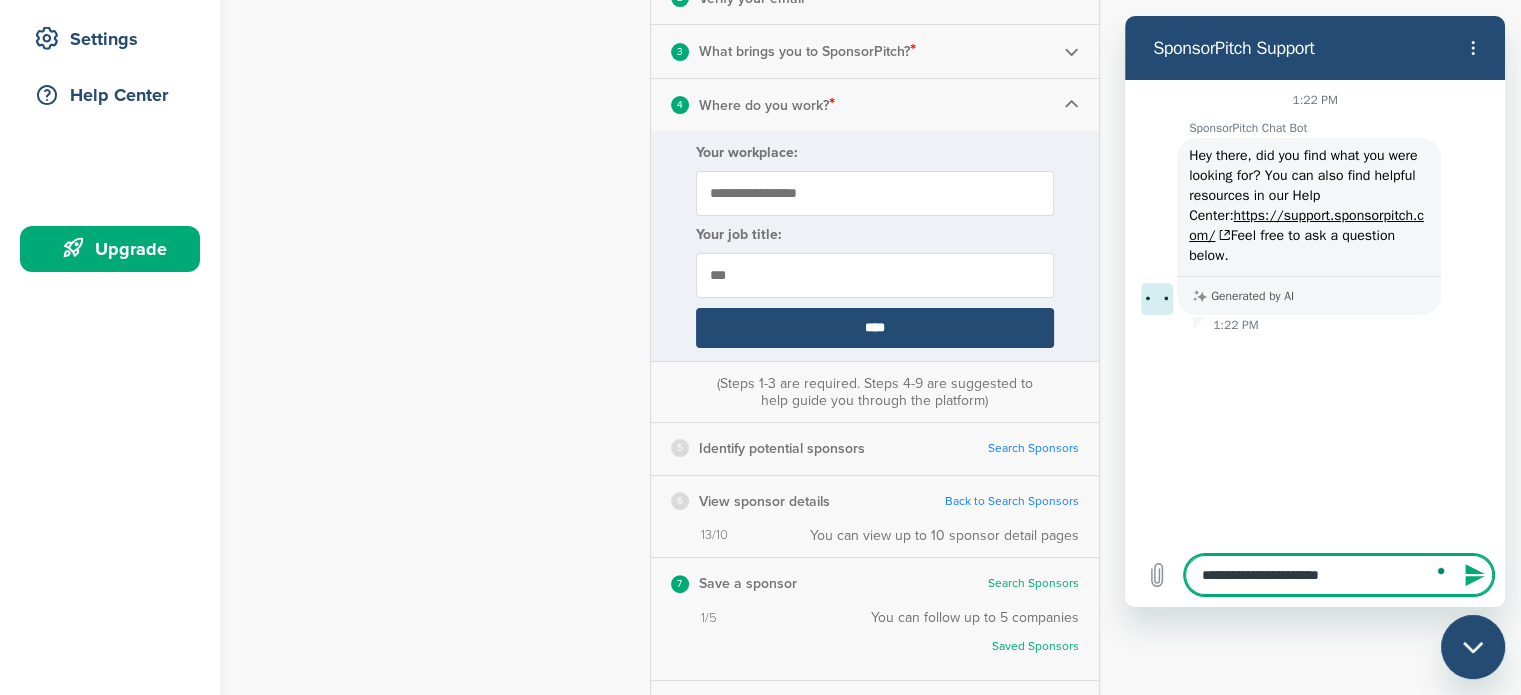 type on "**********" 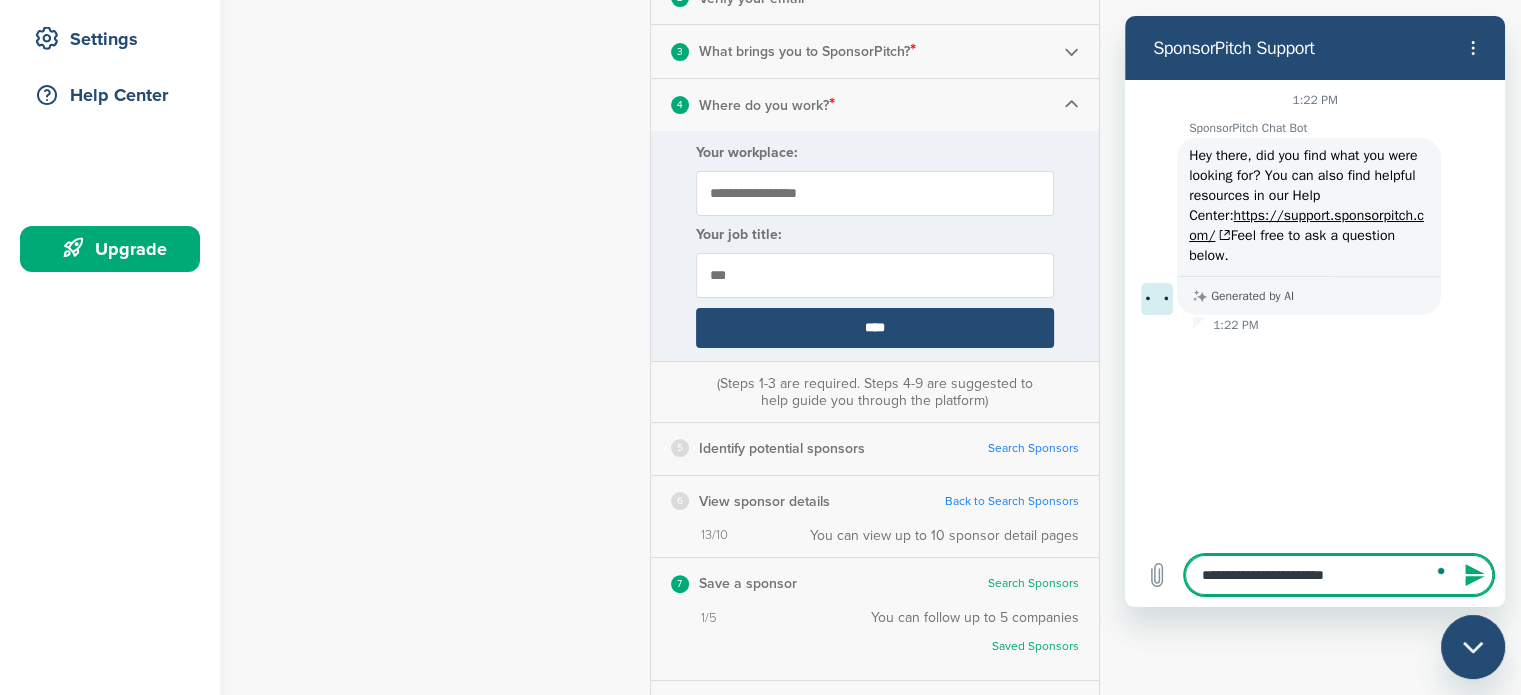 type on "**********" 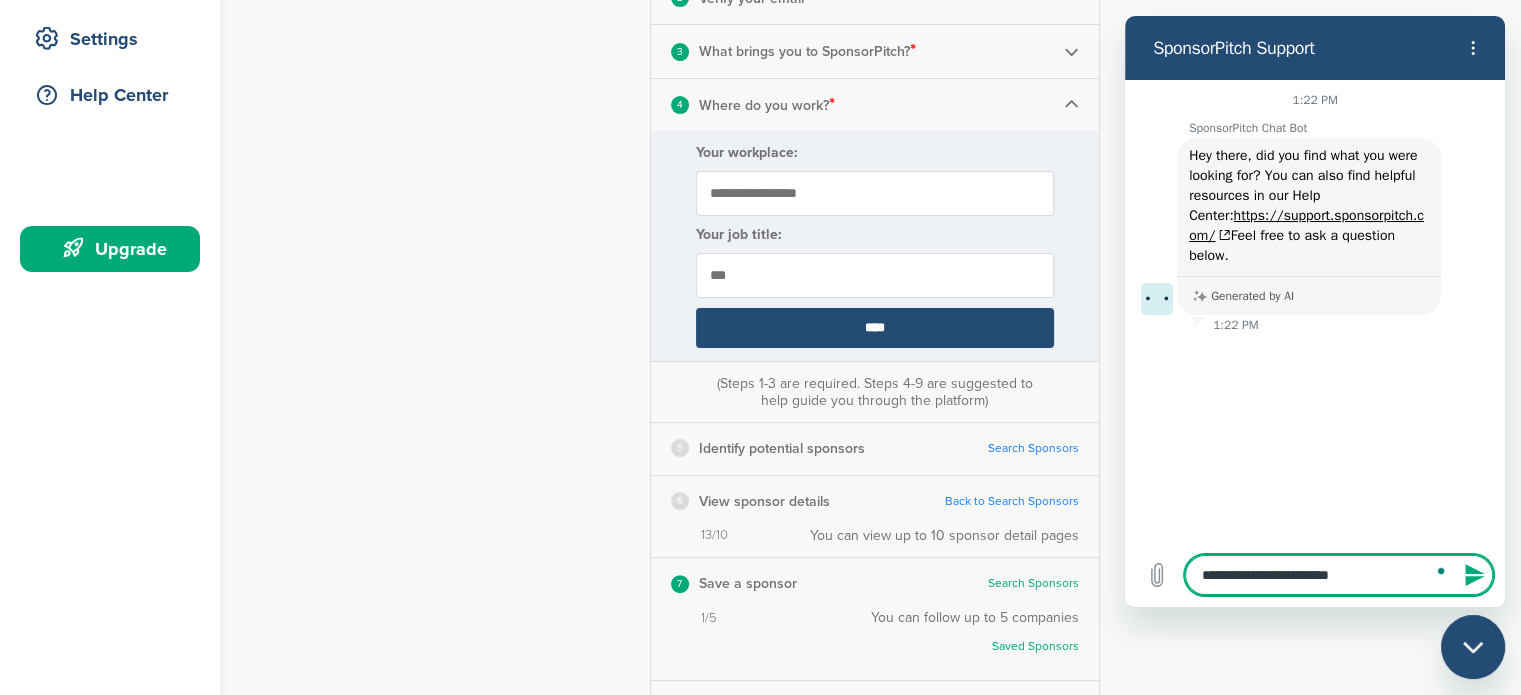 type on "**********" 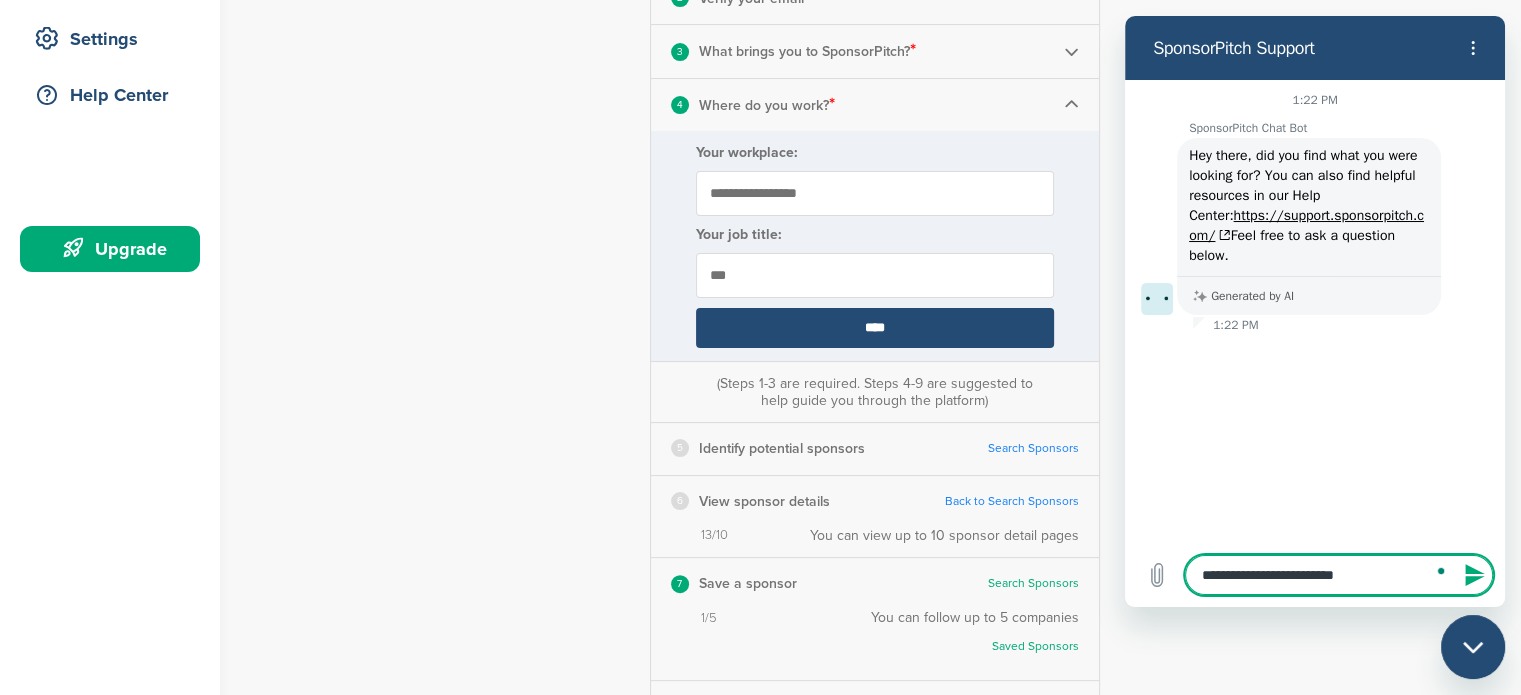 type on "**********" 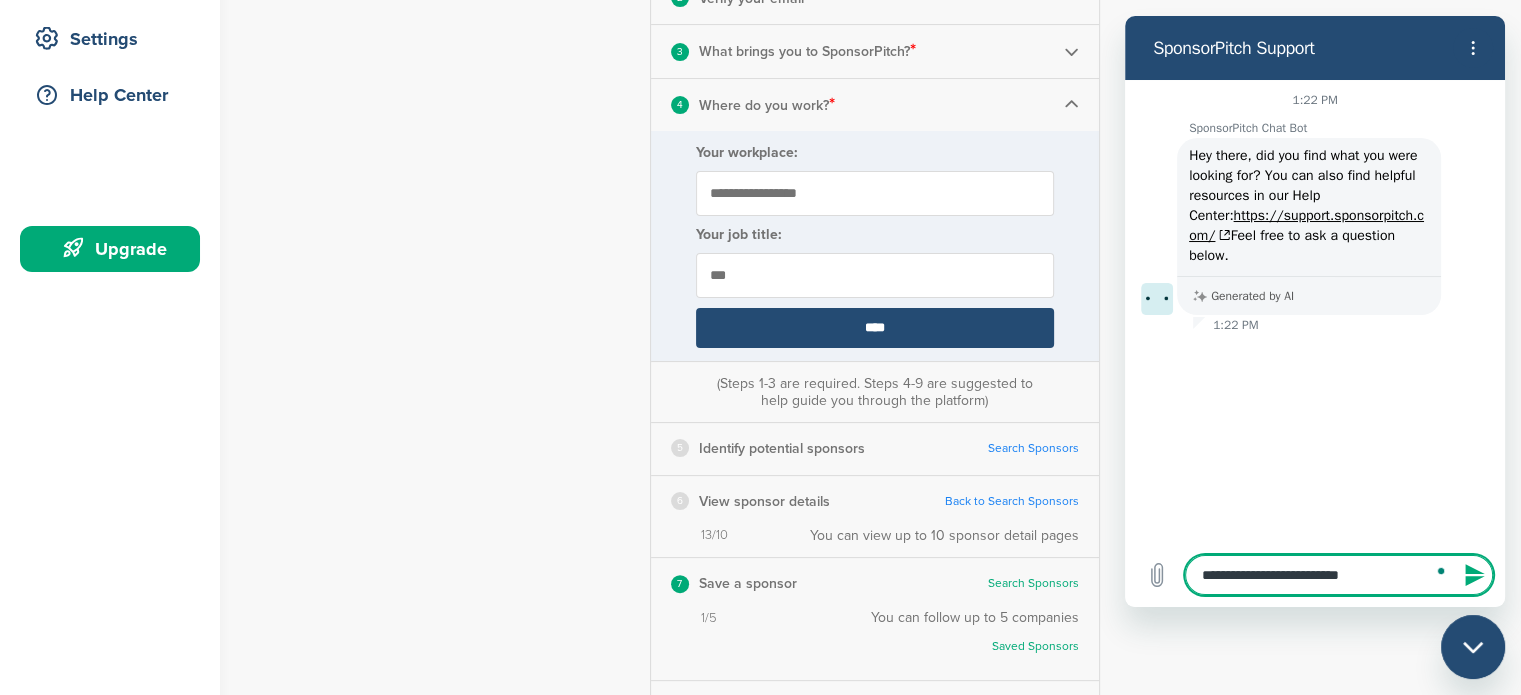 type on "**********" 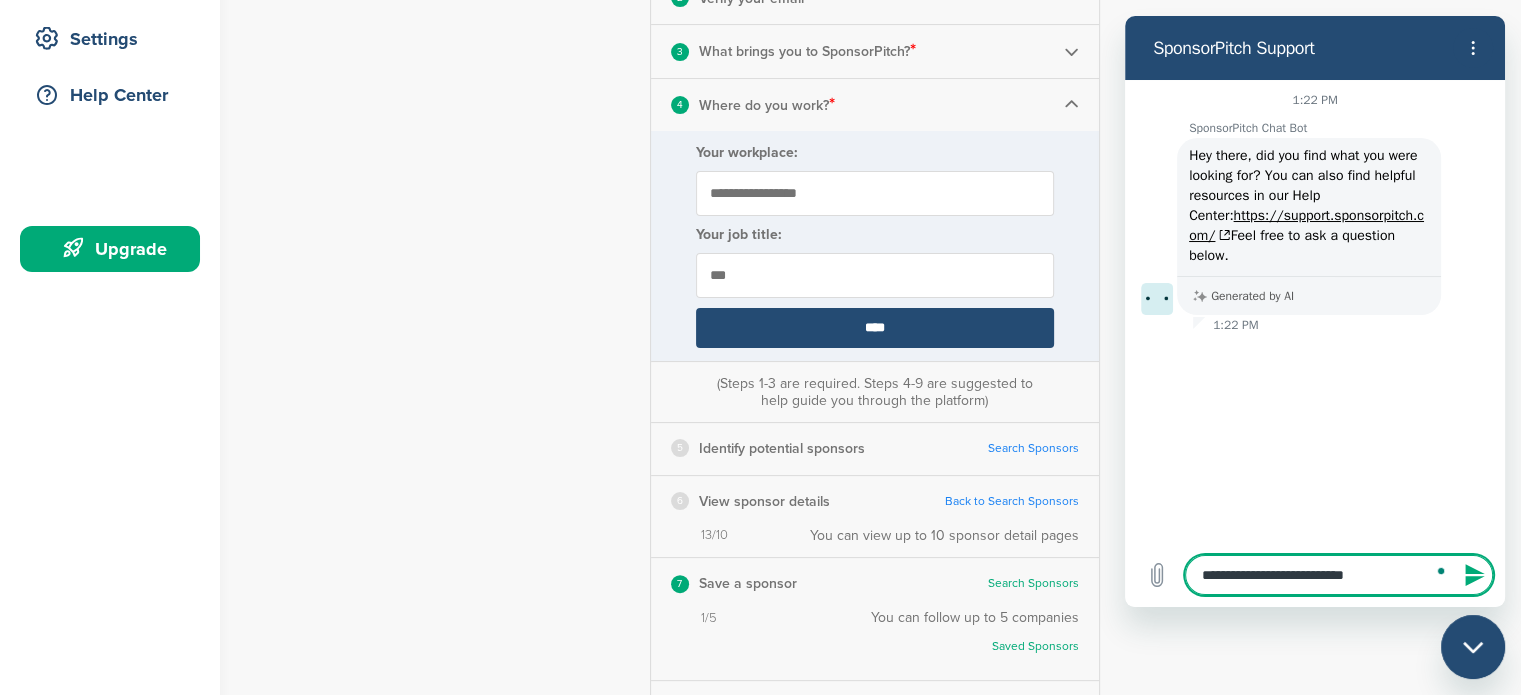 type on "**********" 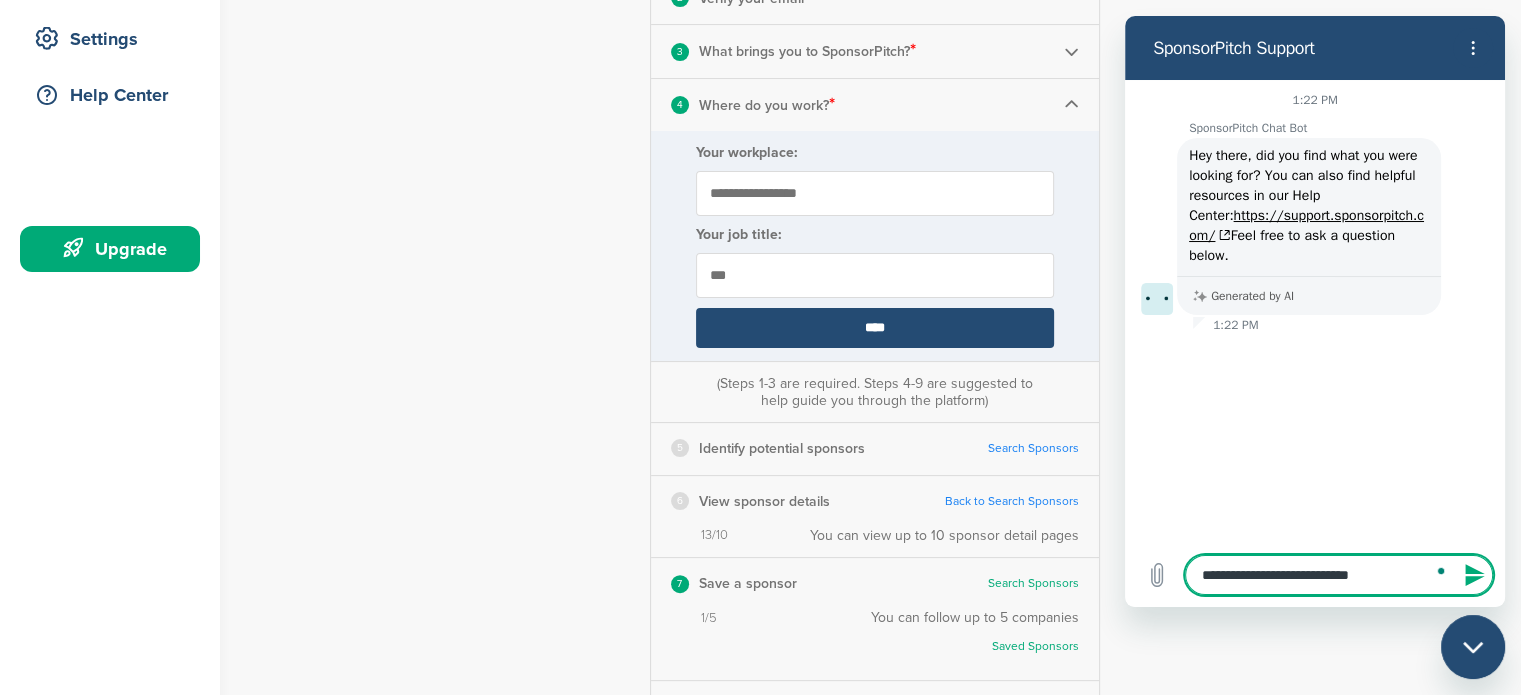 type on "**********" 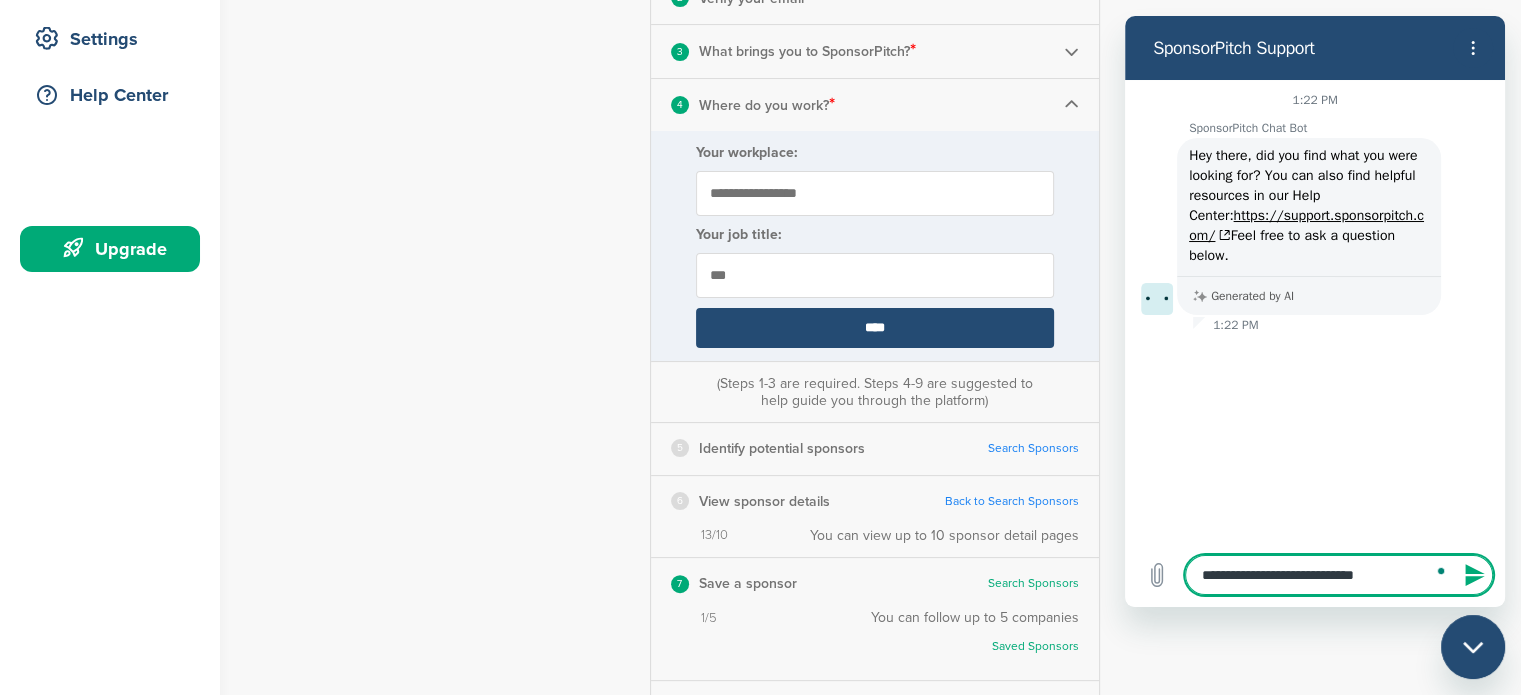type on "**********" 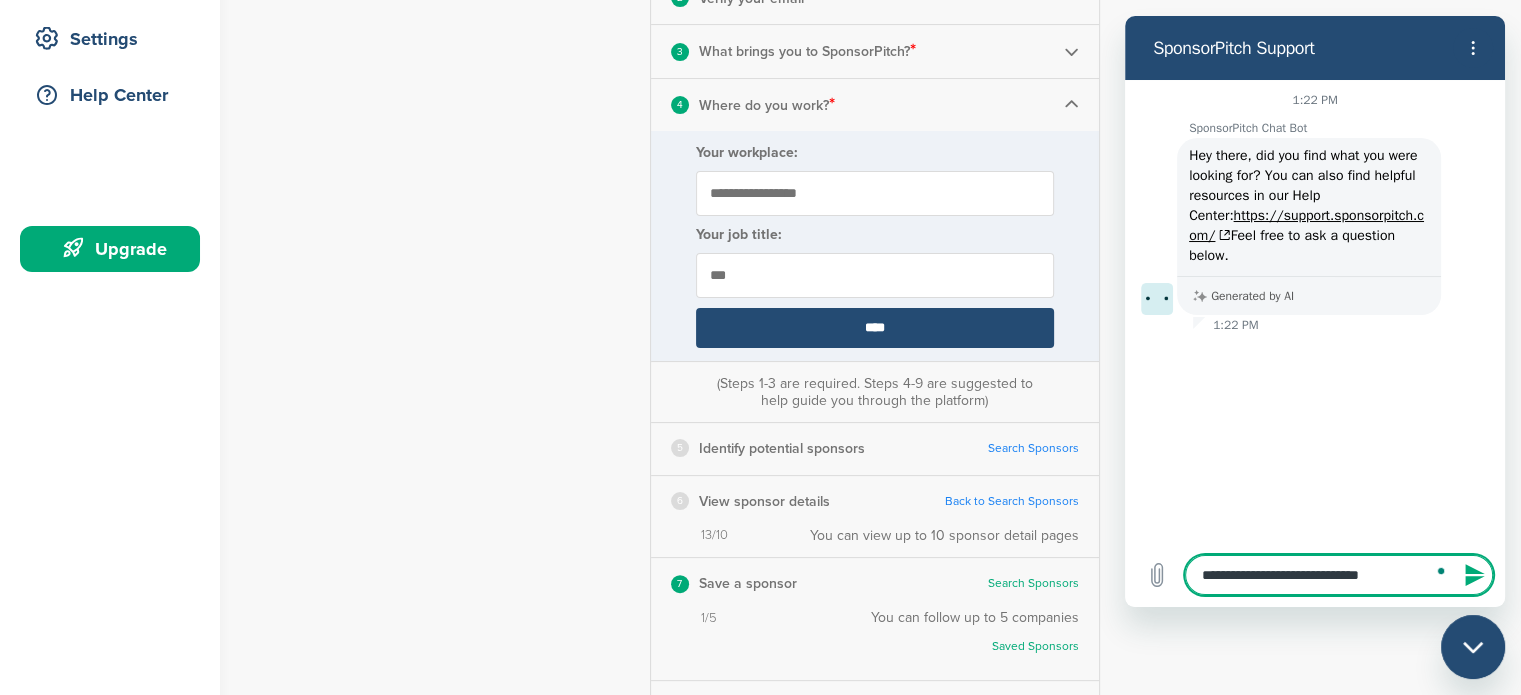 type on "**********" 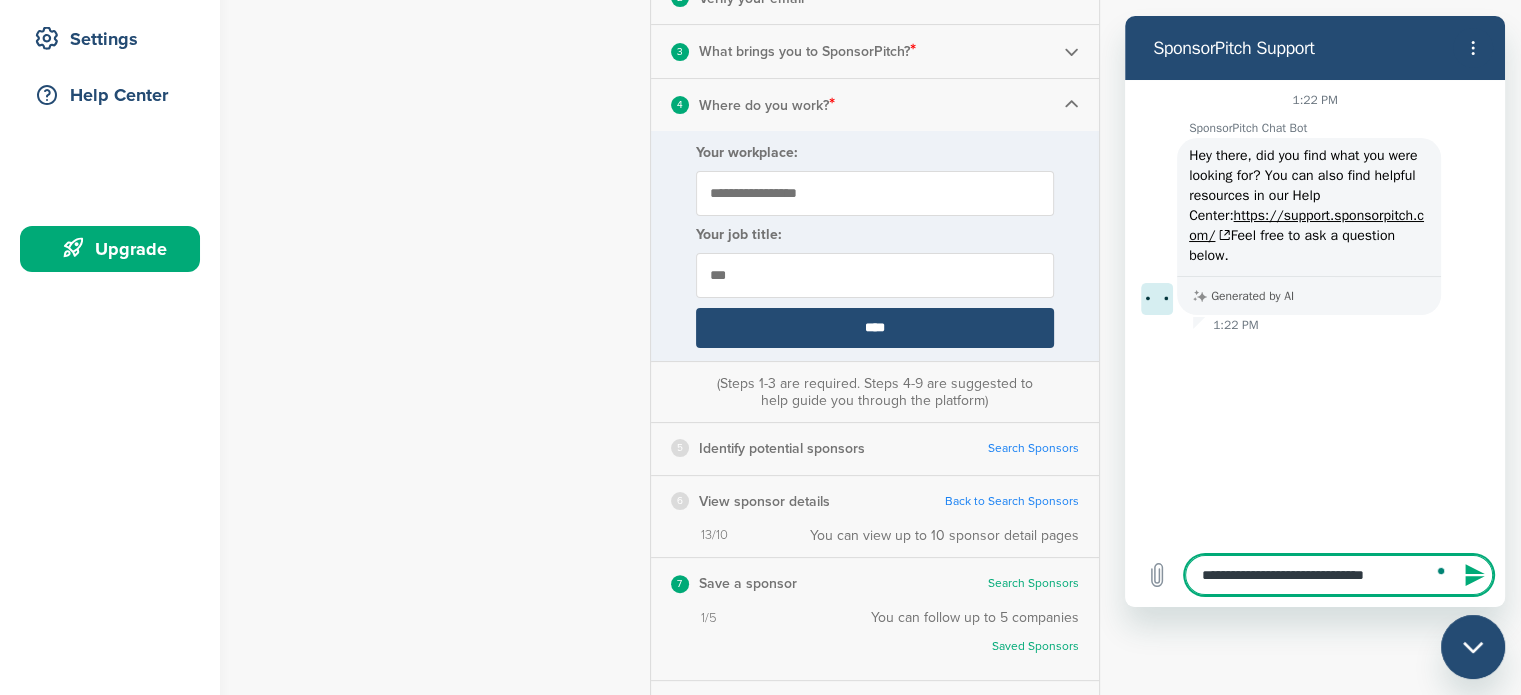 type on "**********" 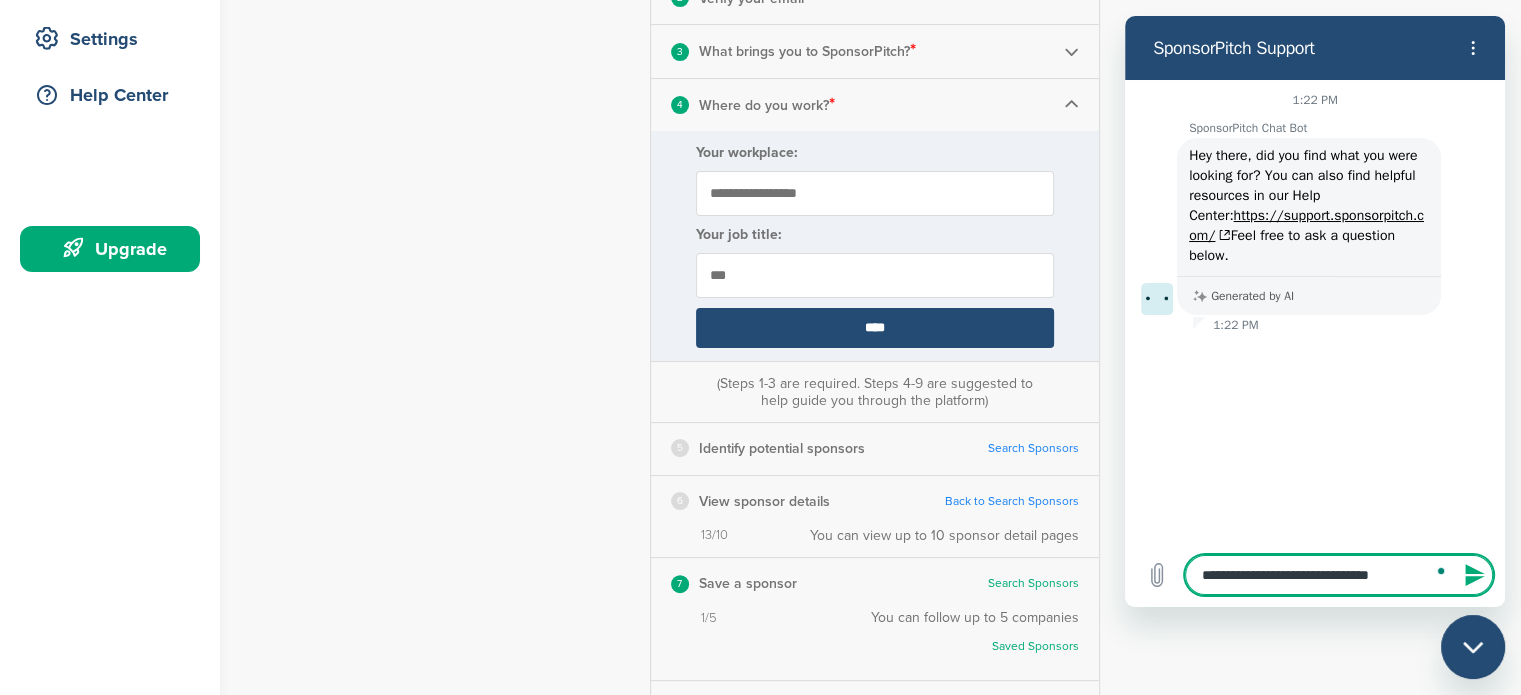 type on "**********" 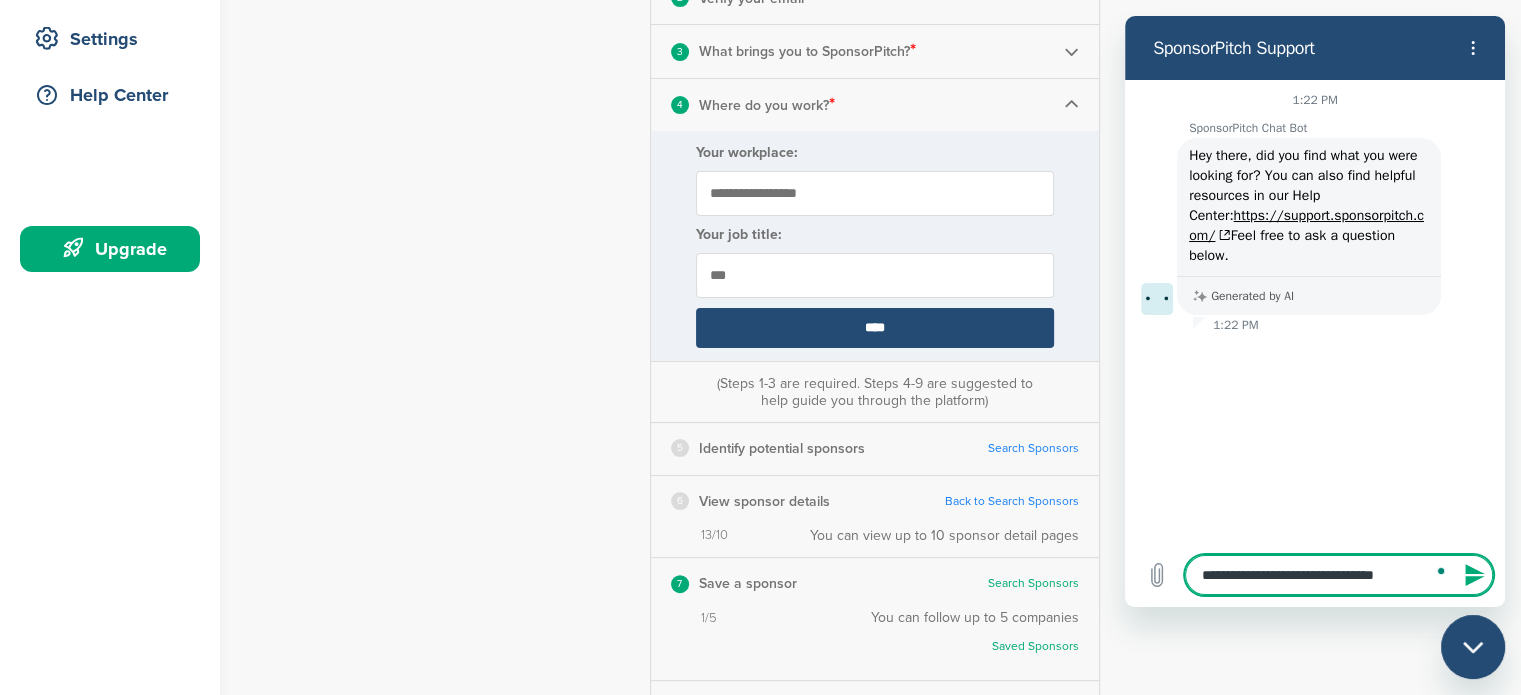 type on "**********" 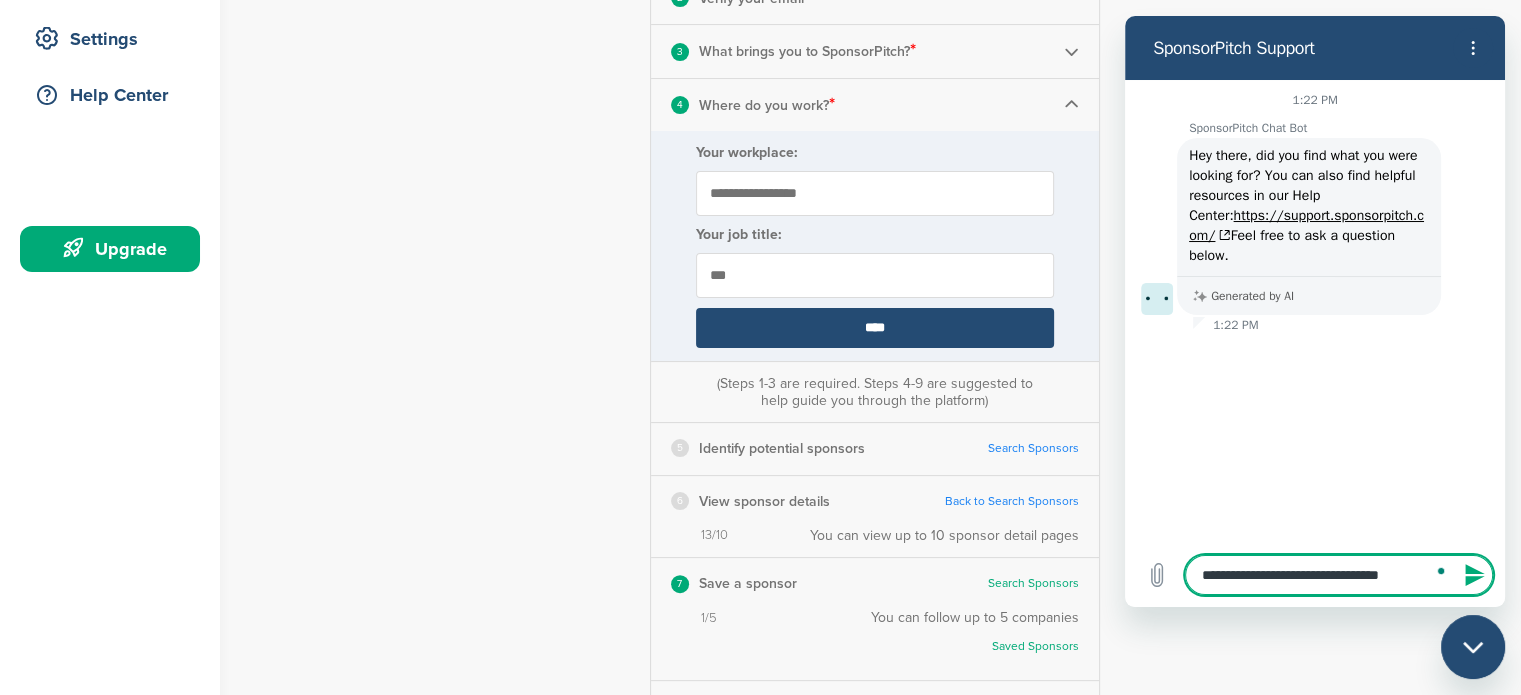 type on "**********" 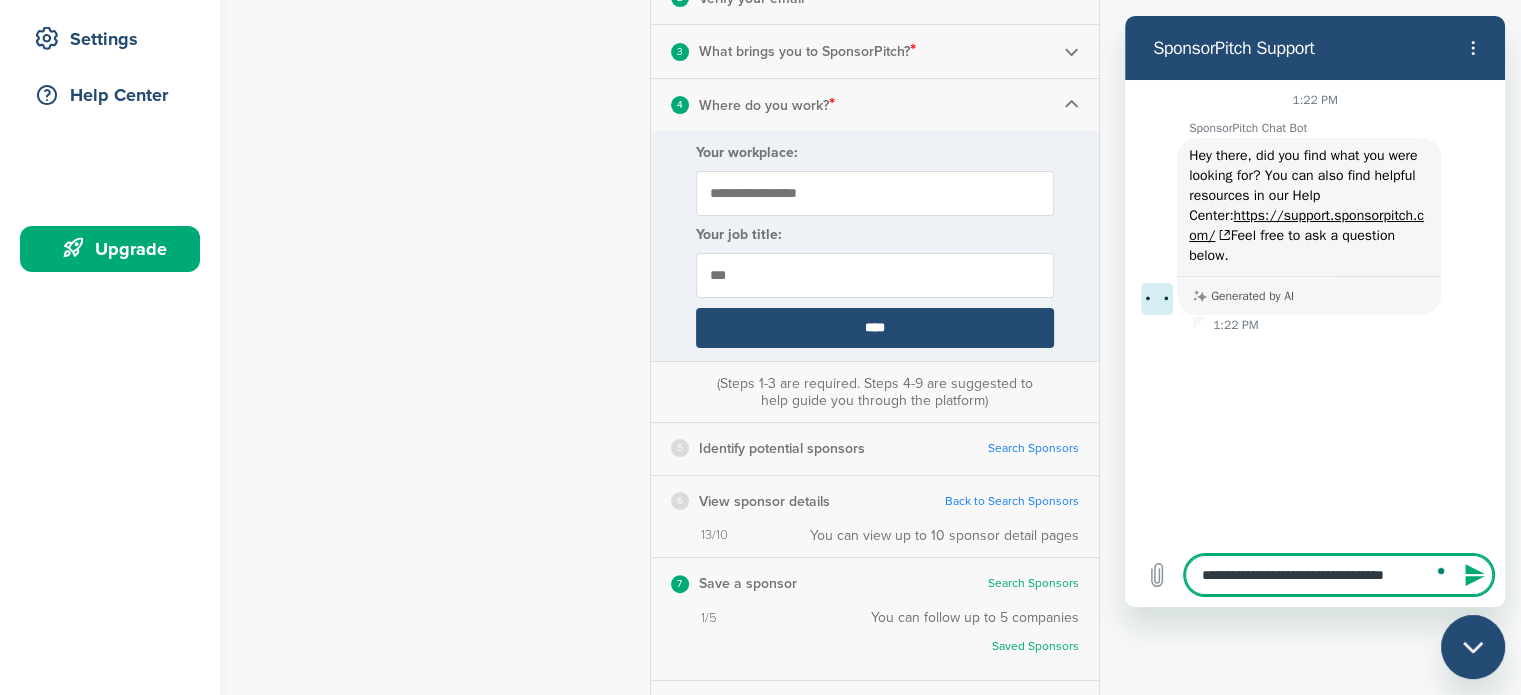 type on "**********" 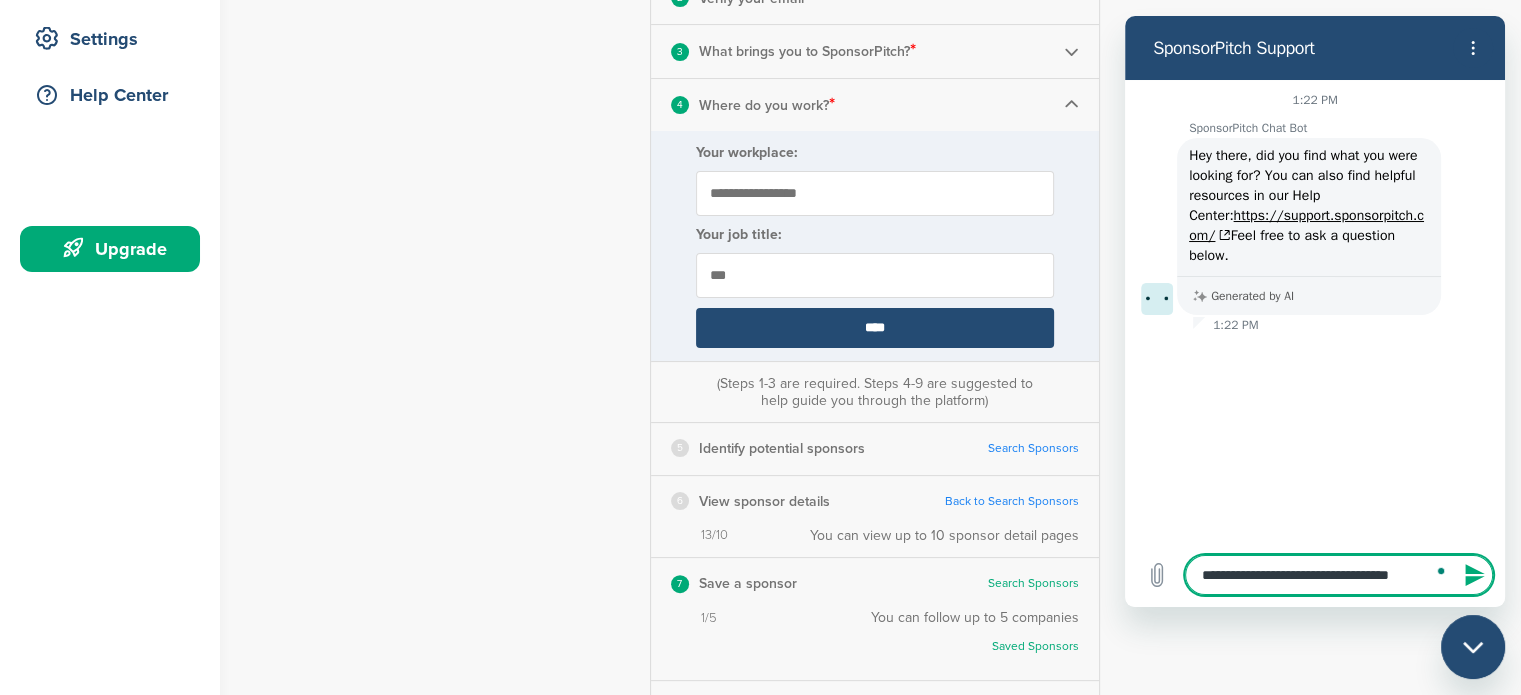 type on "**********" 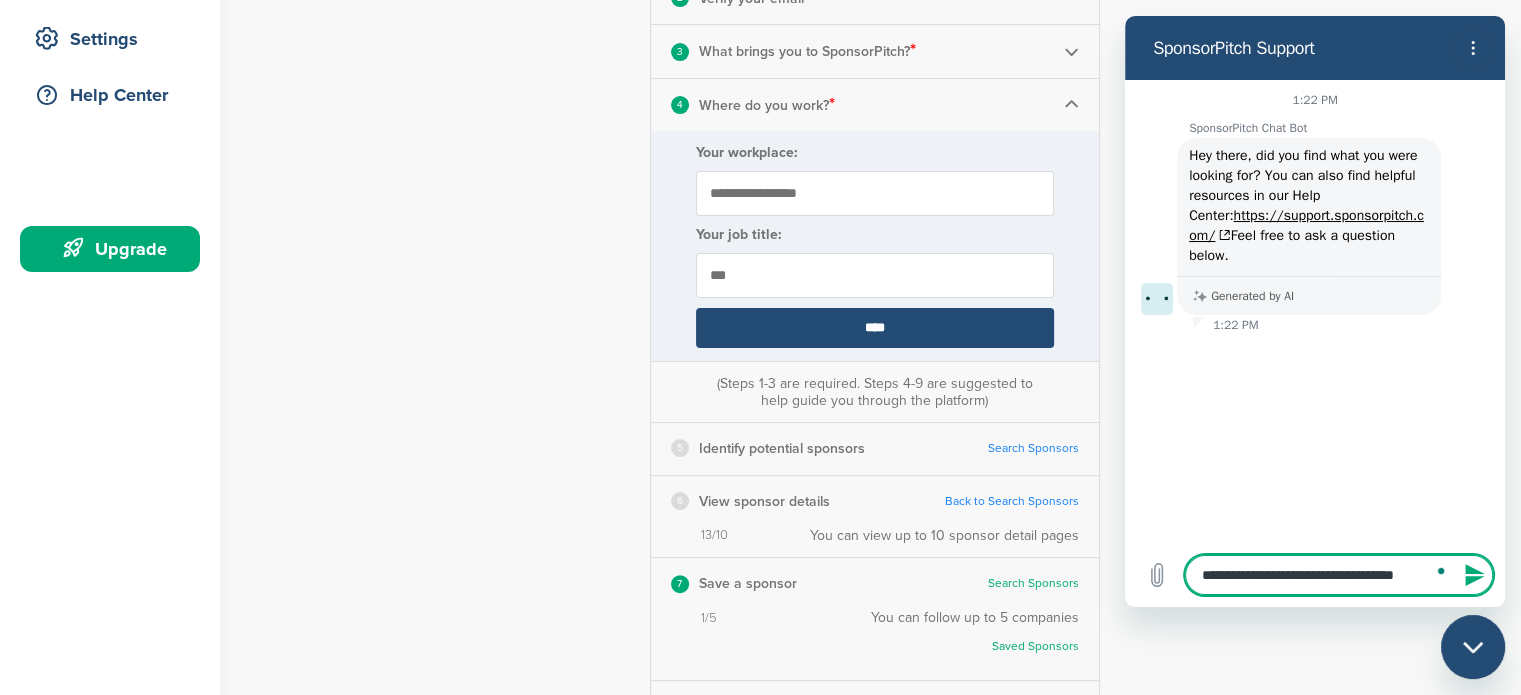 type on "**********" 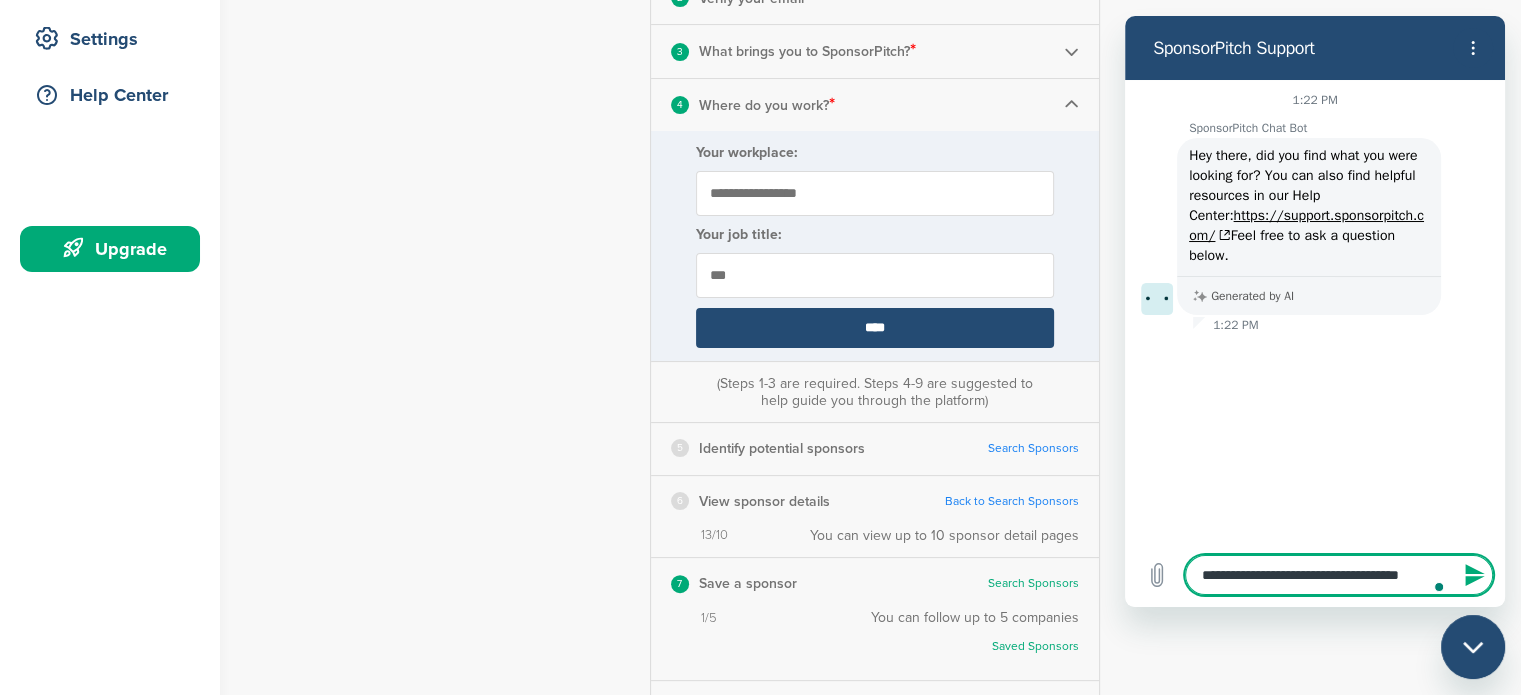 type on "**********" 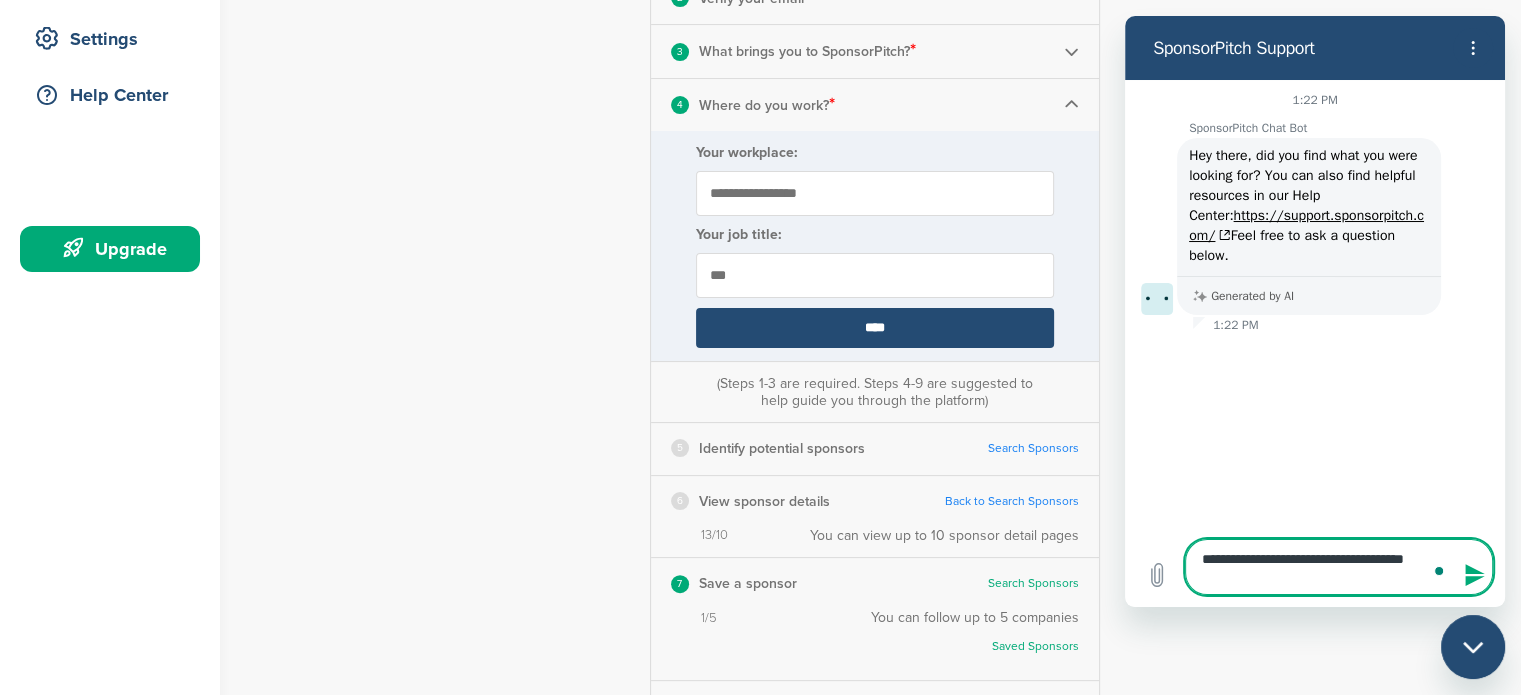 type on "**********" 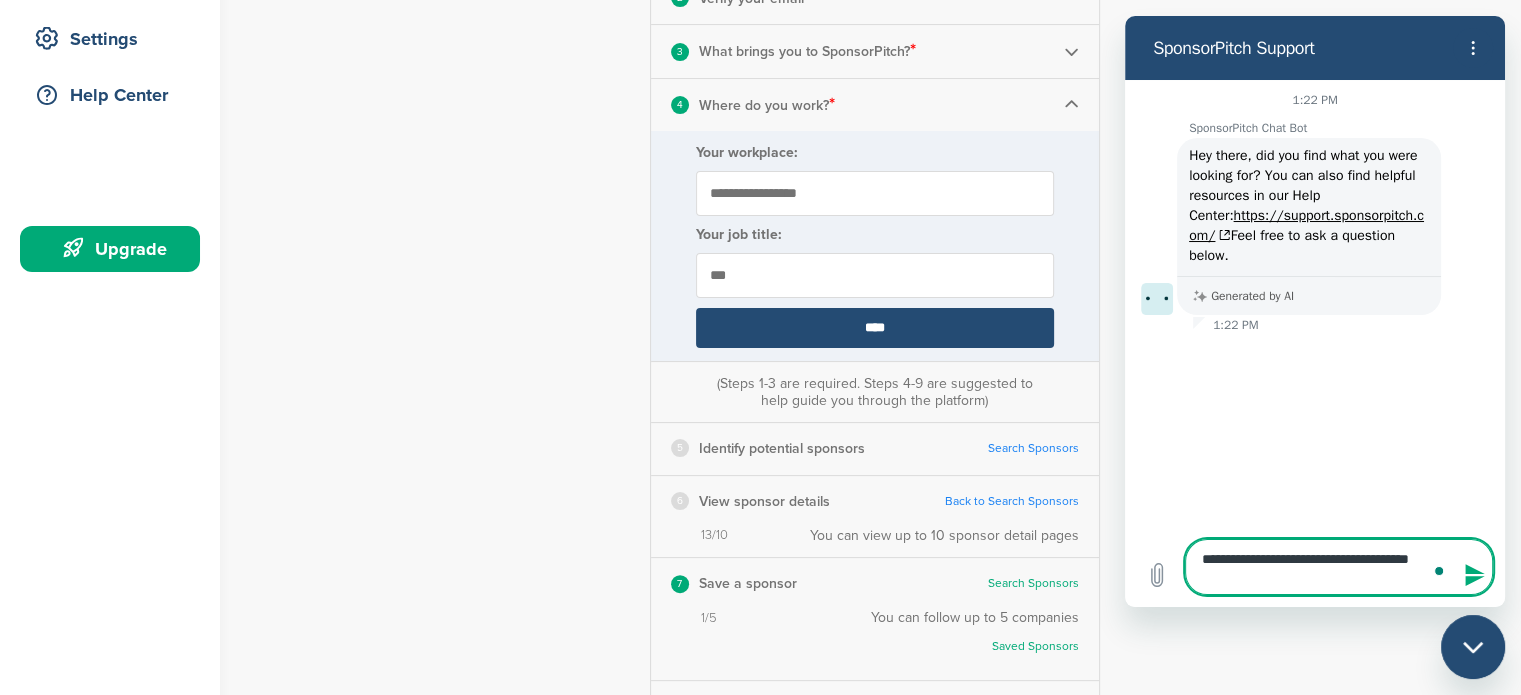 type on "**********" 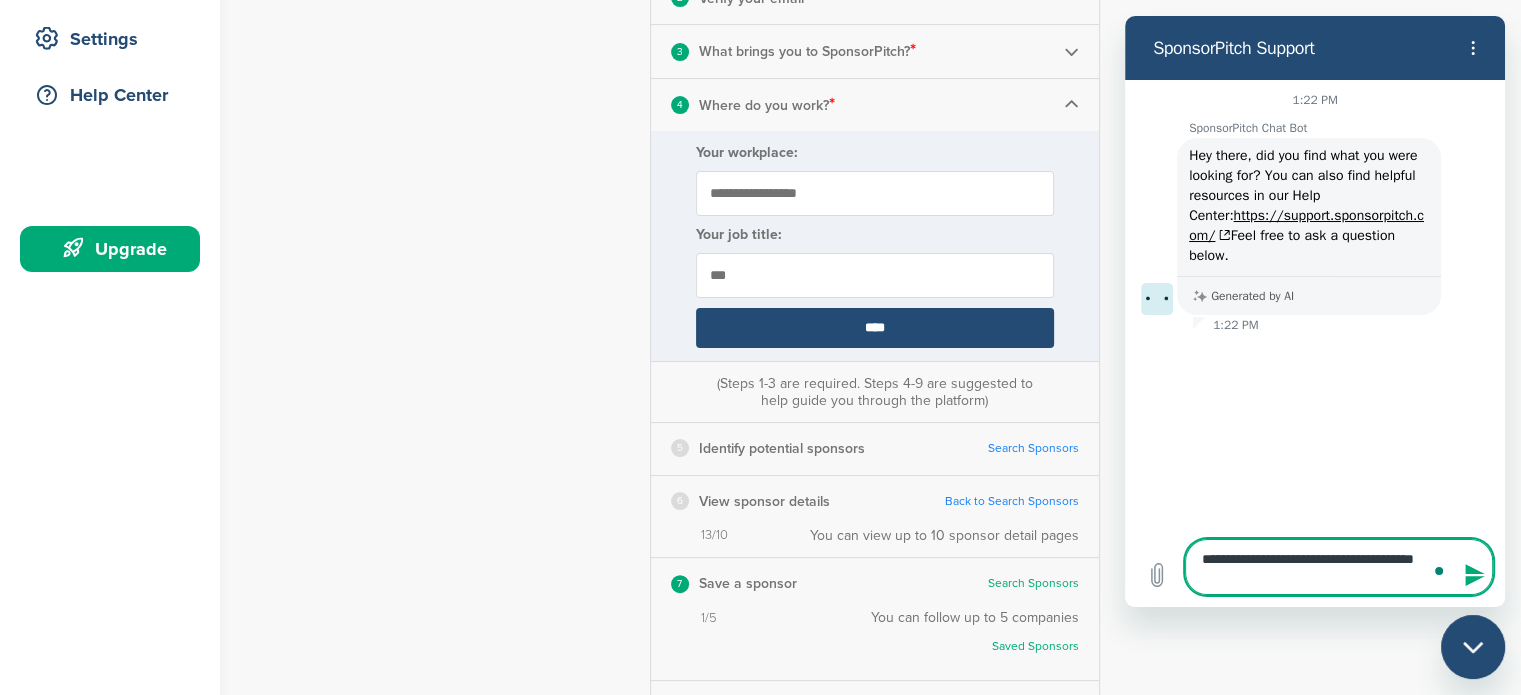 type on "*" 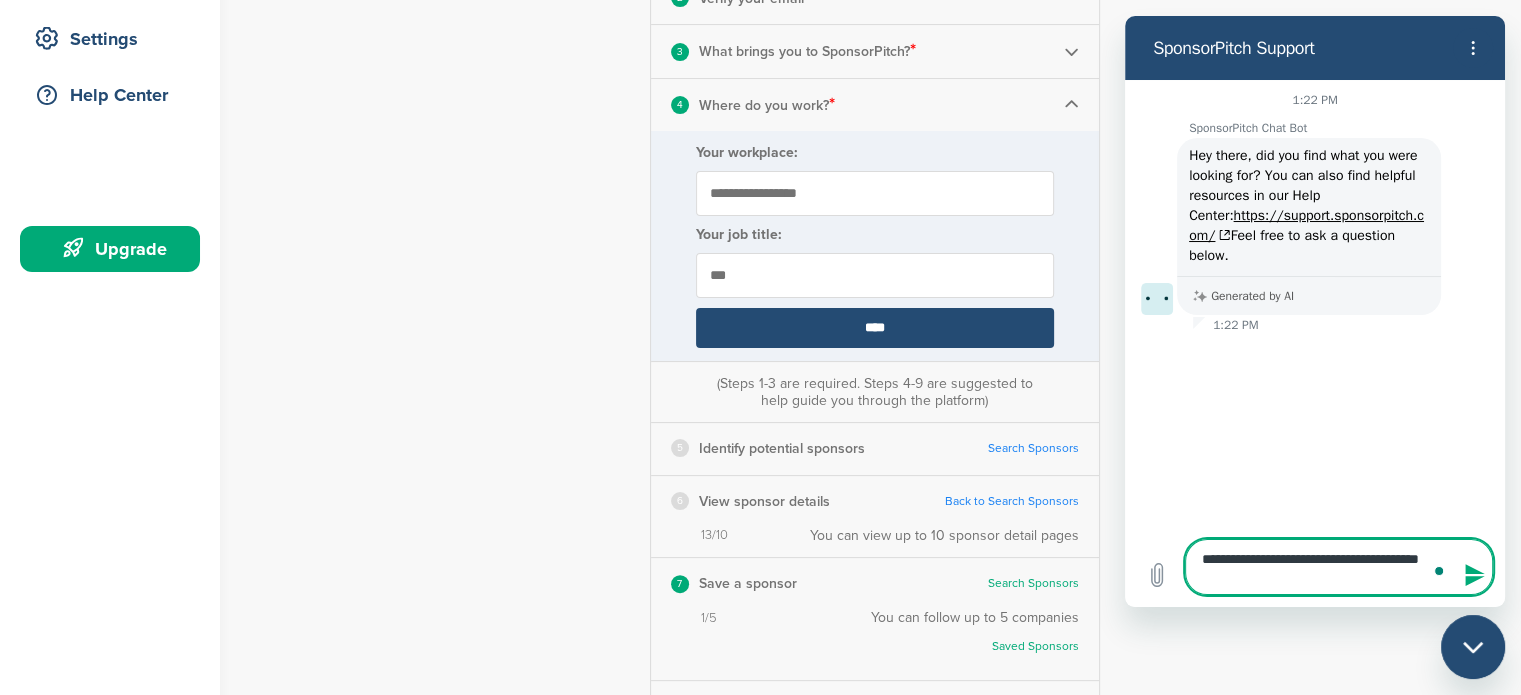 type on "**********" 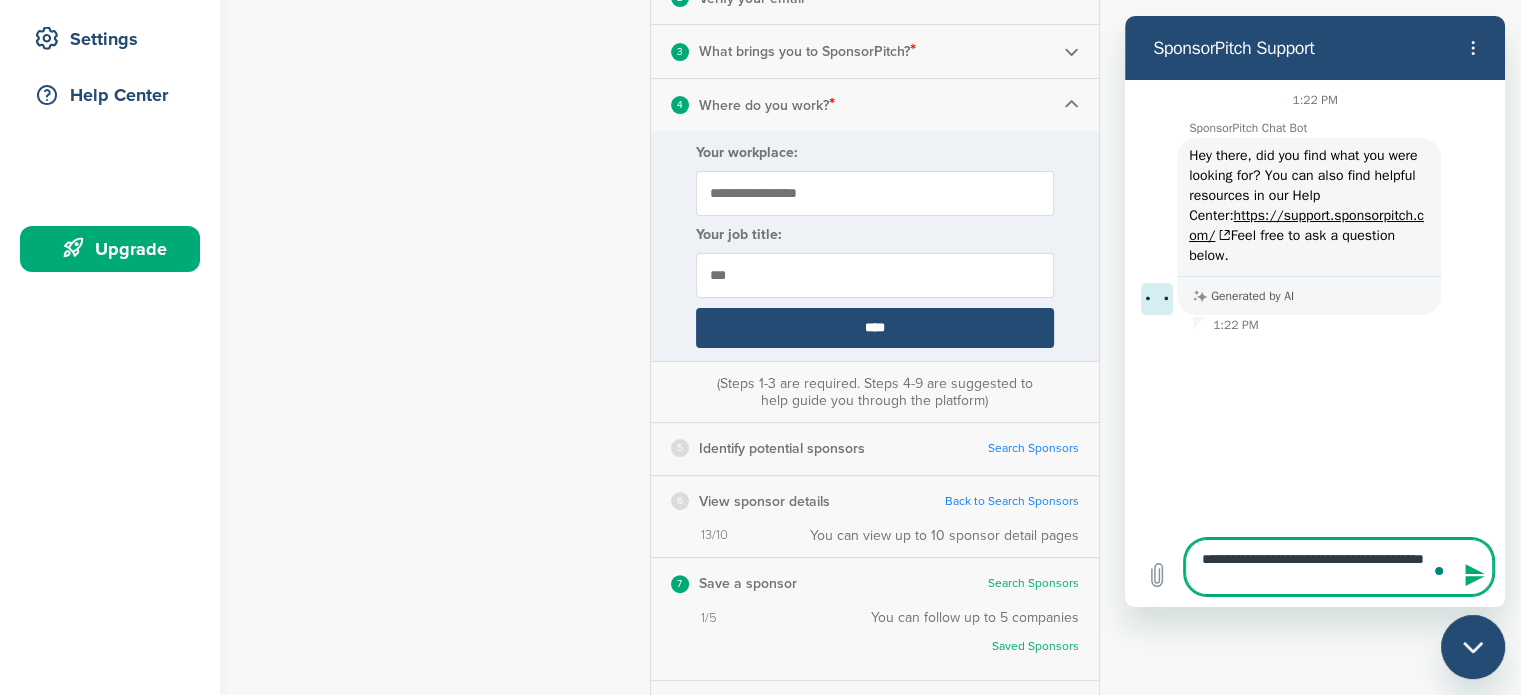 type on "*" 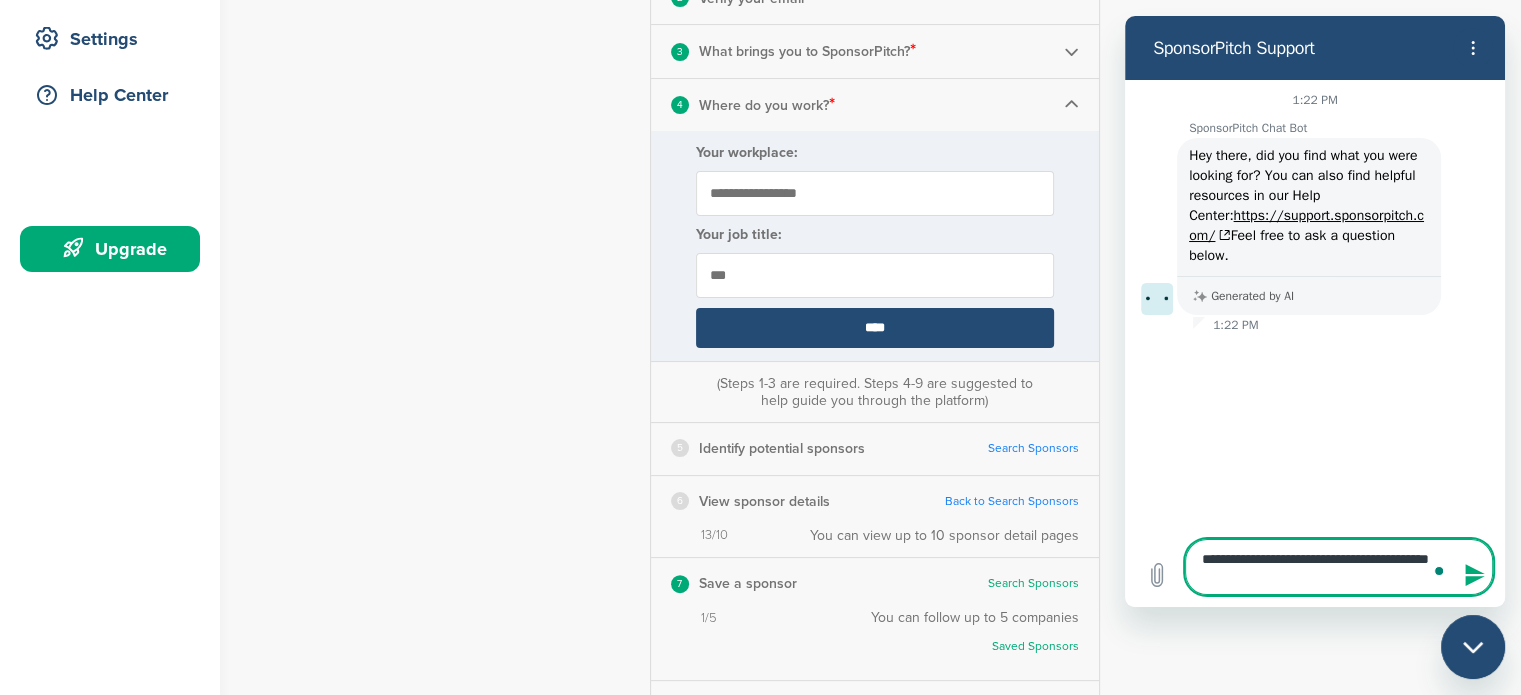 type on "**********" 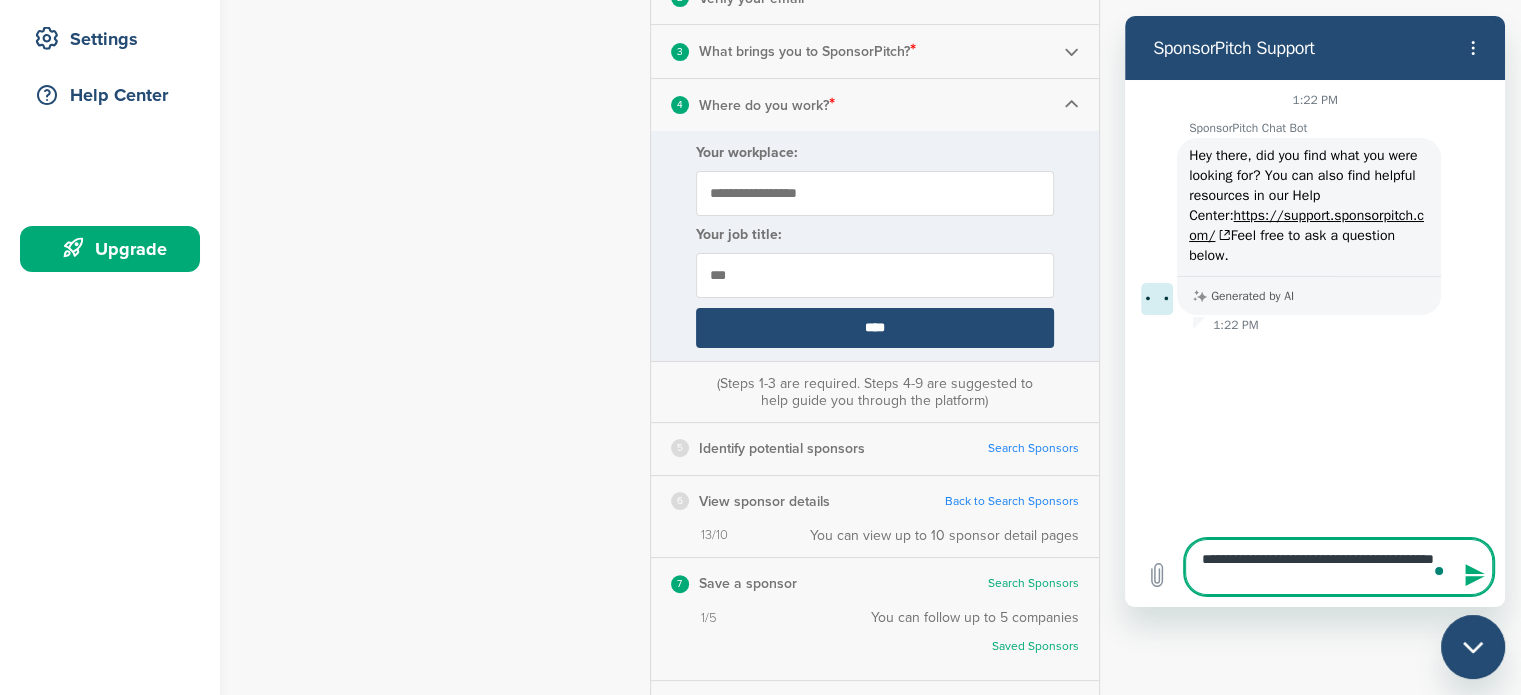 type on "**********" 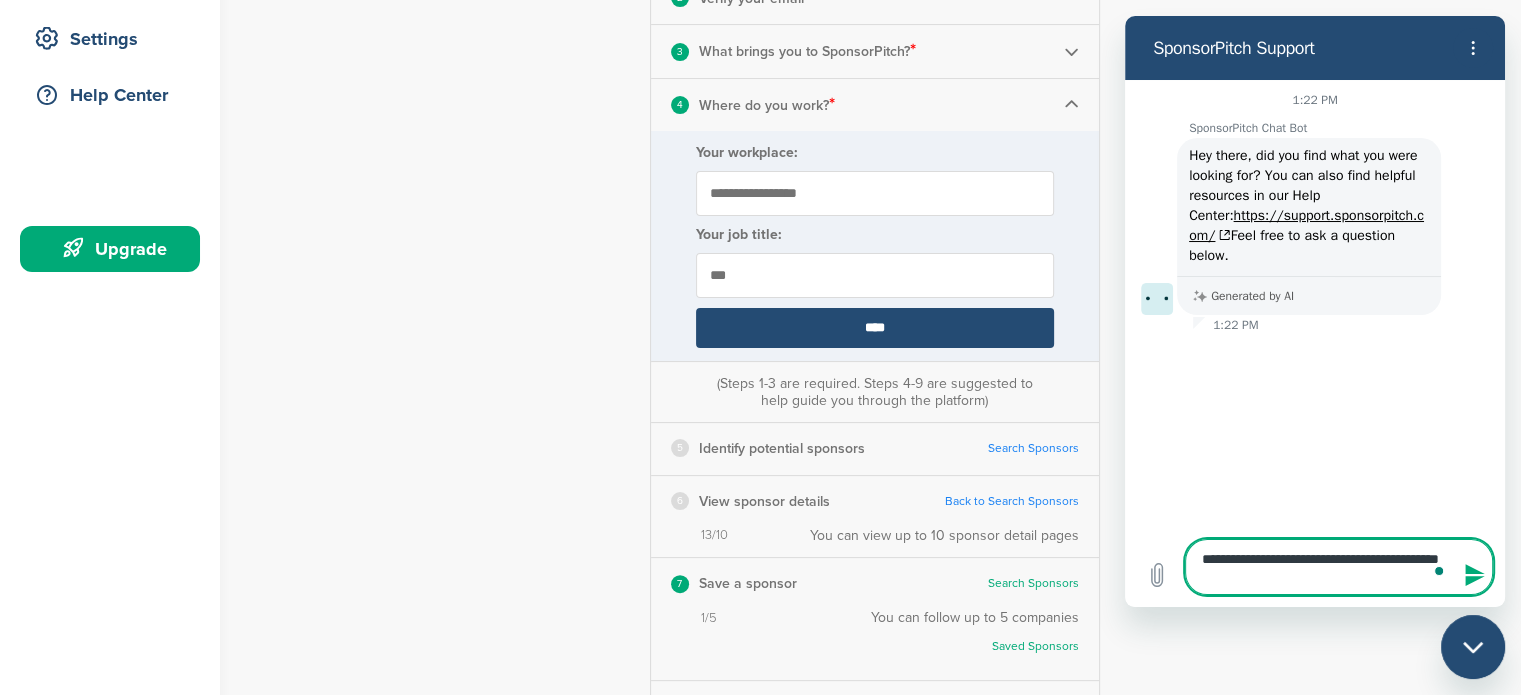 type on "**********" 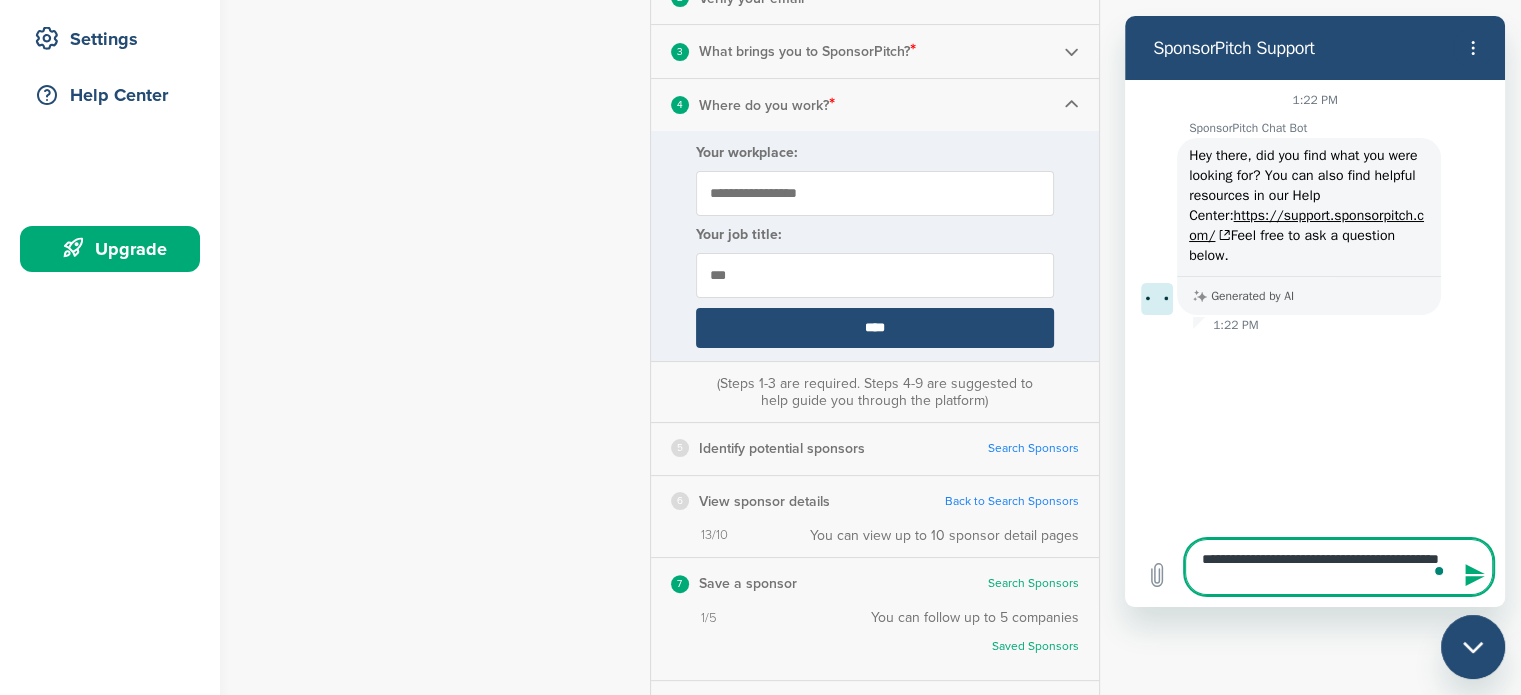 type on "*" 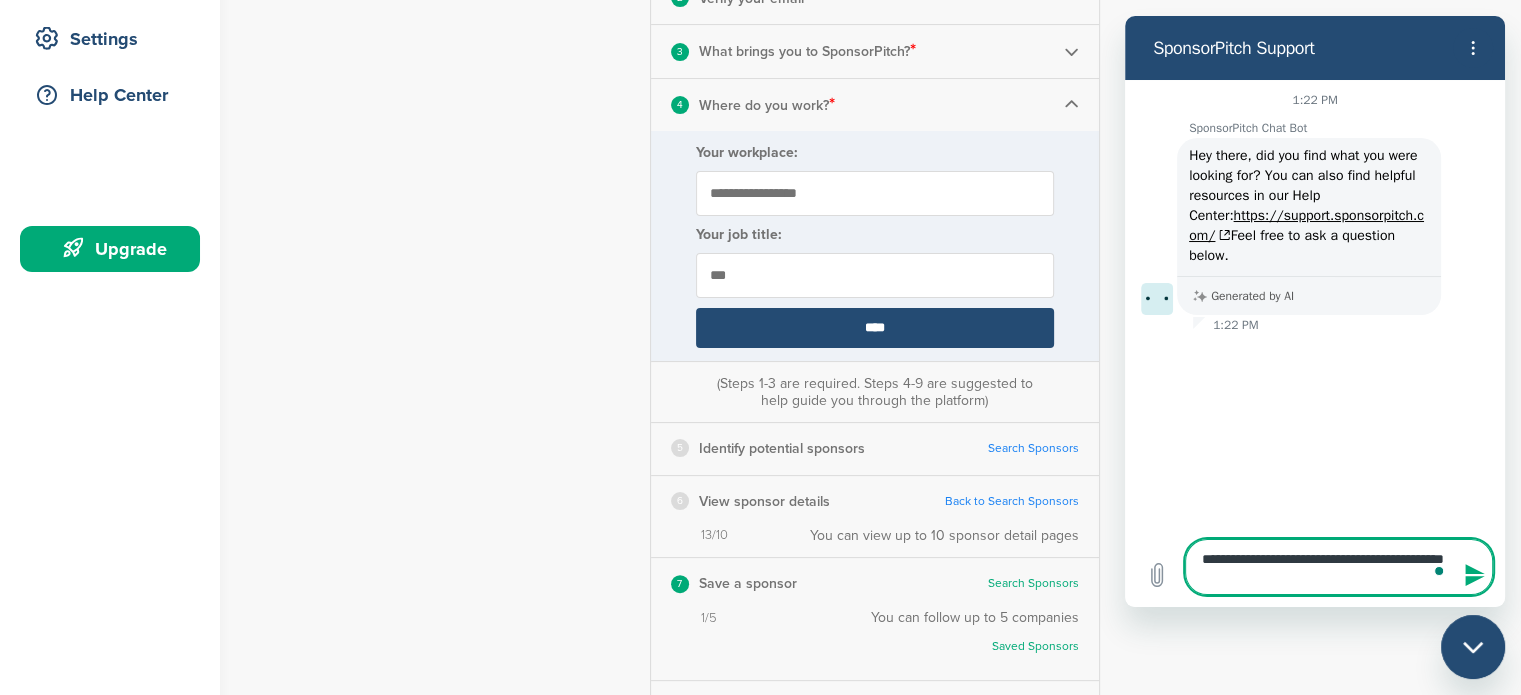 type on "**********" 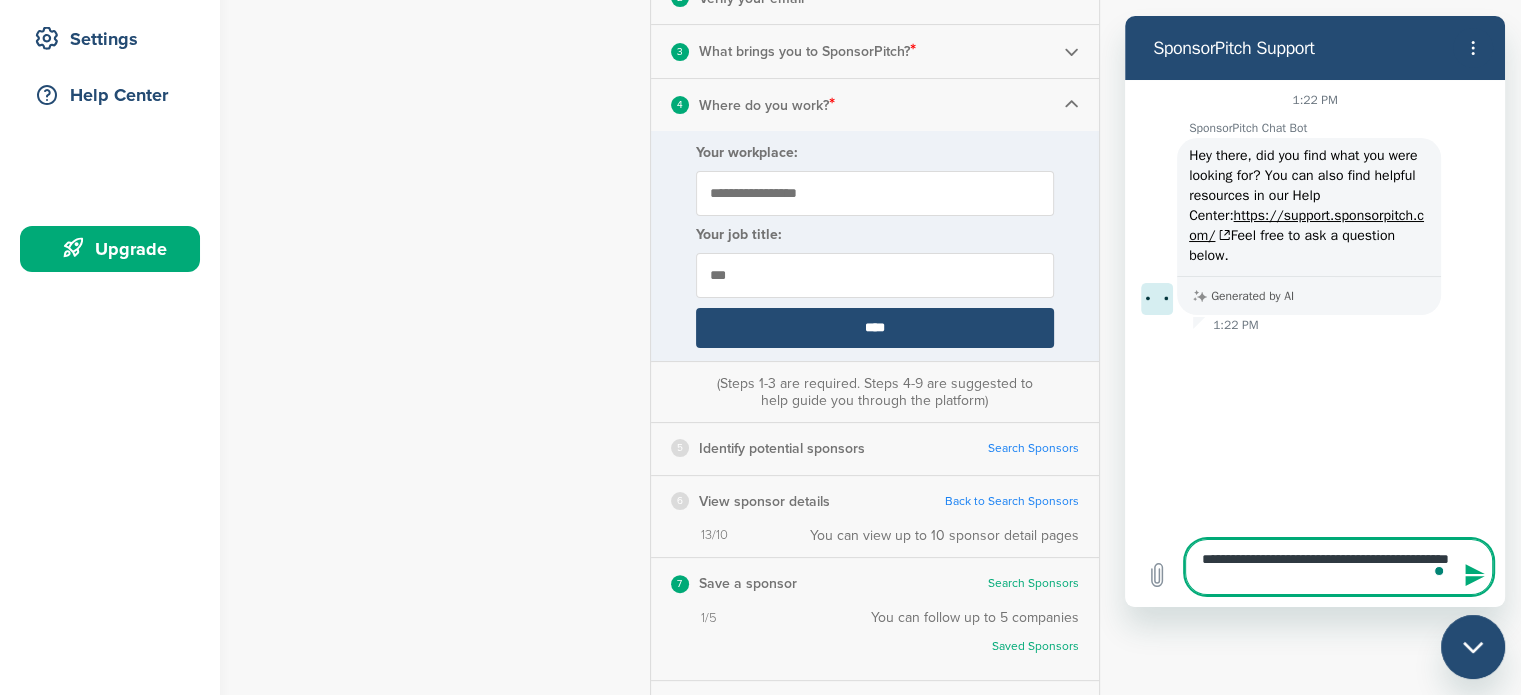 type on "**********" 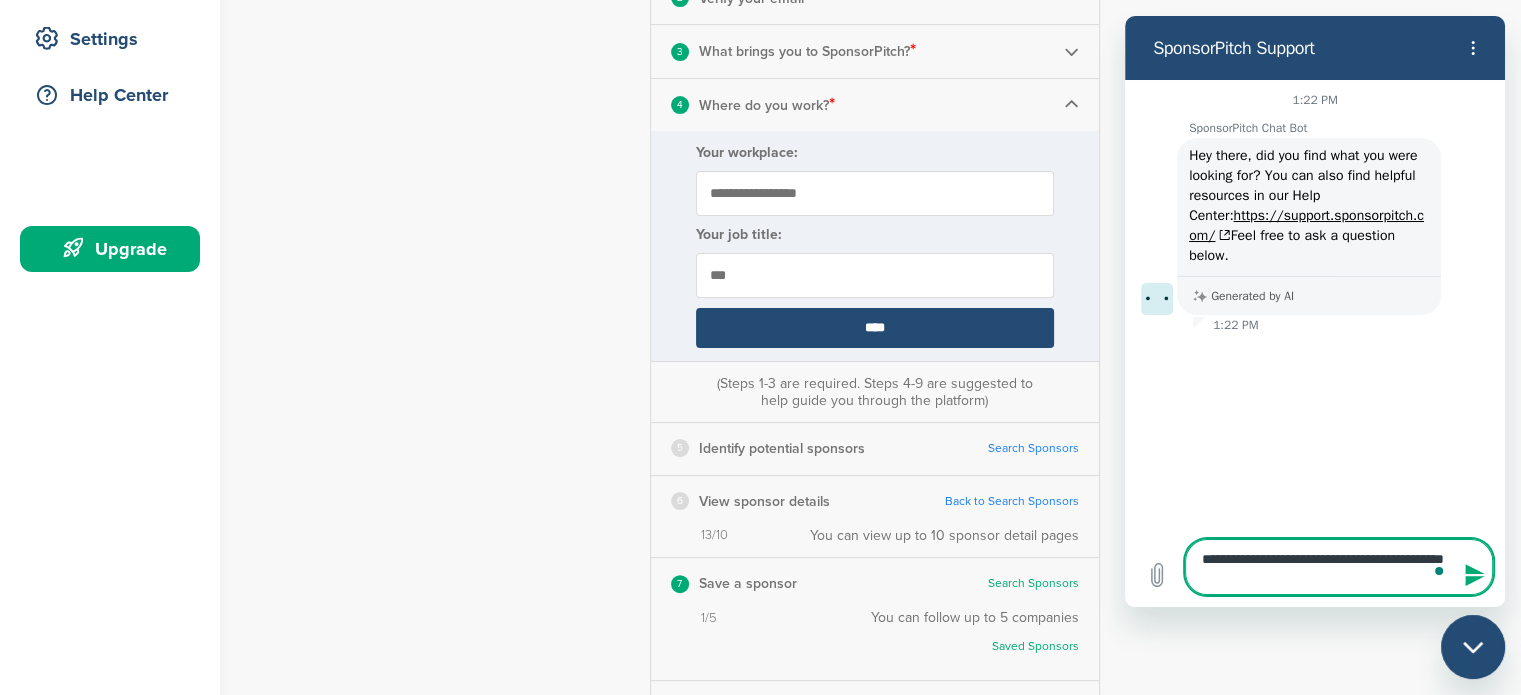 type on "**********" 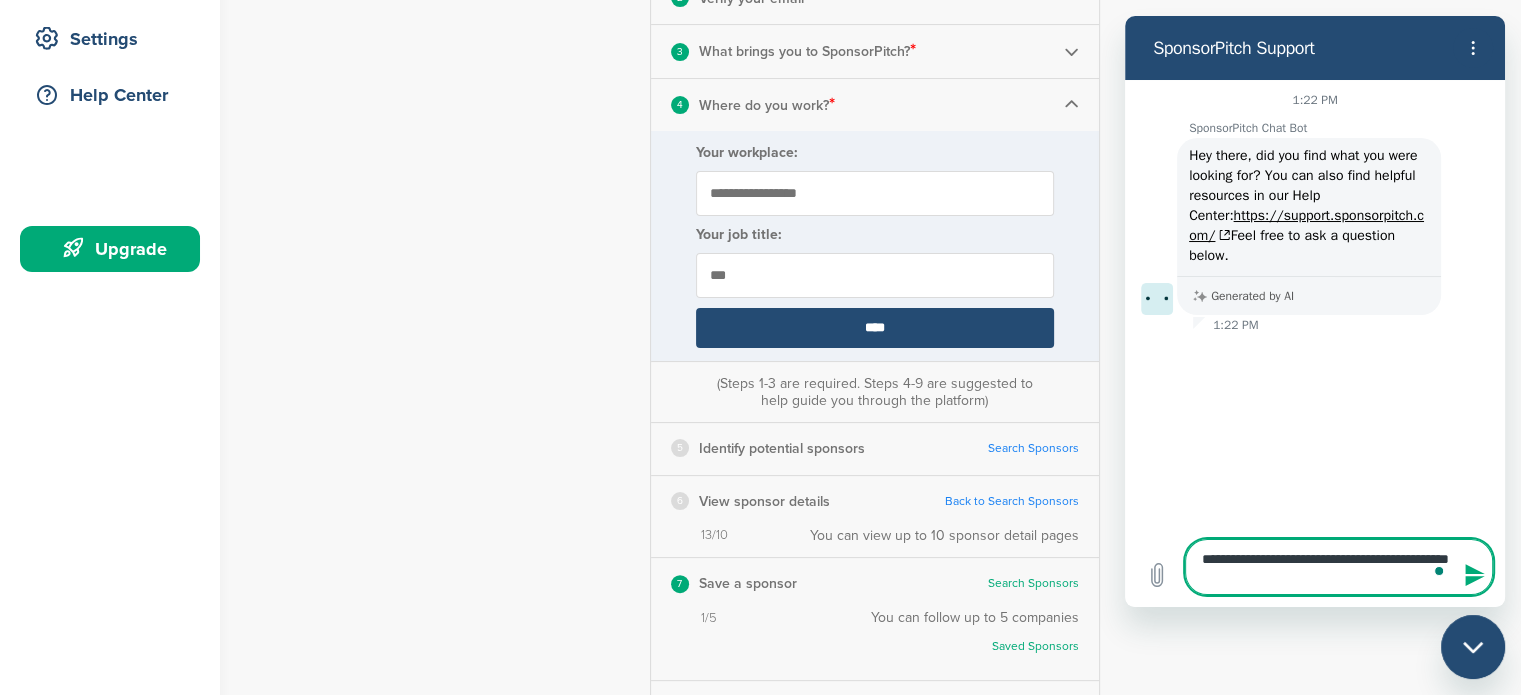 type on "**********" 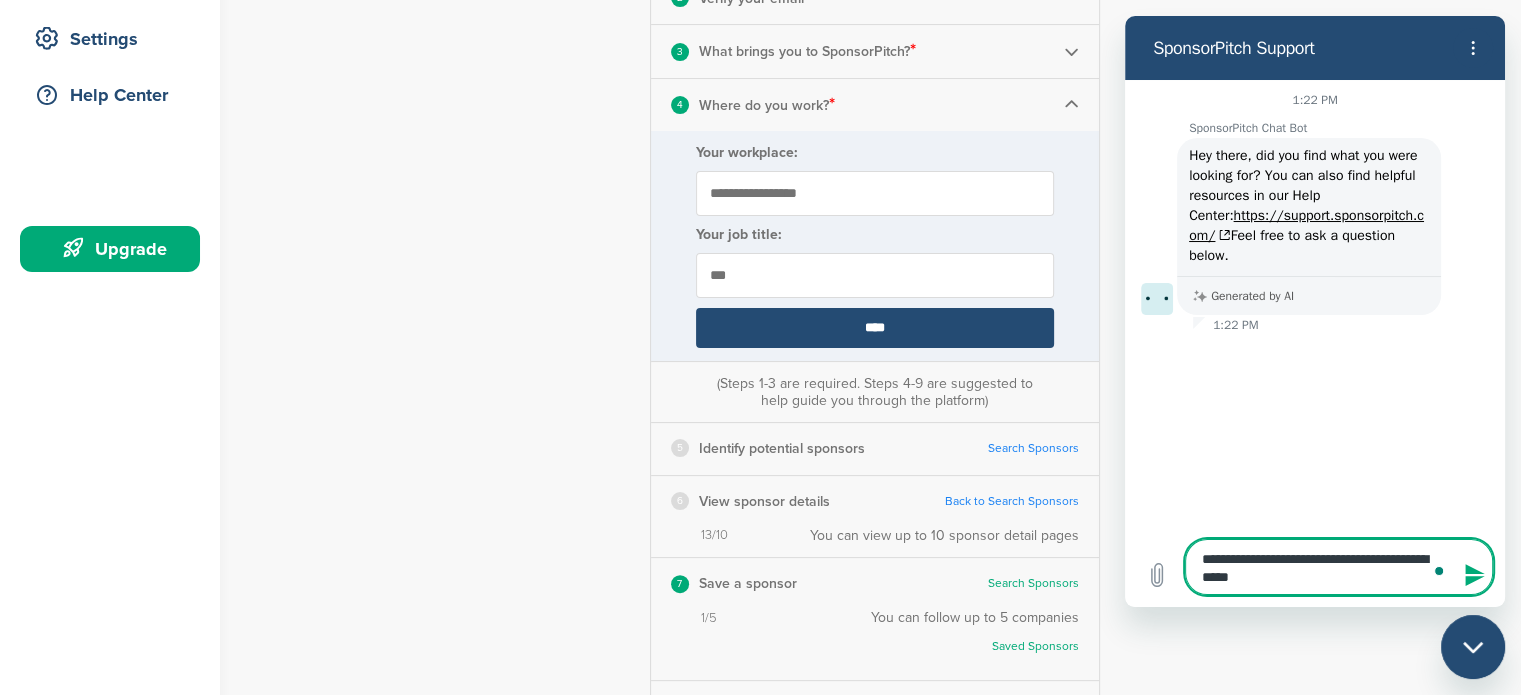 type on "**********" 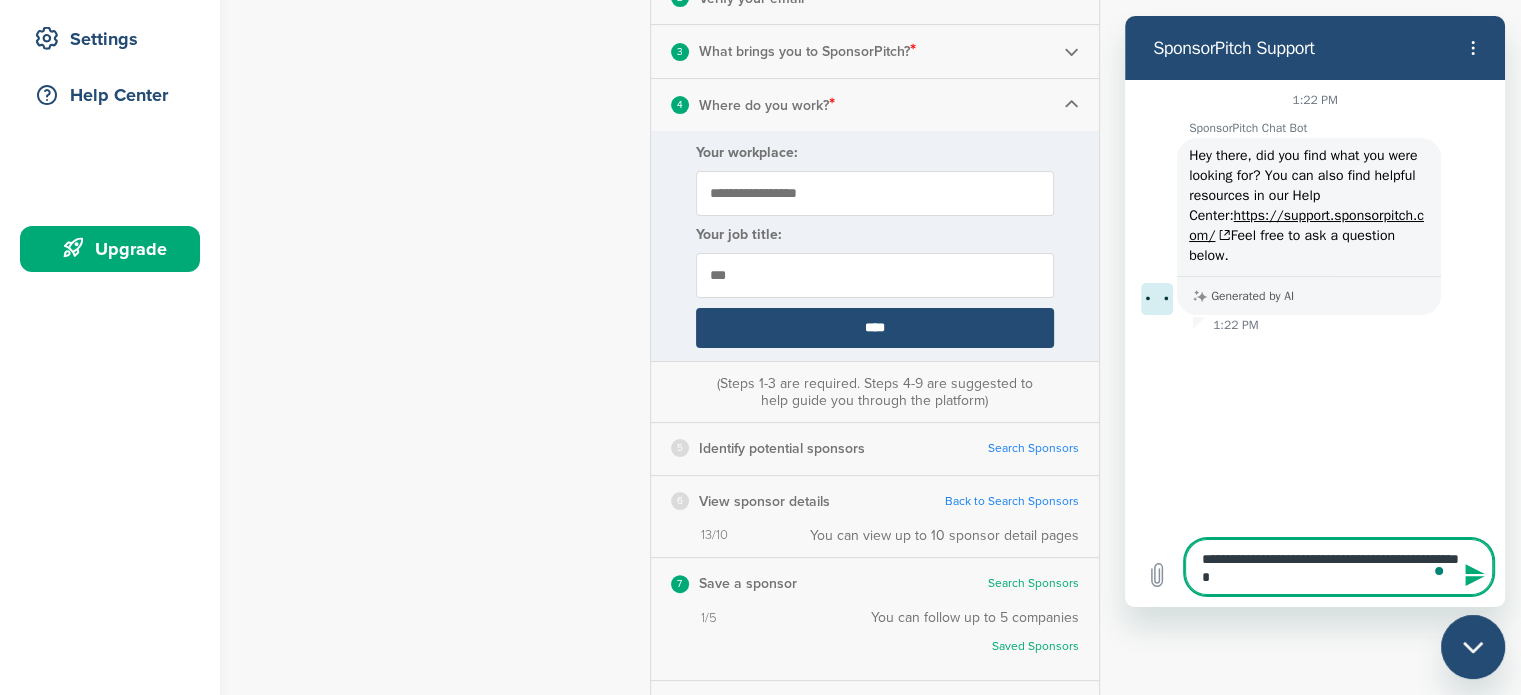 type on "**********" 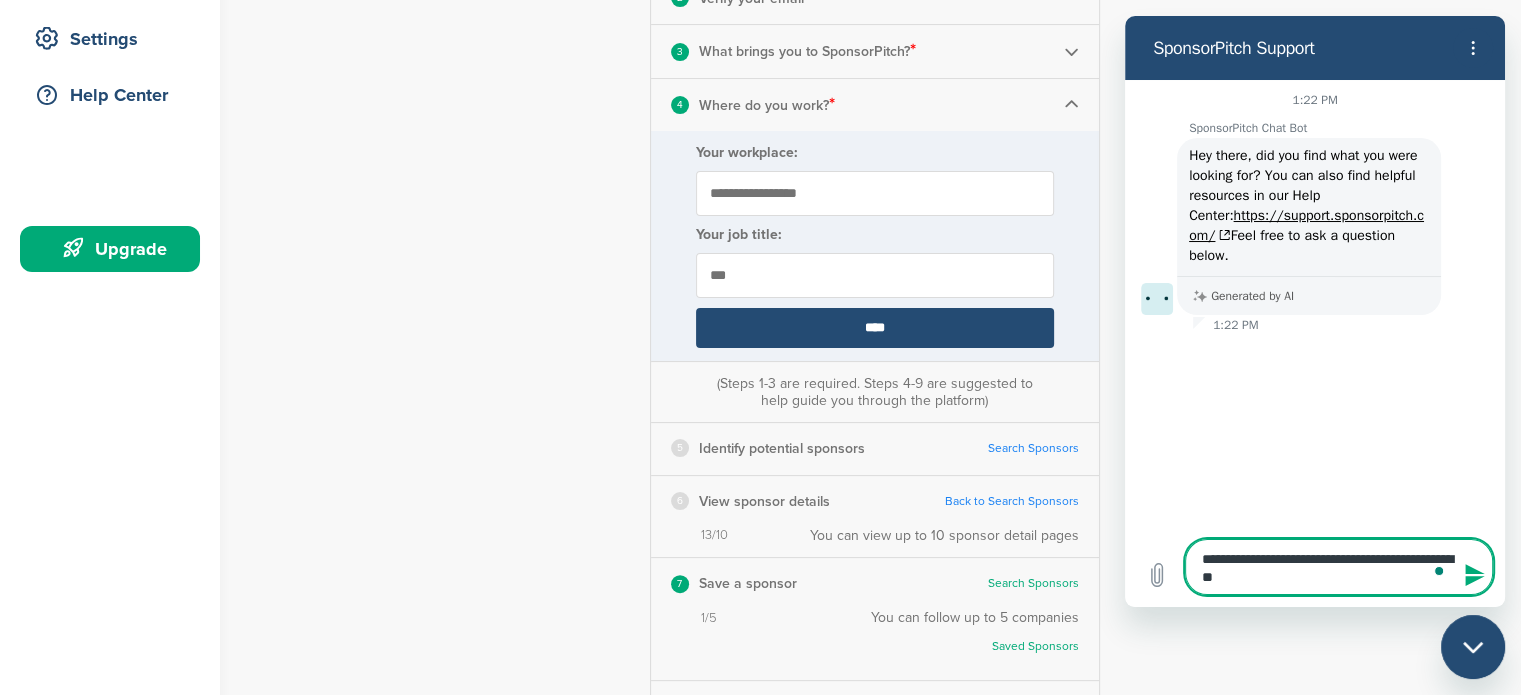 type on "**********" 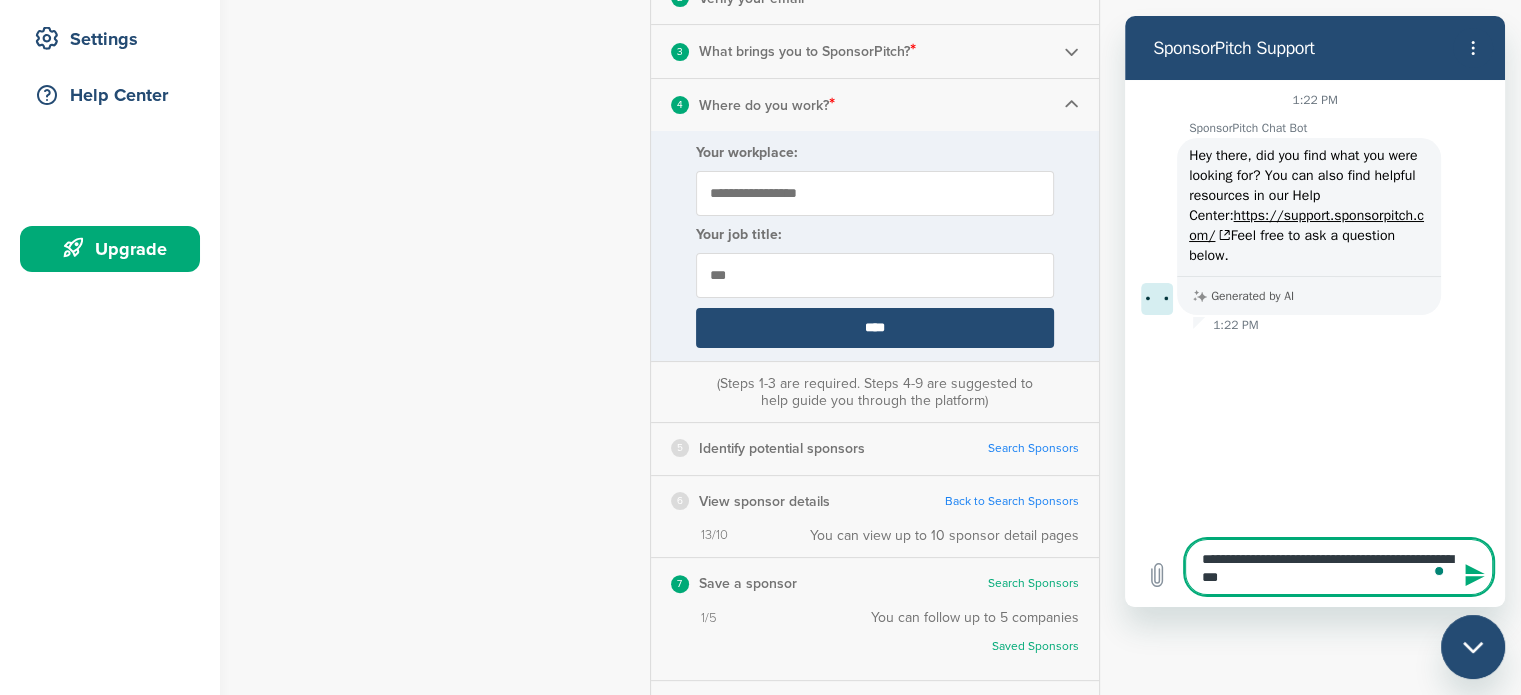 type on "**********" 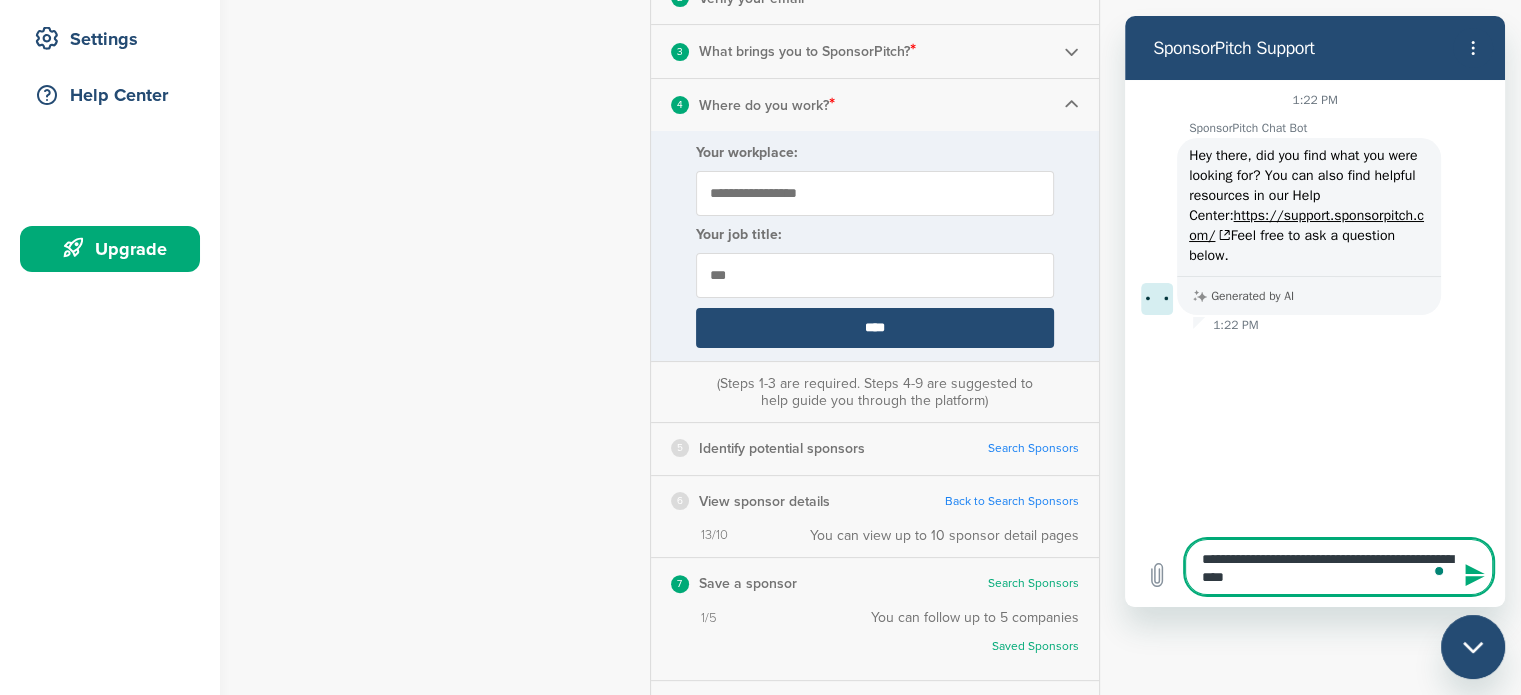 type on "**********" 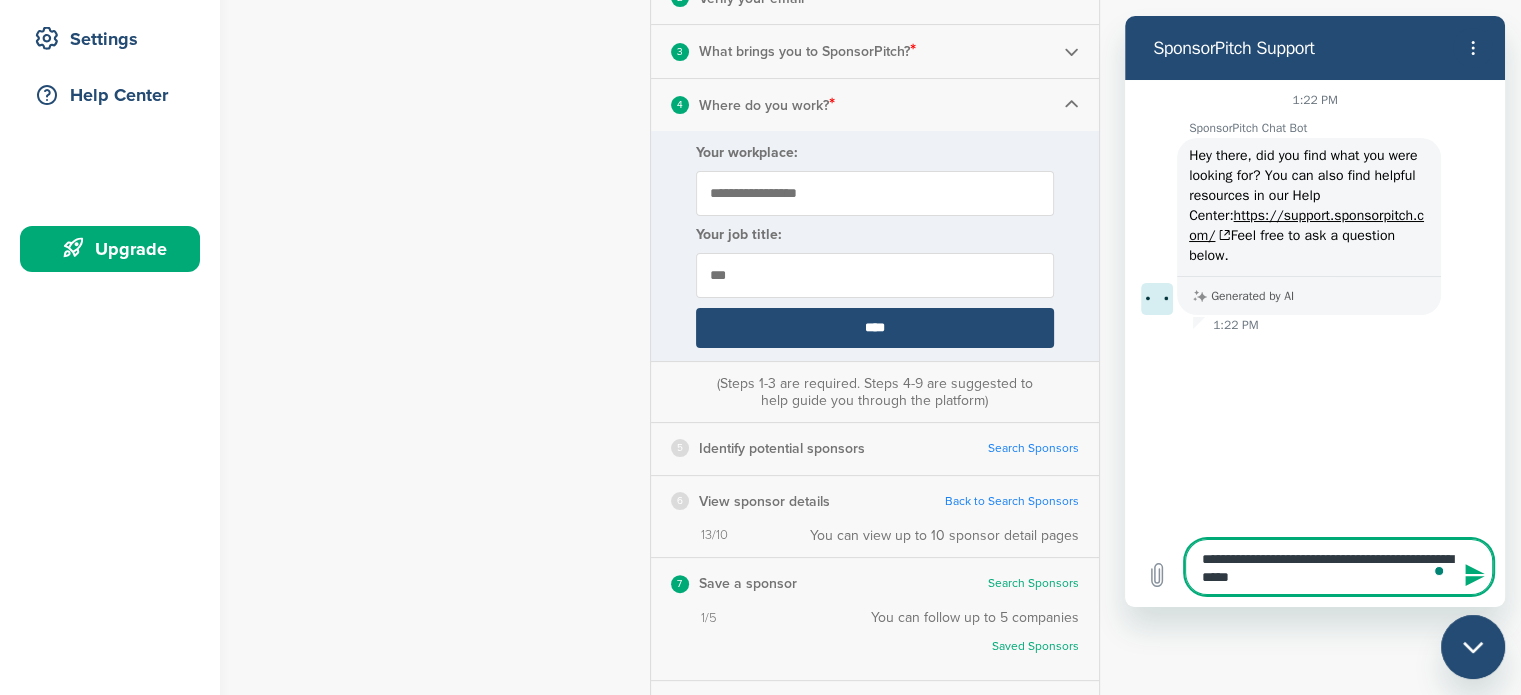 type on "**********" 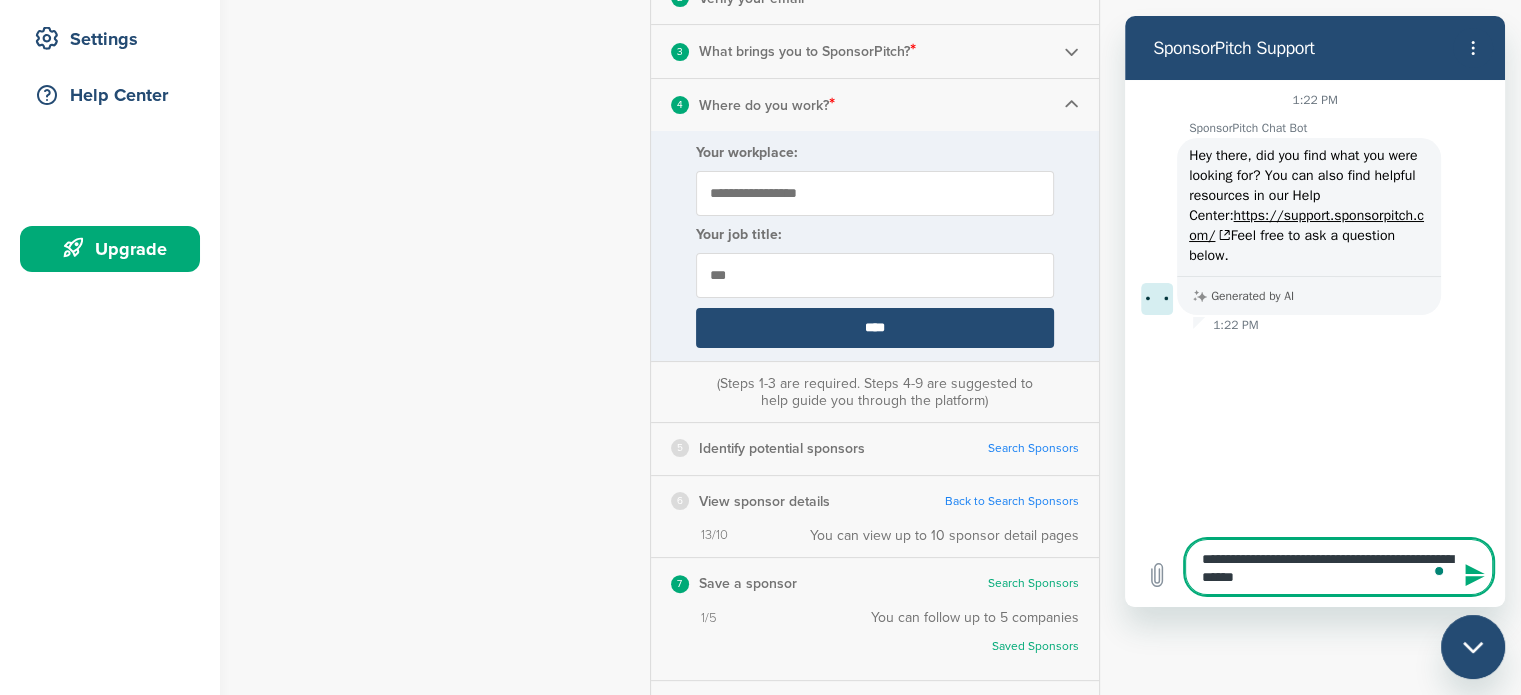 type 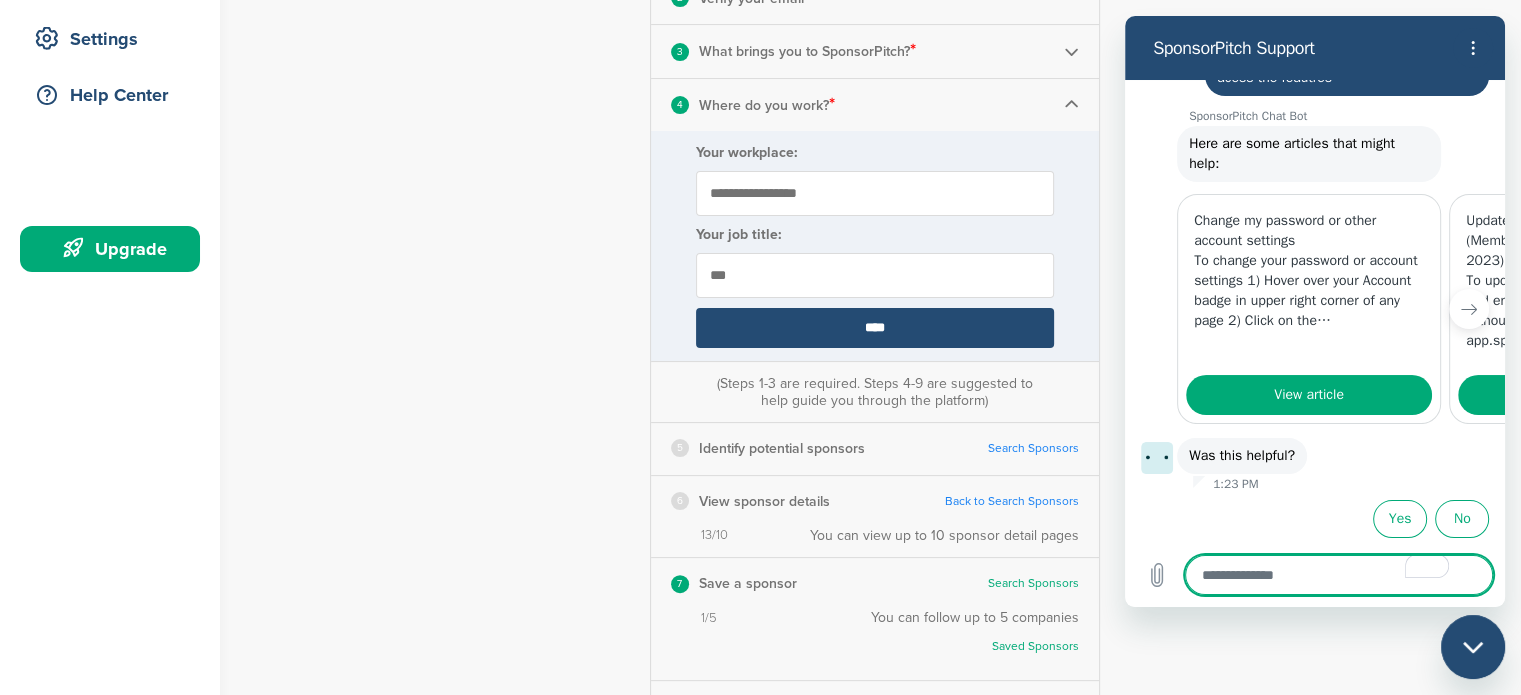 type on "*" 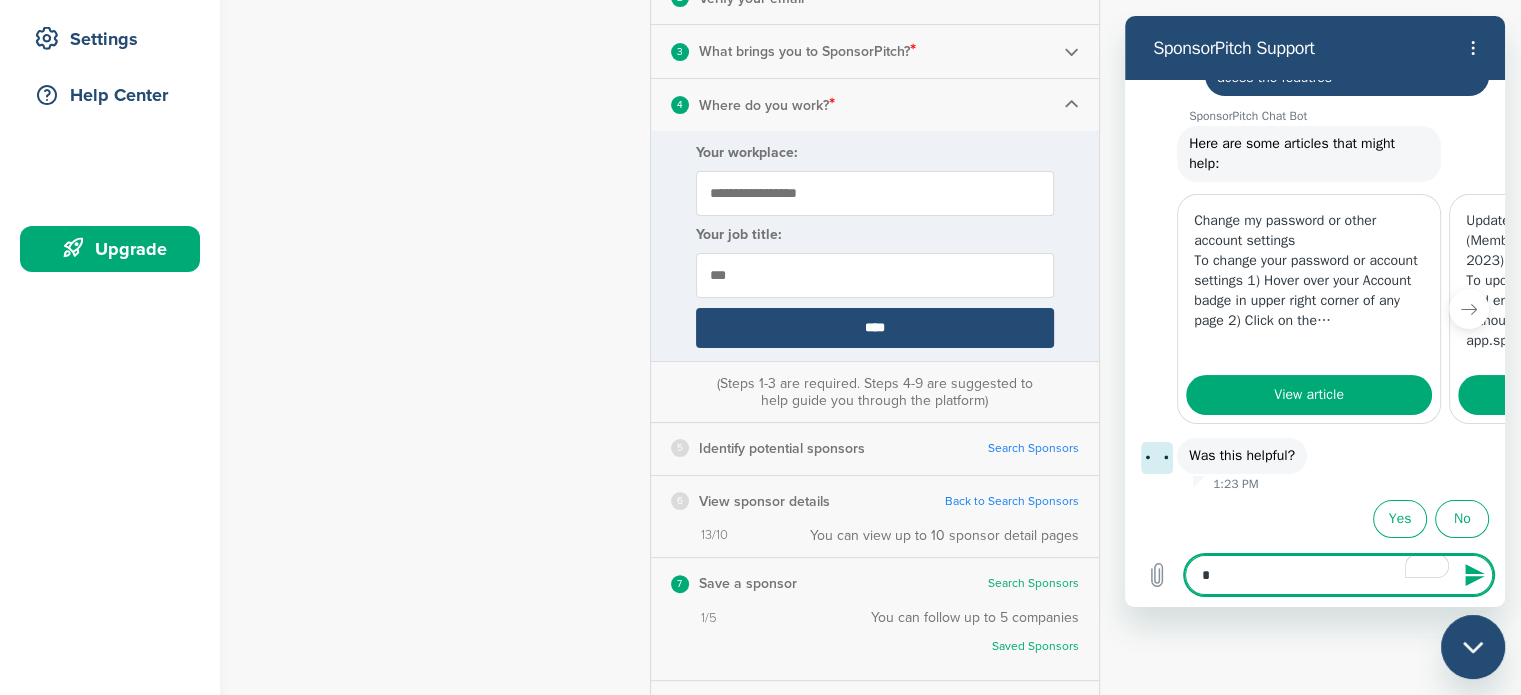 type on "**" 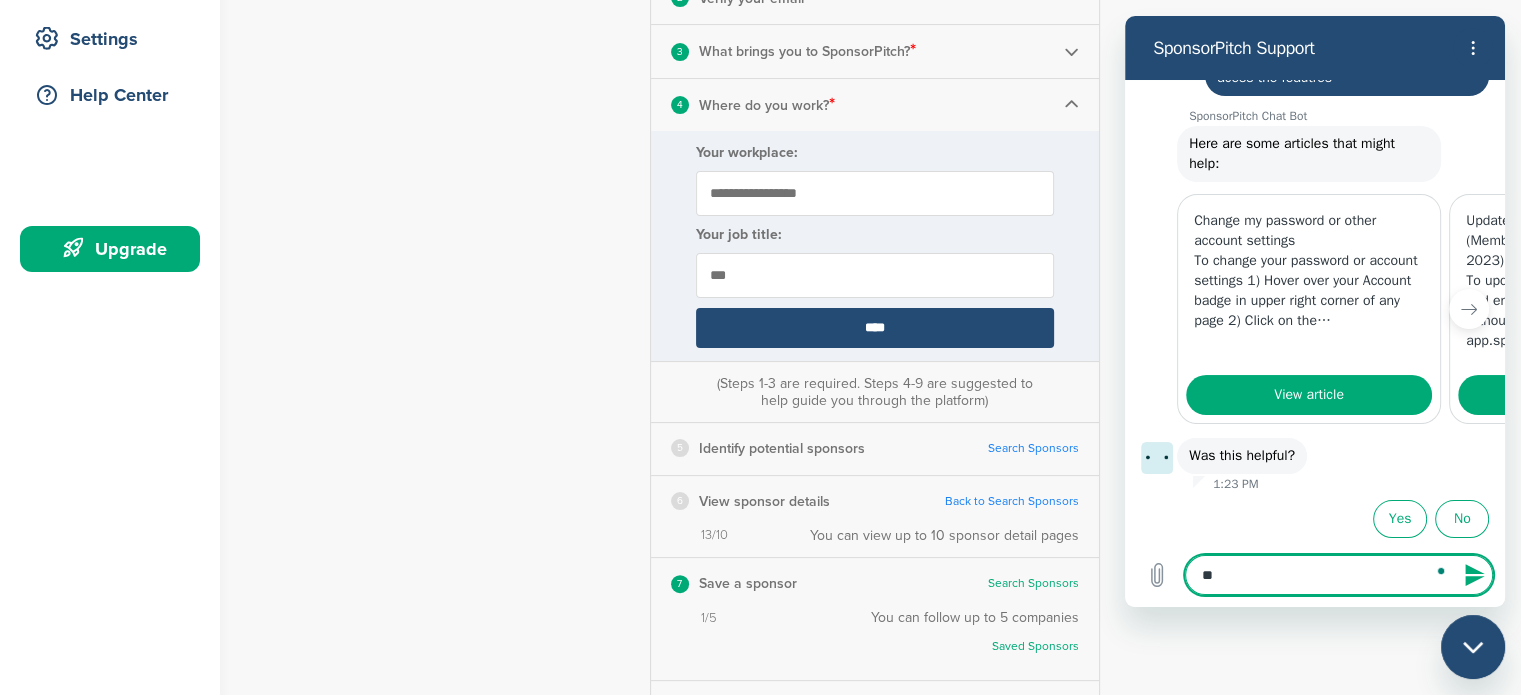 type 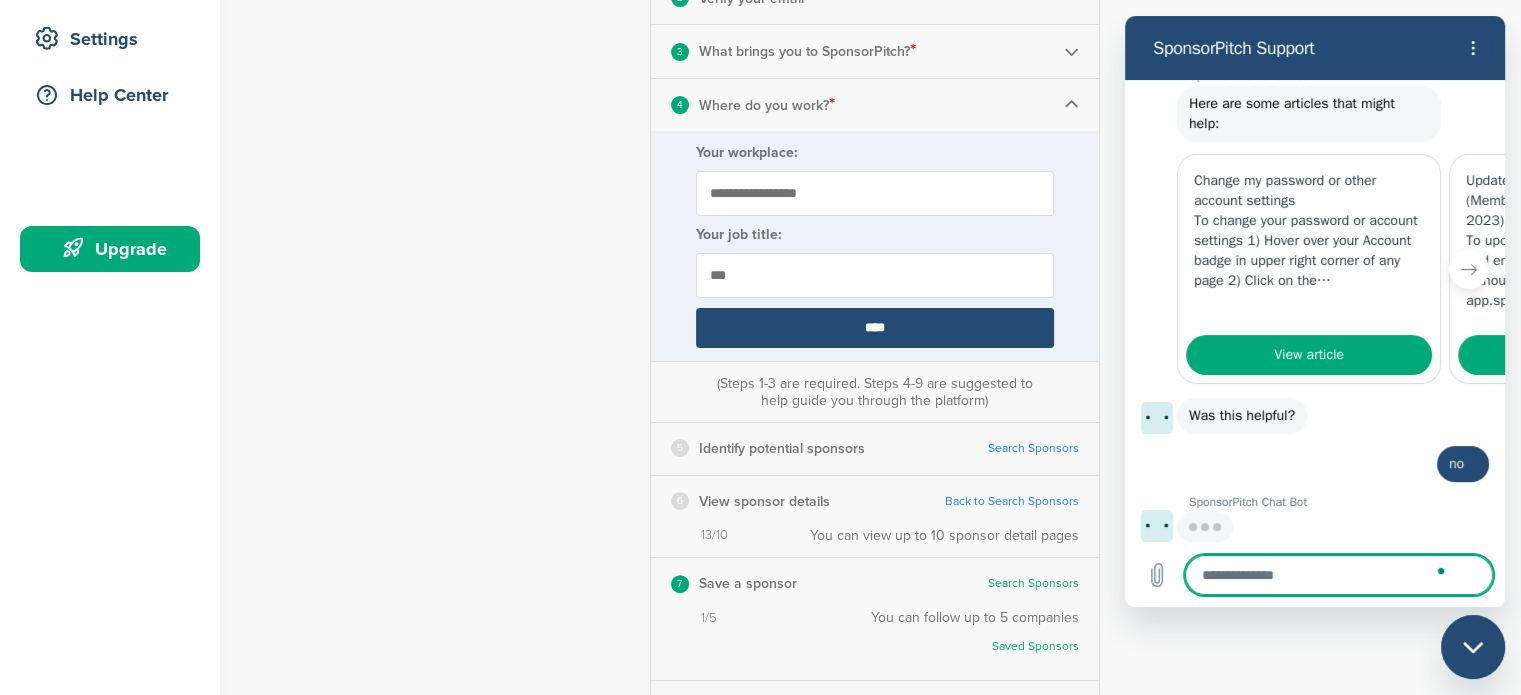 scroll, scrollTop: 366, scrollLeft: 0, axis: vertical 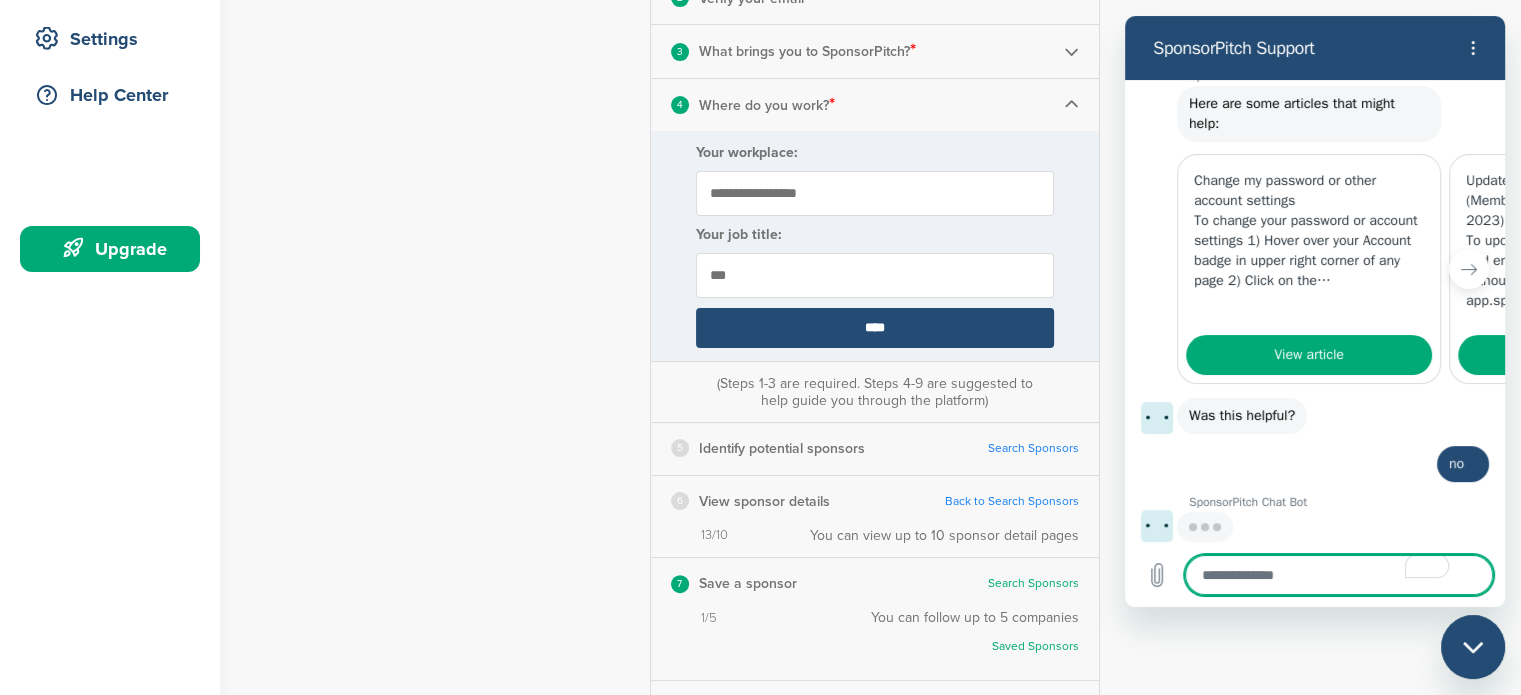 type on "*" 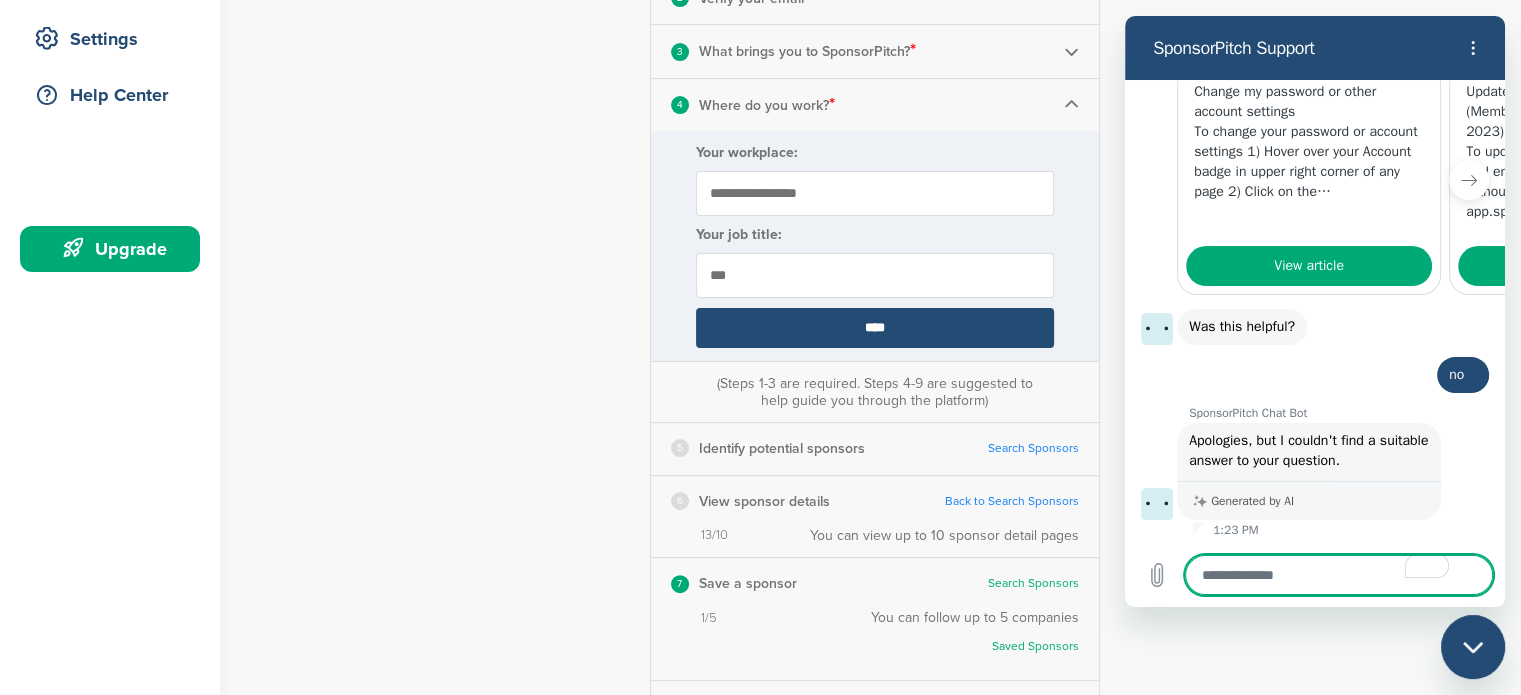 scroll, scrollTop: 455, scrollLeft: 0, axis: vertical 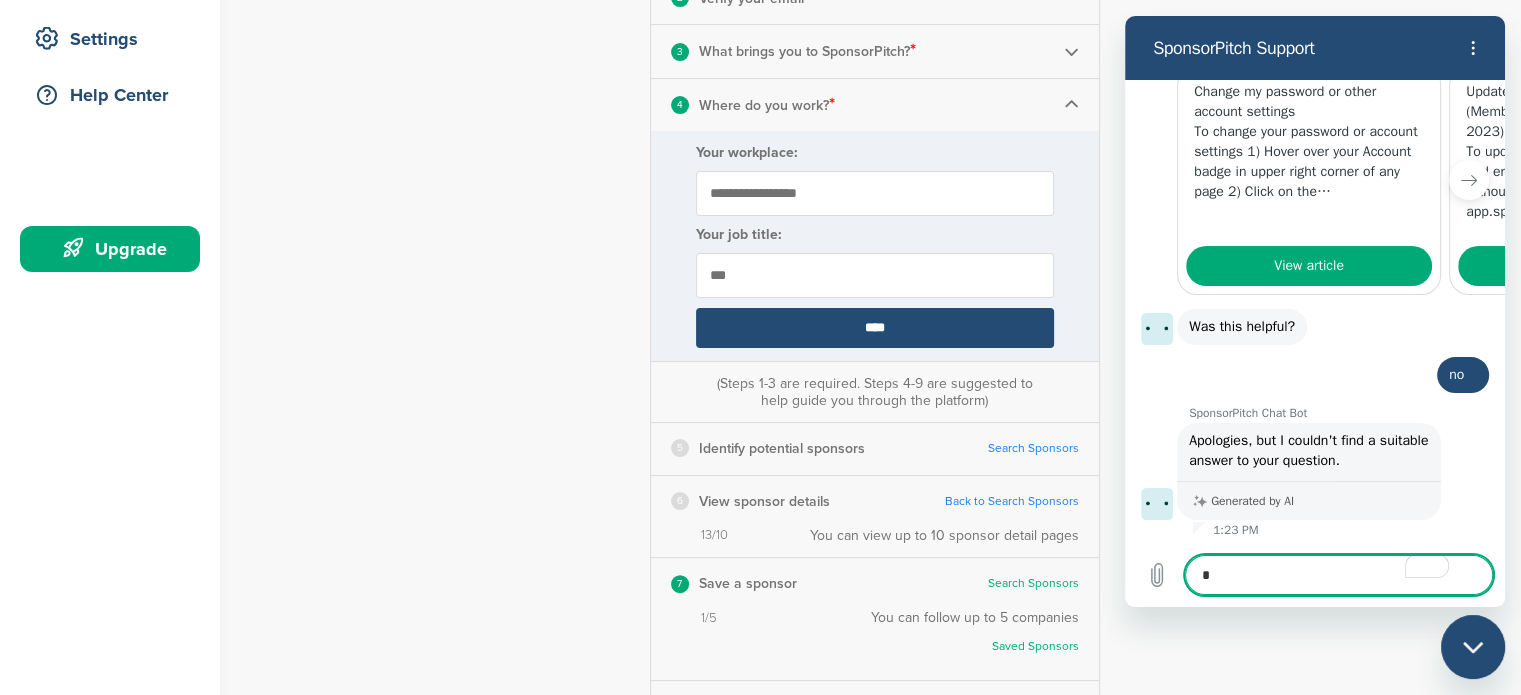 type on "**" 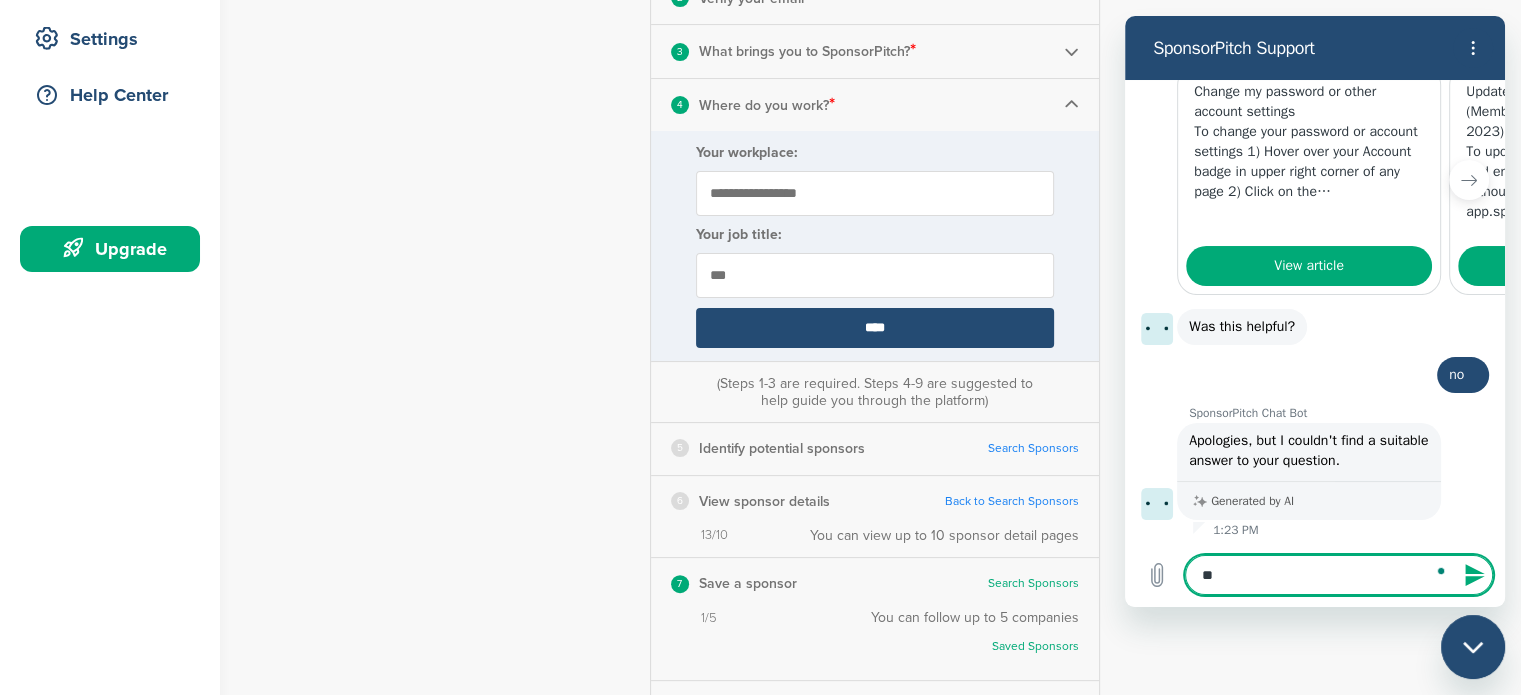 type on "**" 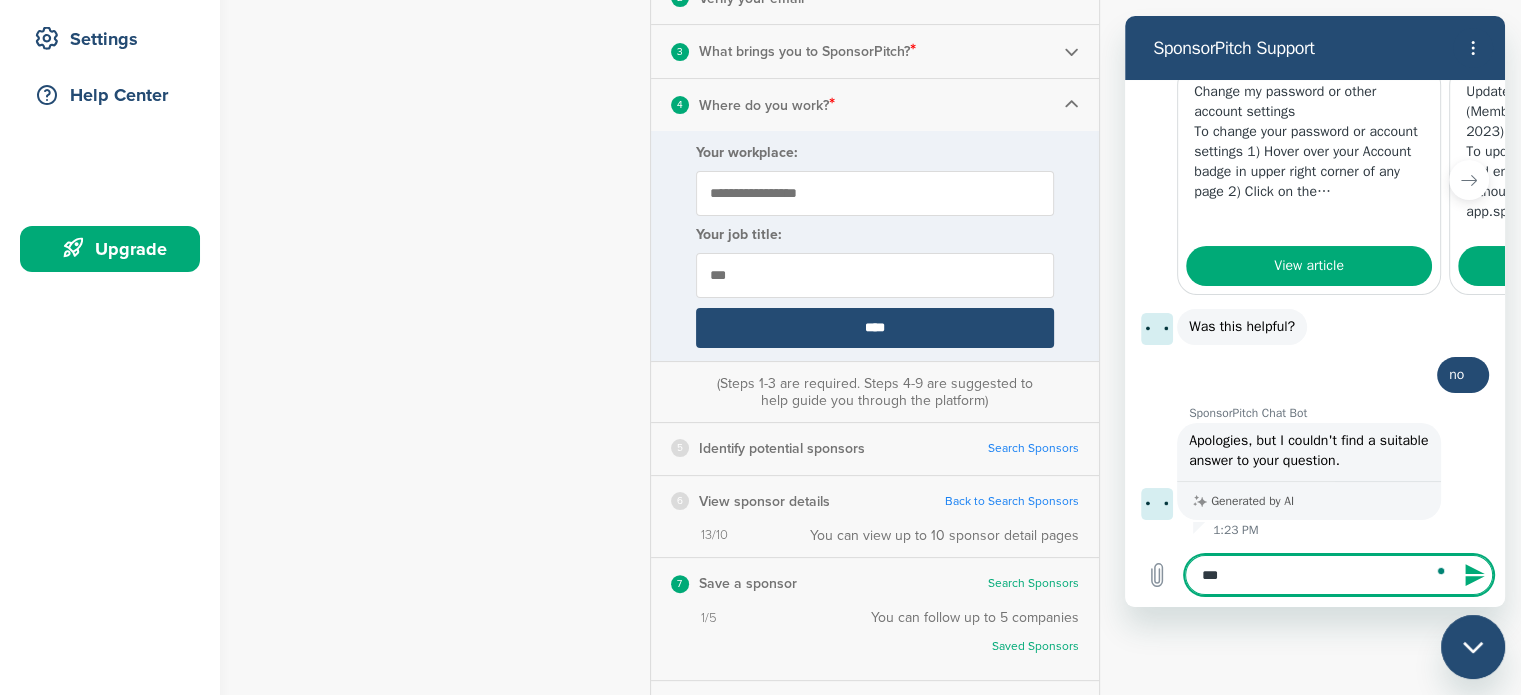 type on "****" 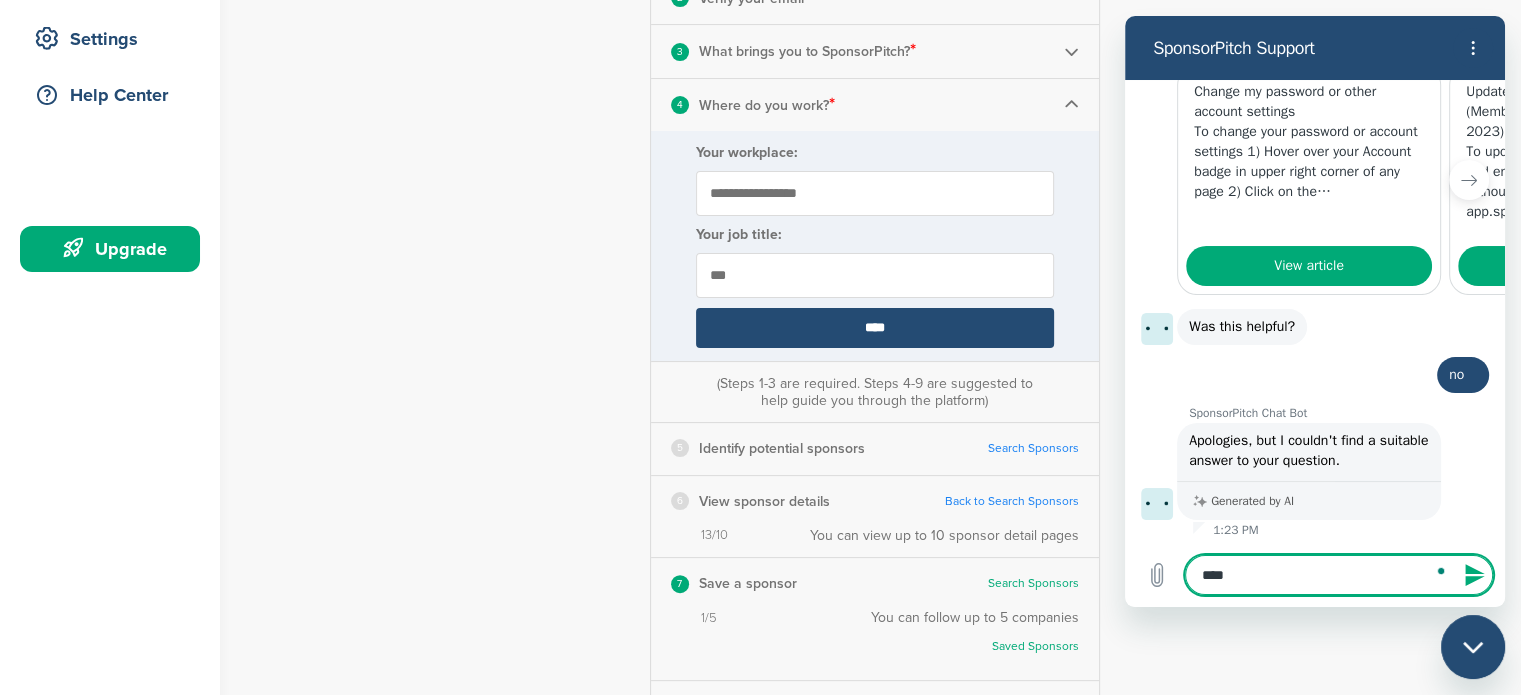 type on "*****" 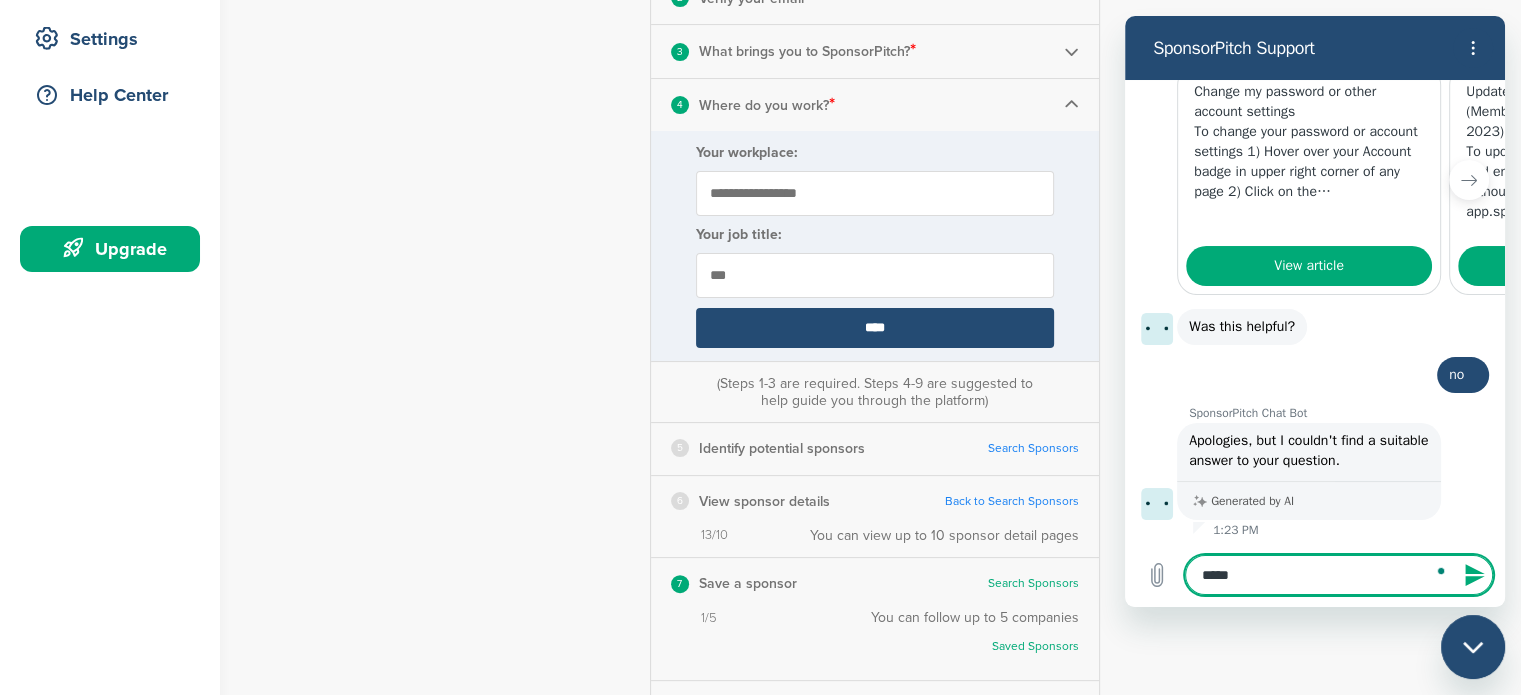 type on "******" 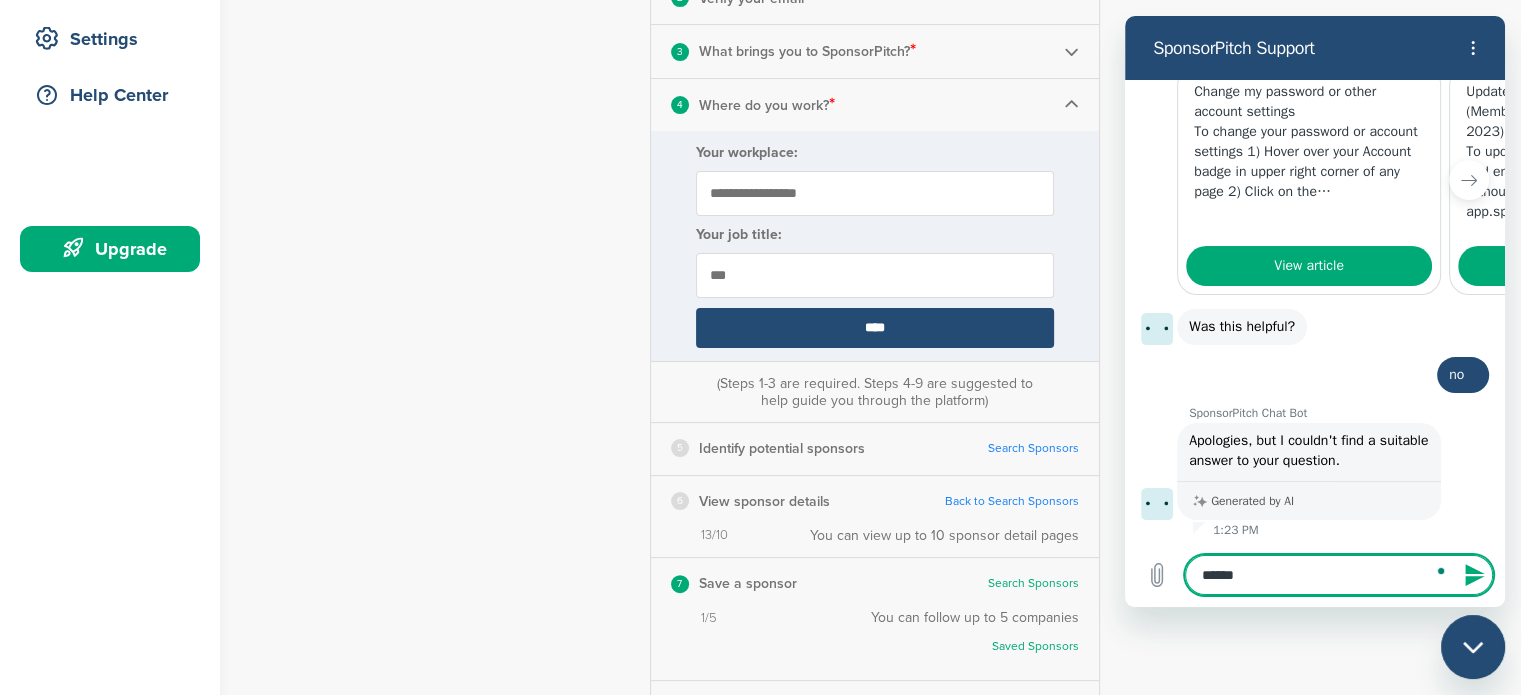 type on "*******" 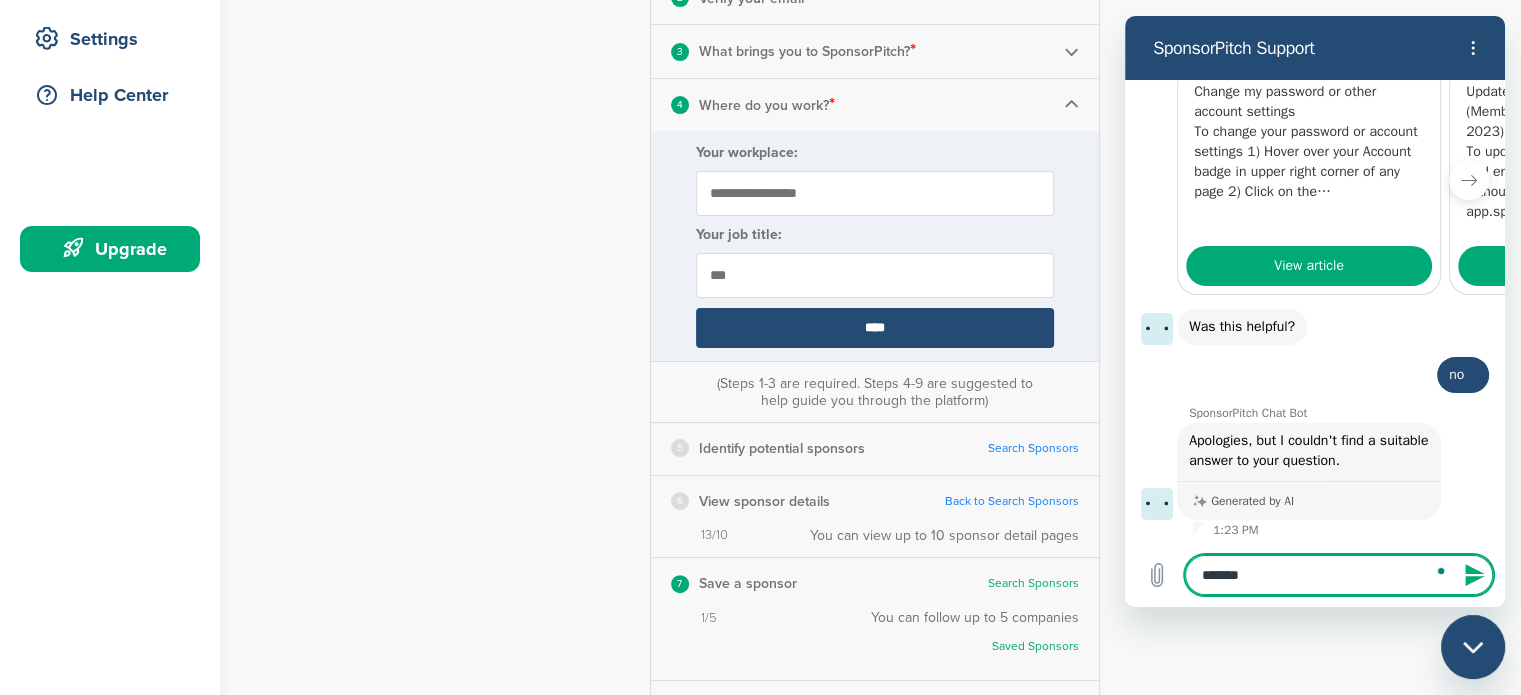 type on "********" 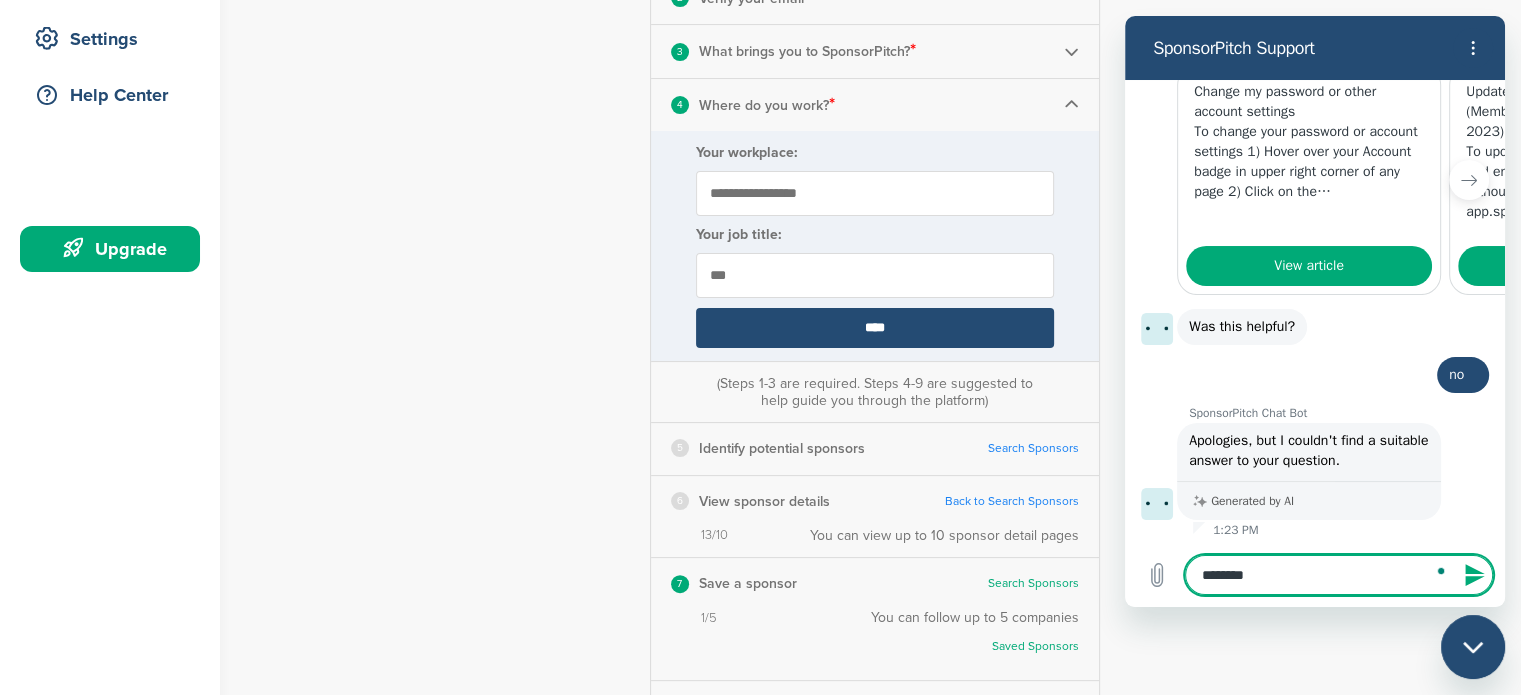 type on "********" 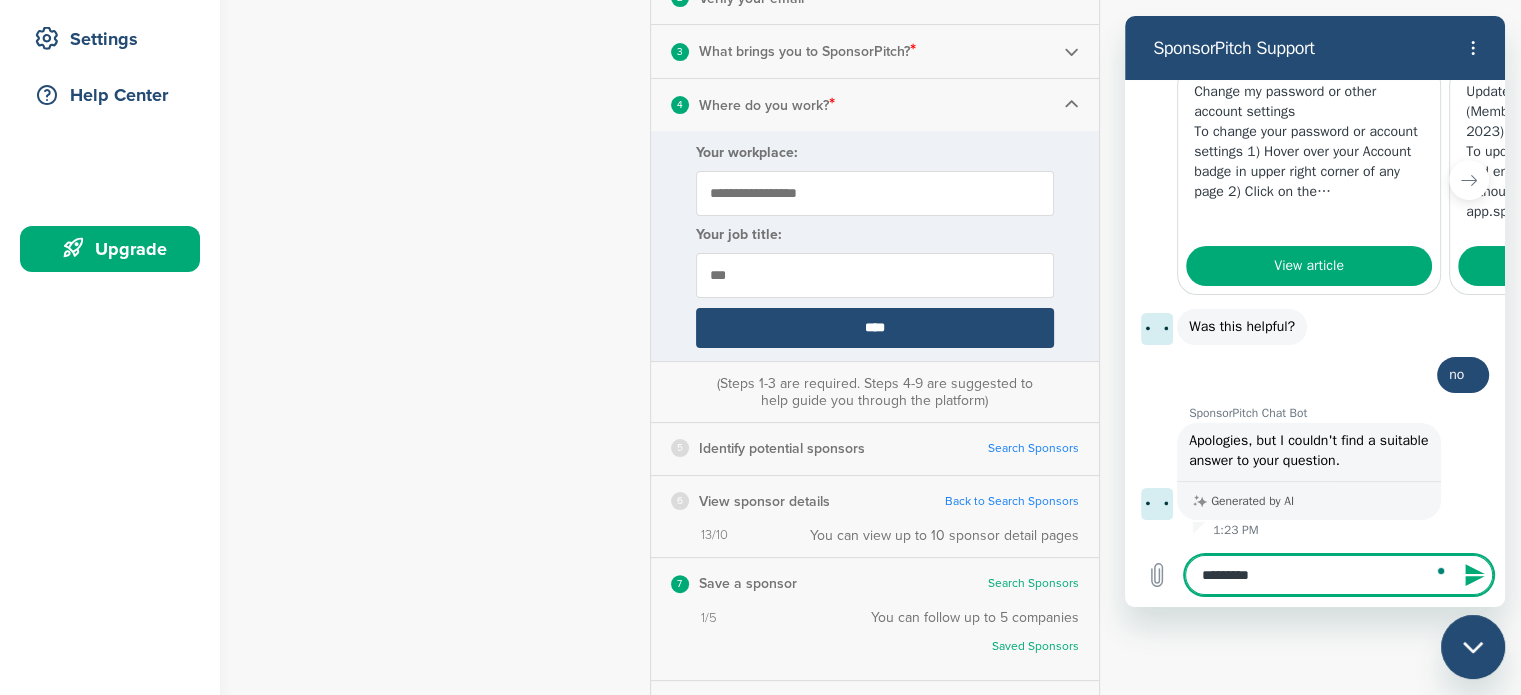 type on "**********" 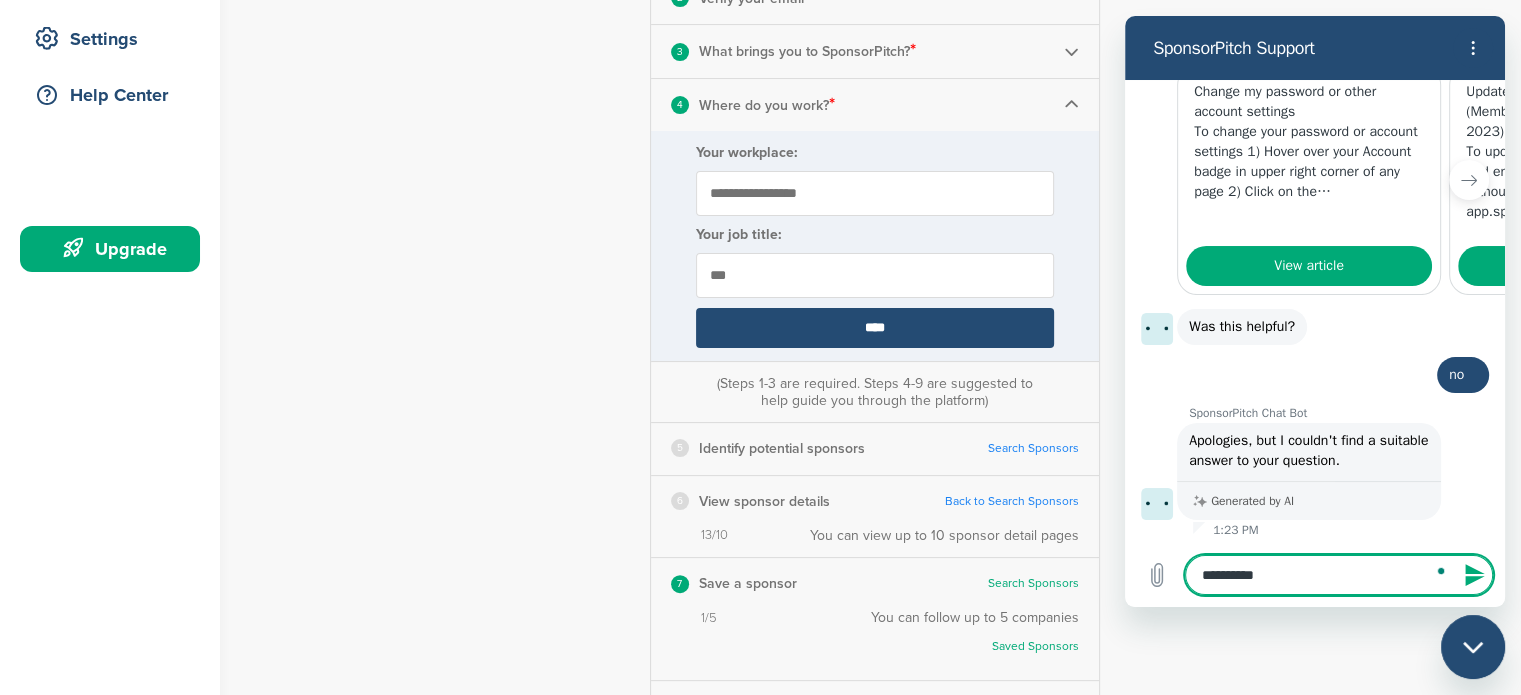 type on "**********" 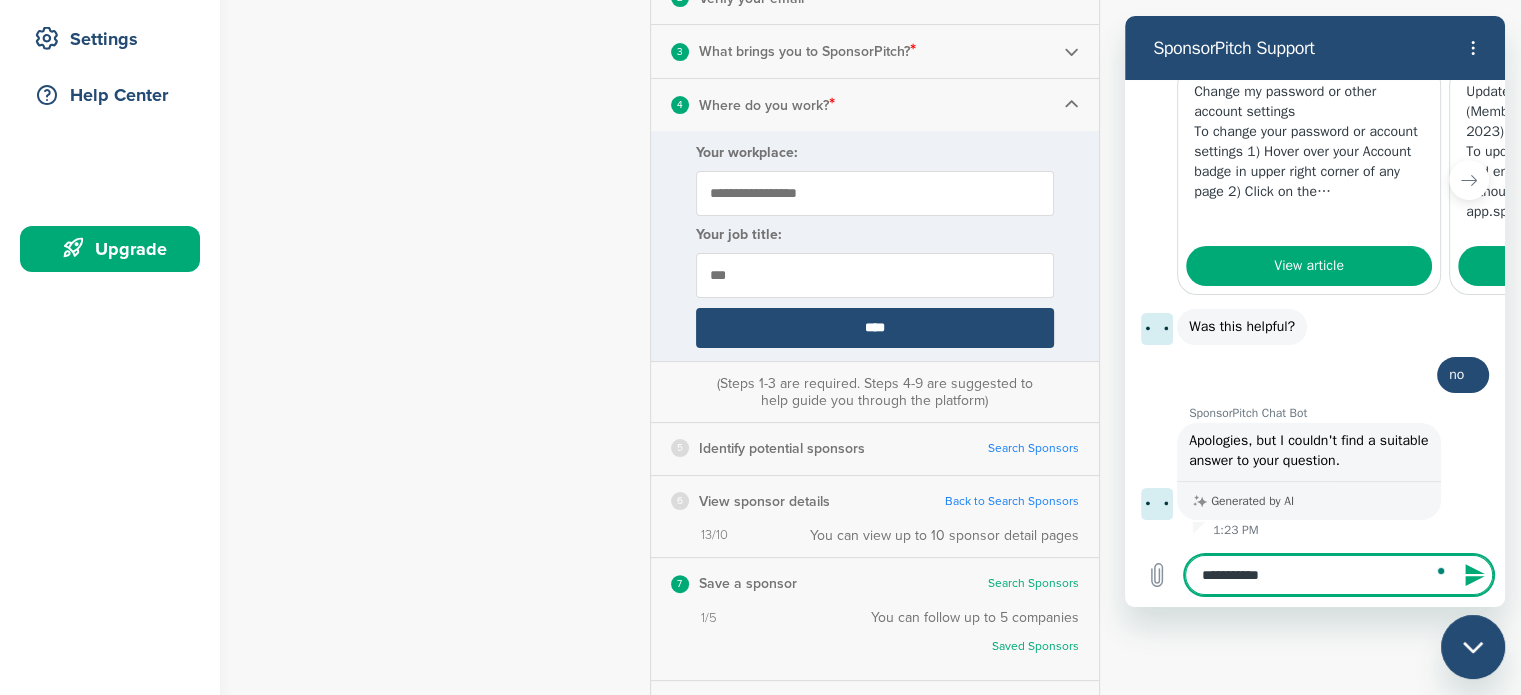 type on "**********" 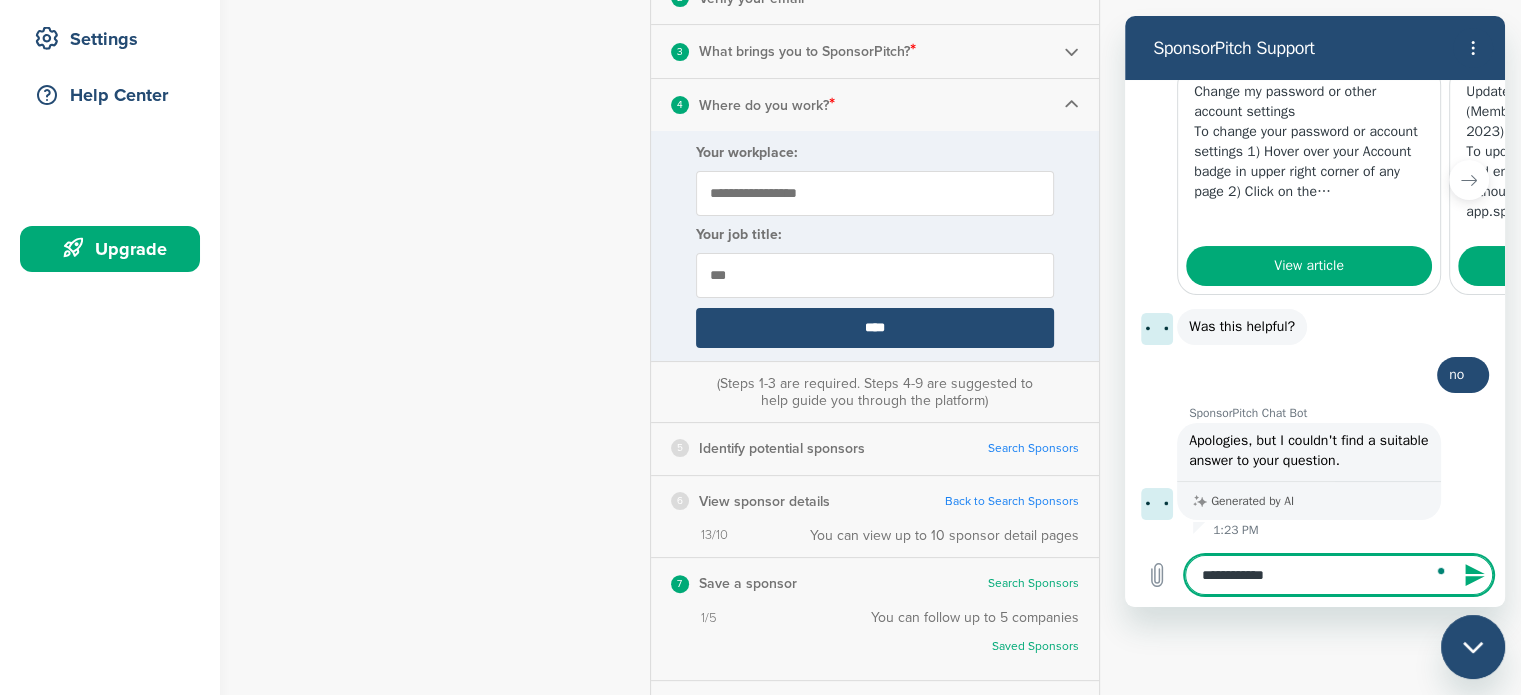 type on "**********" 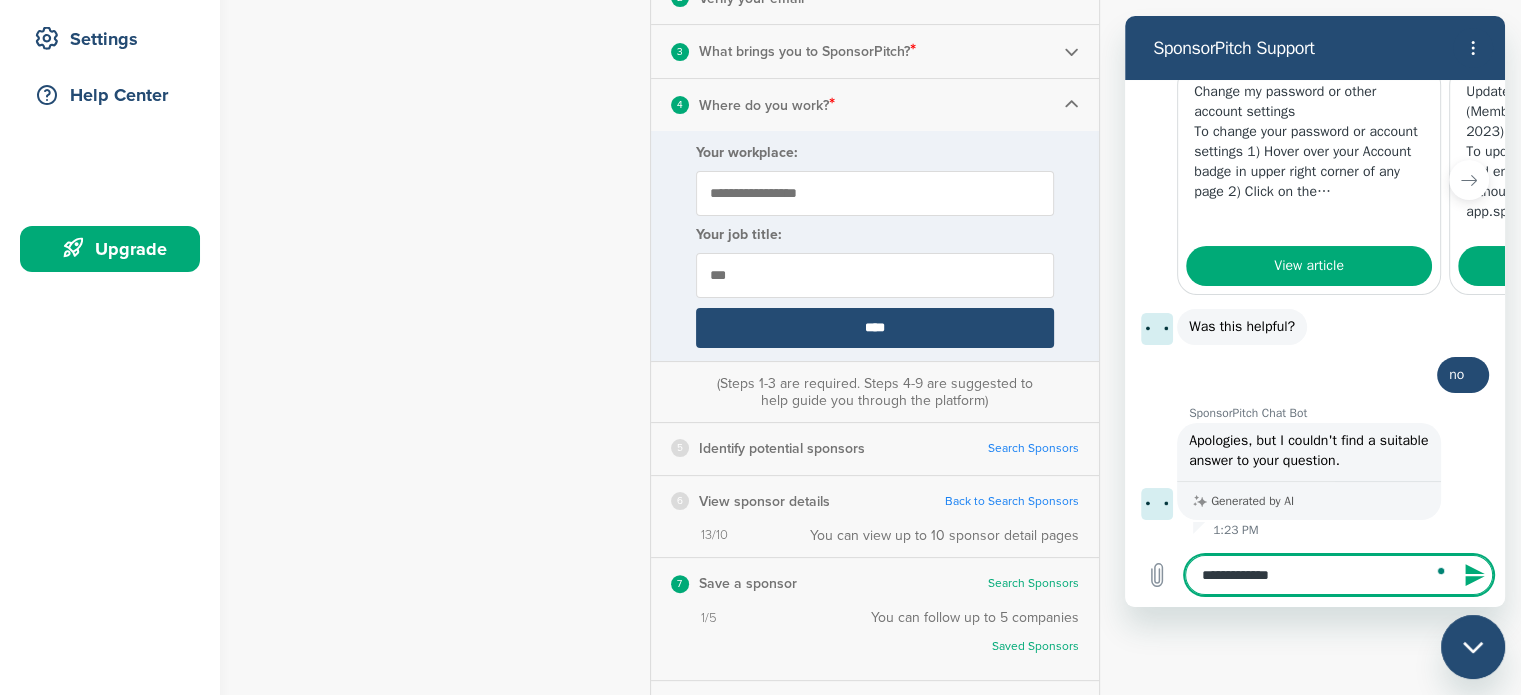 type on "**********" 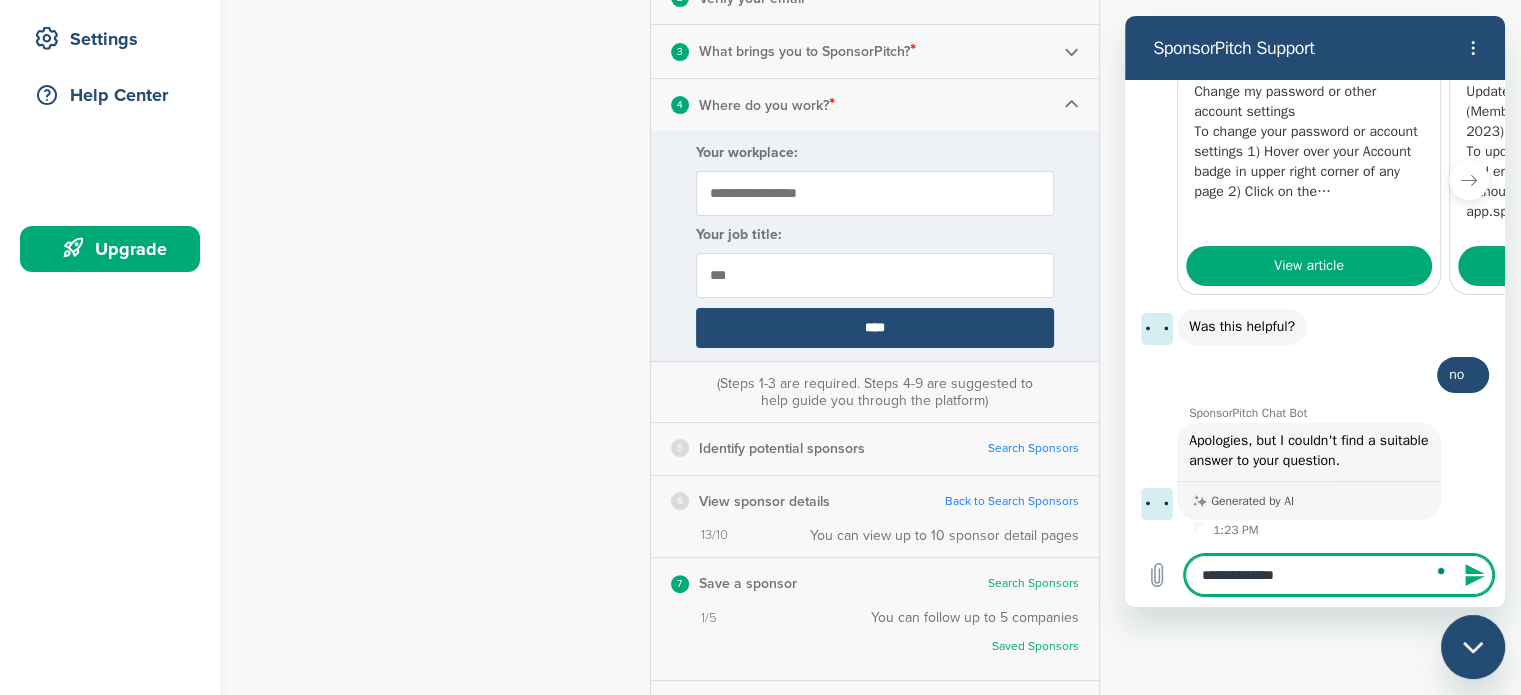 type on "**********" 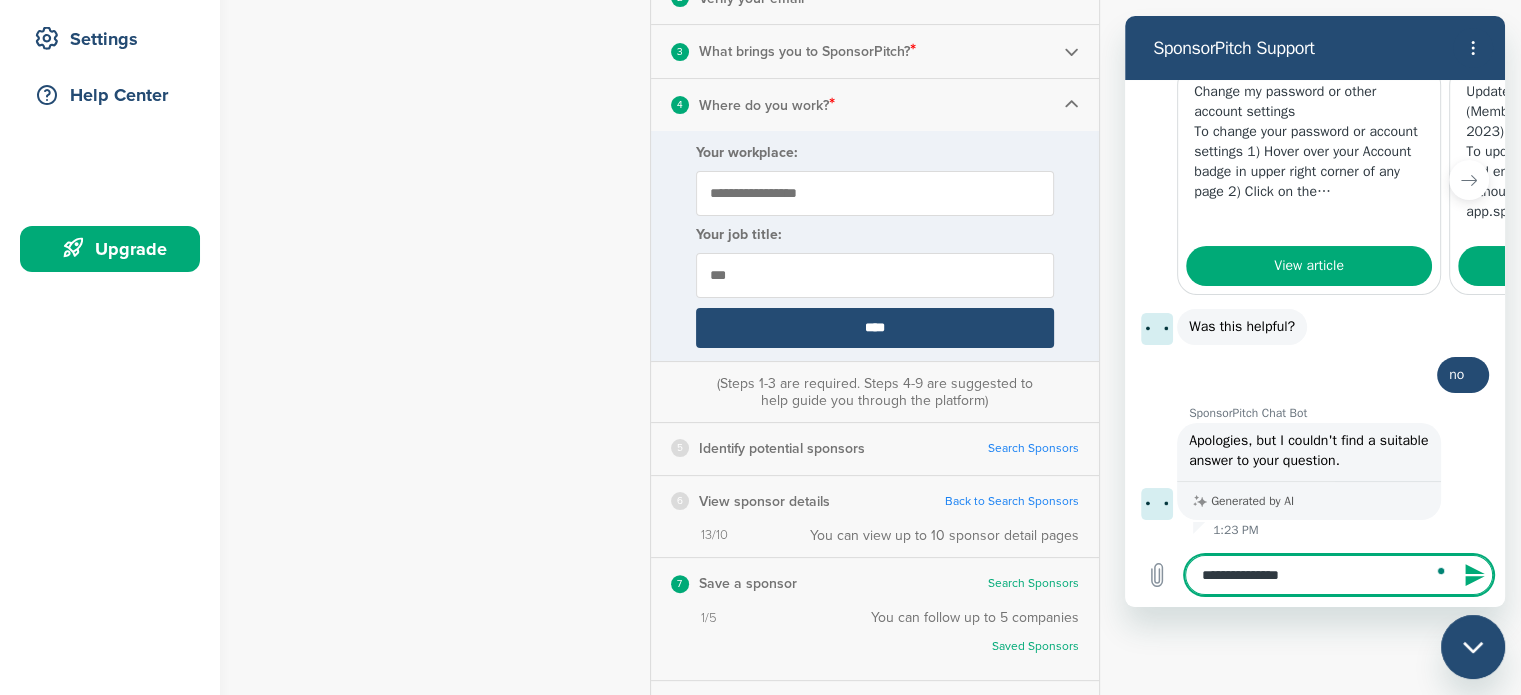 type on "*" 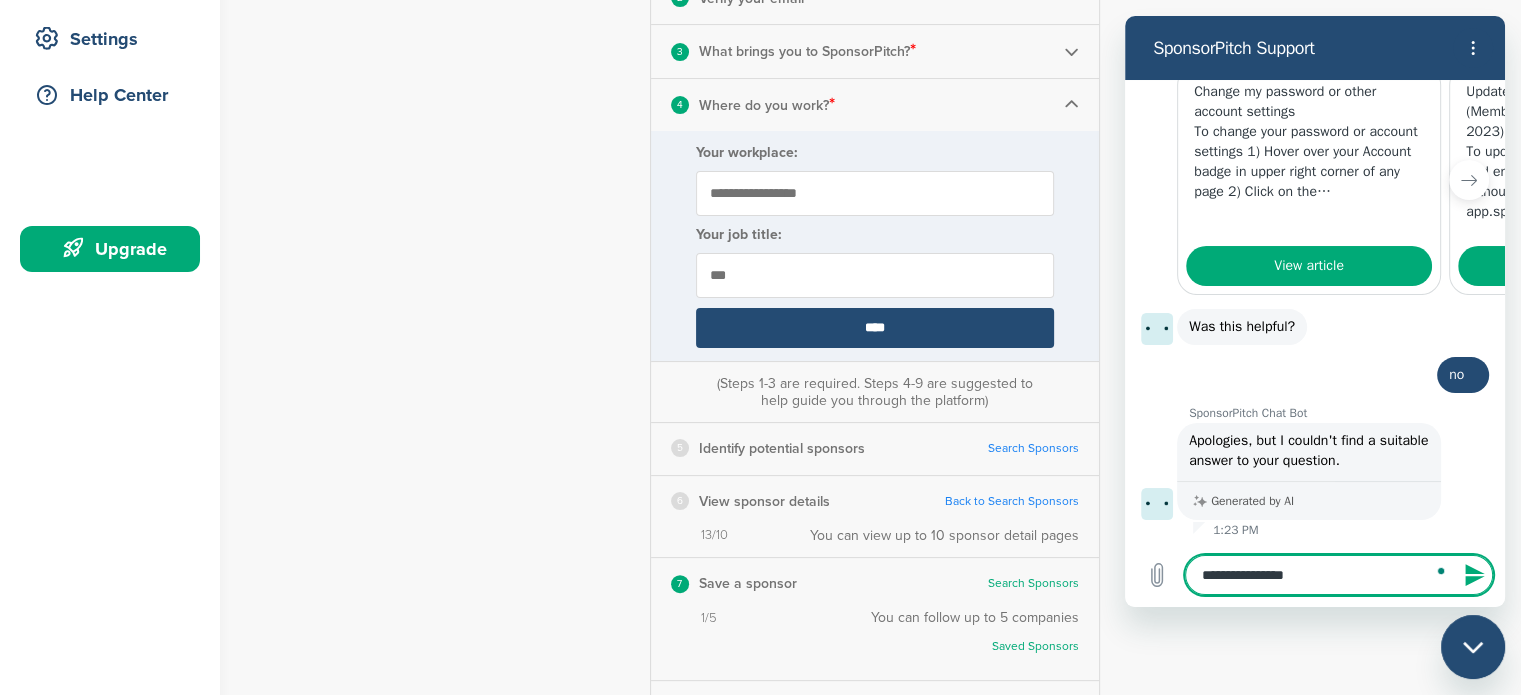 type on "**********" 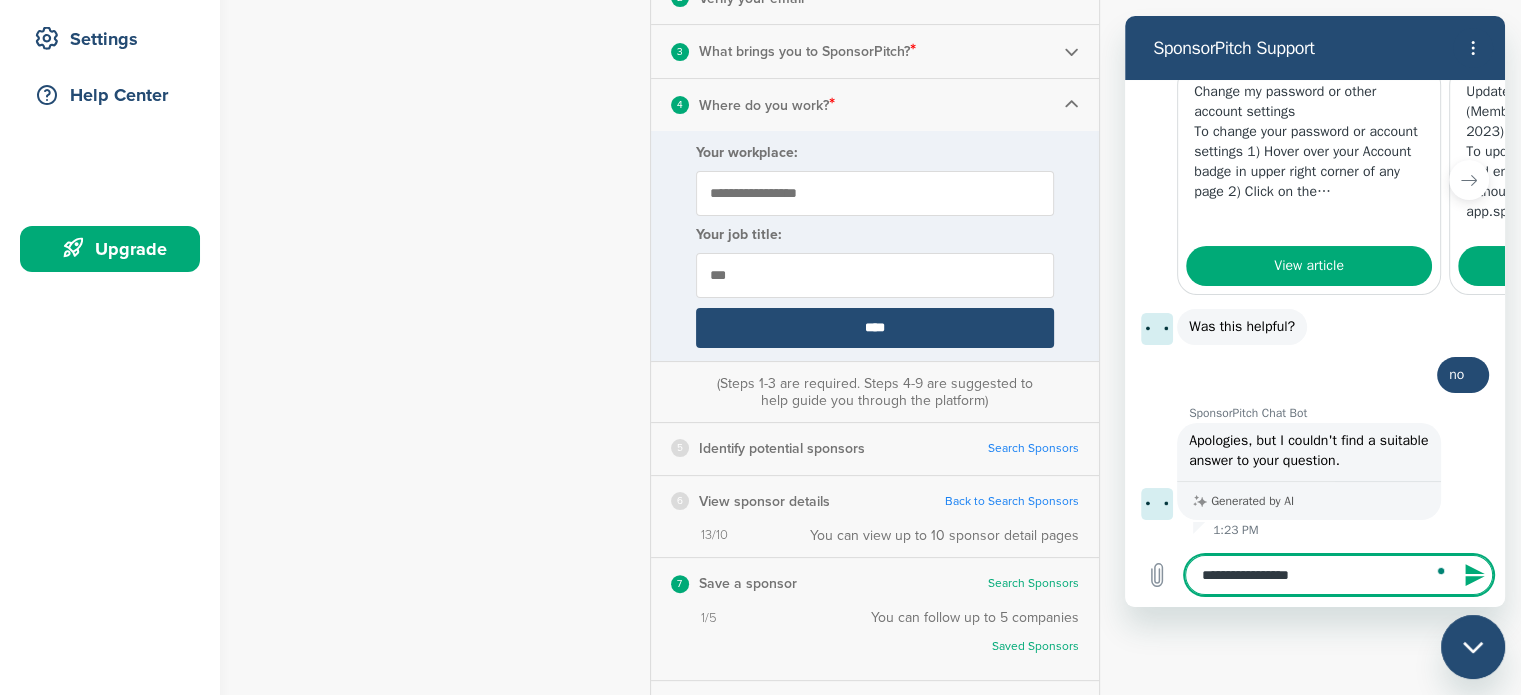 type on "**********" 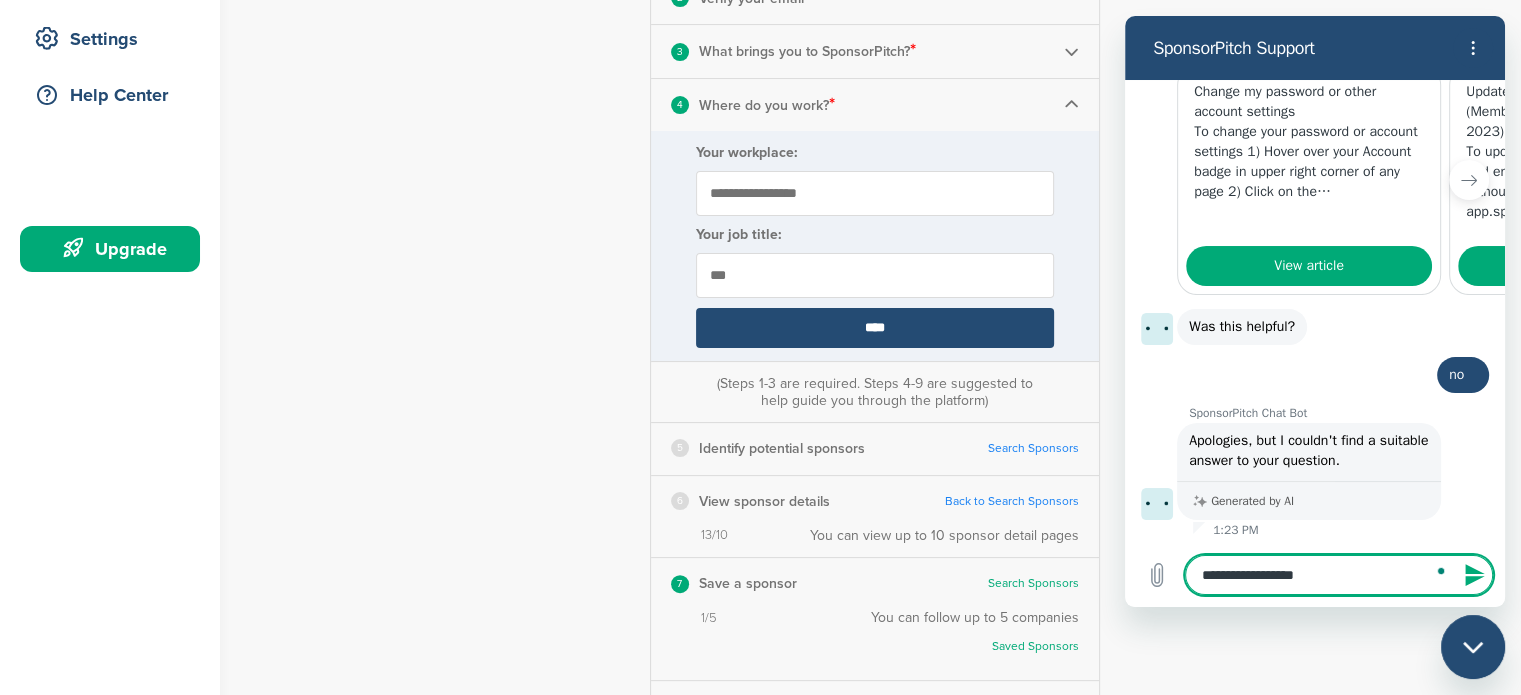 type on "**********" 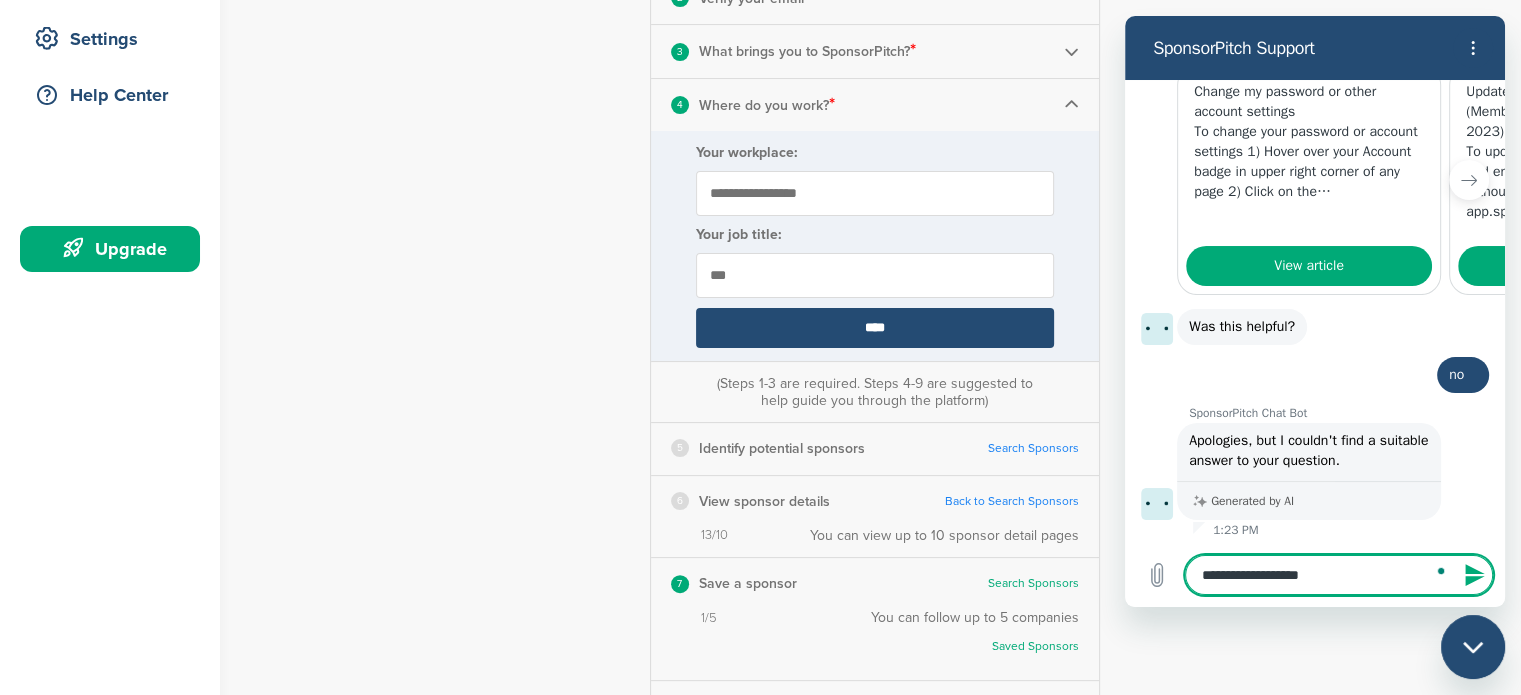 type on "**********" 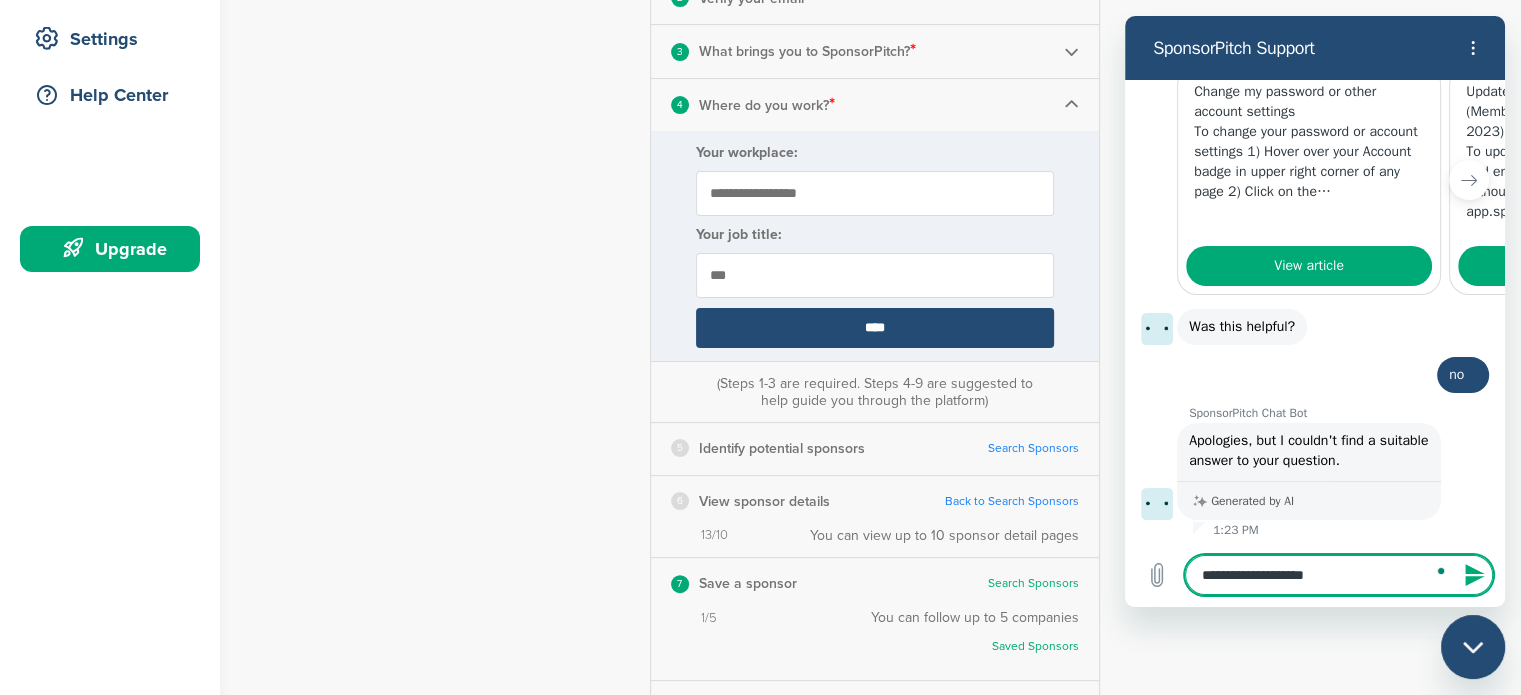 type on "**********" 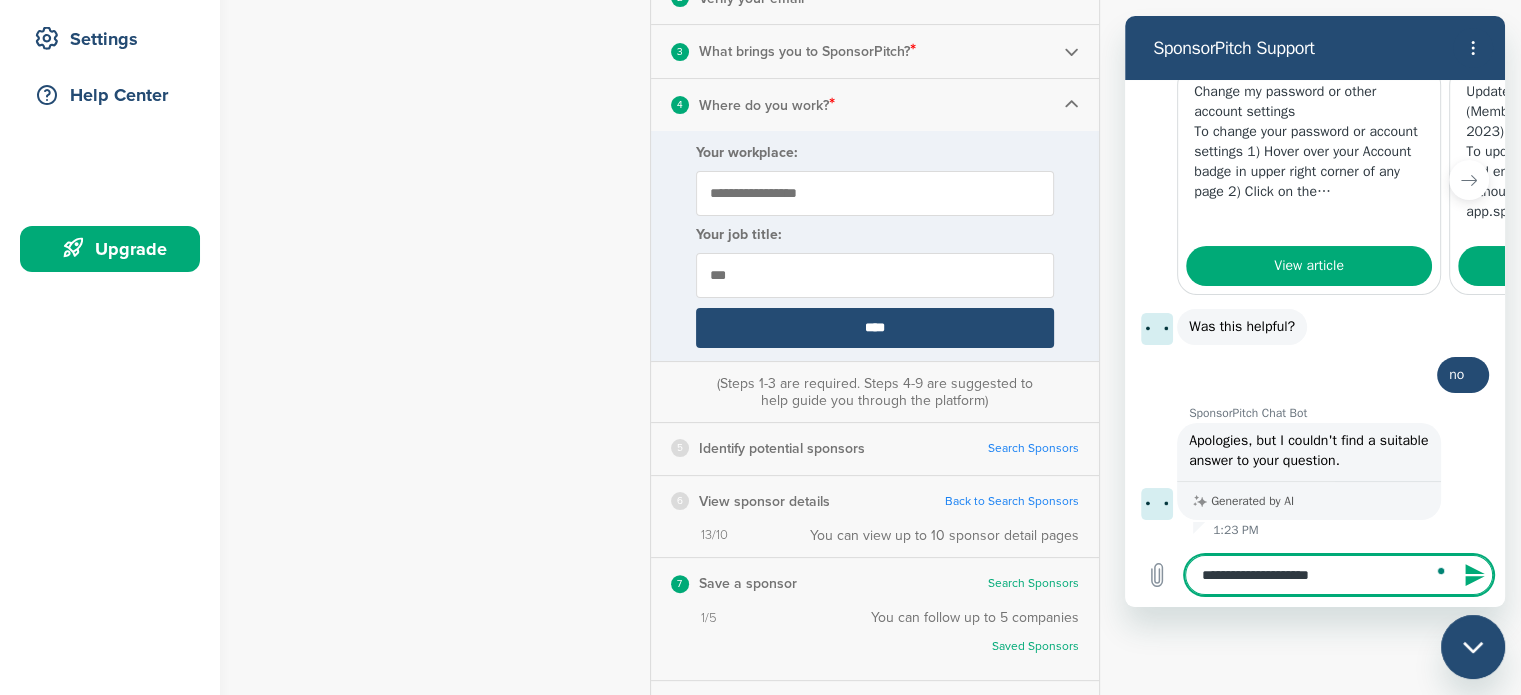 type on "**********" 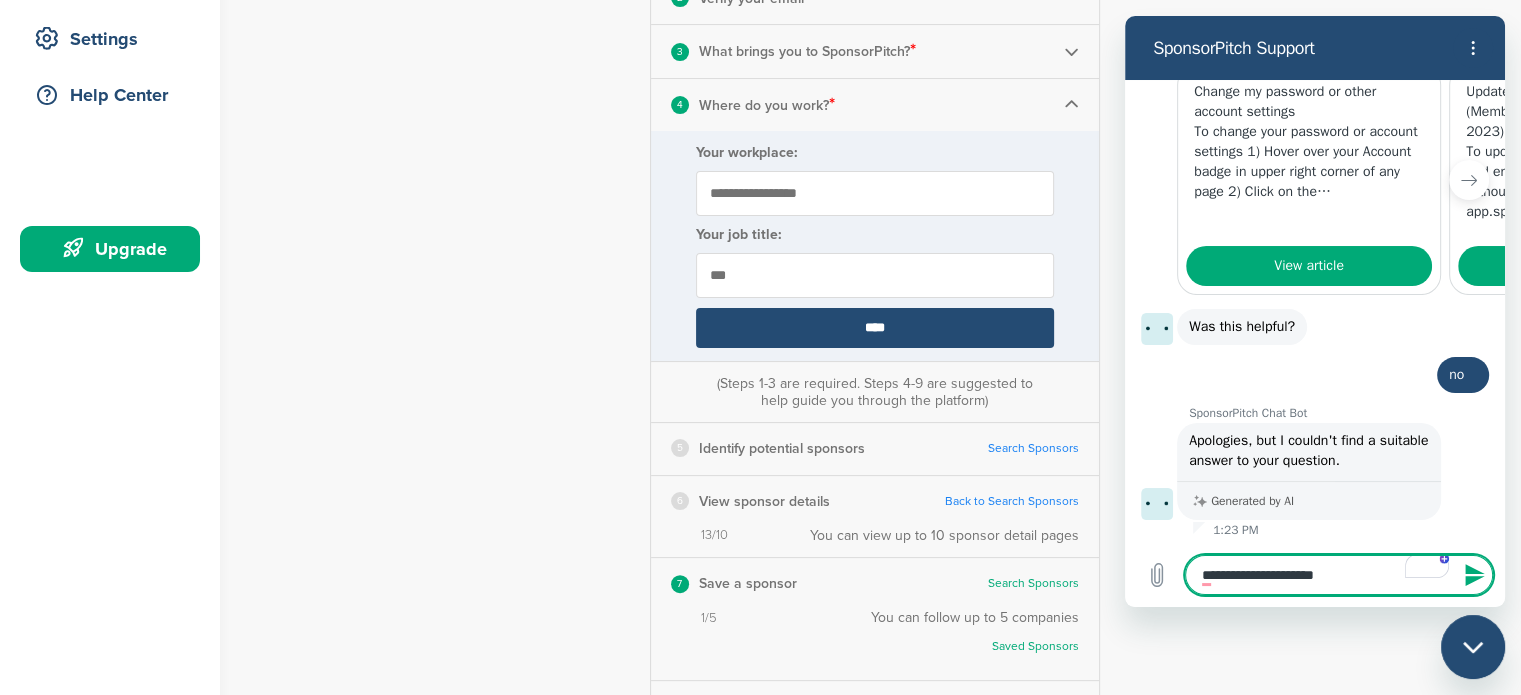 click on "**********" at bounding box center [1339, 575] 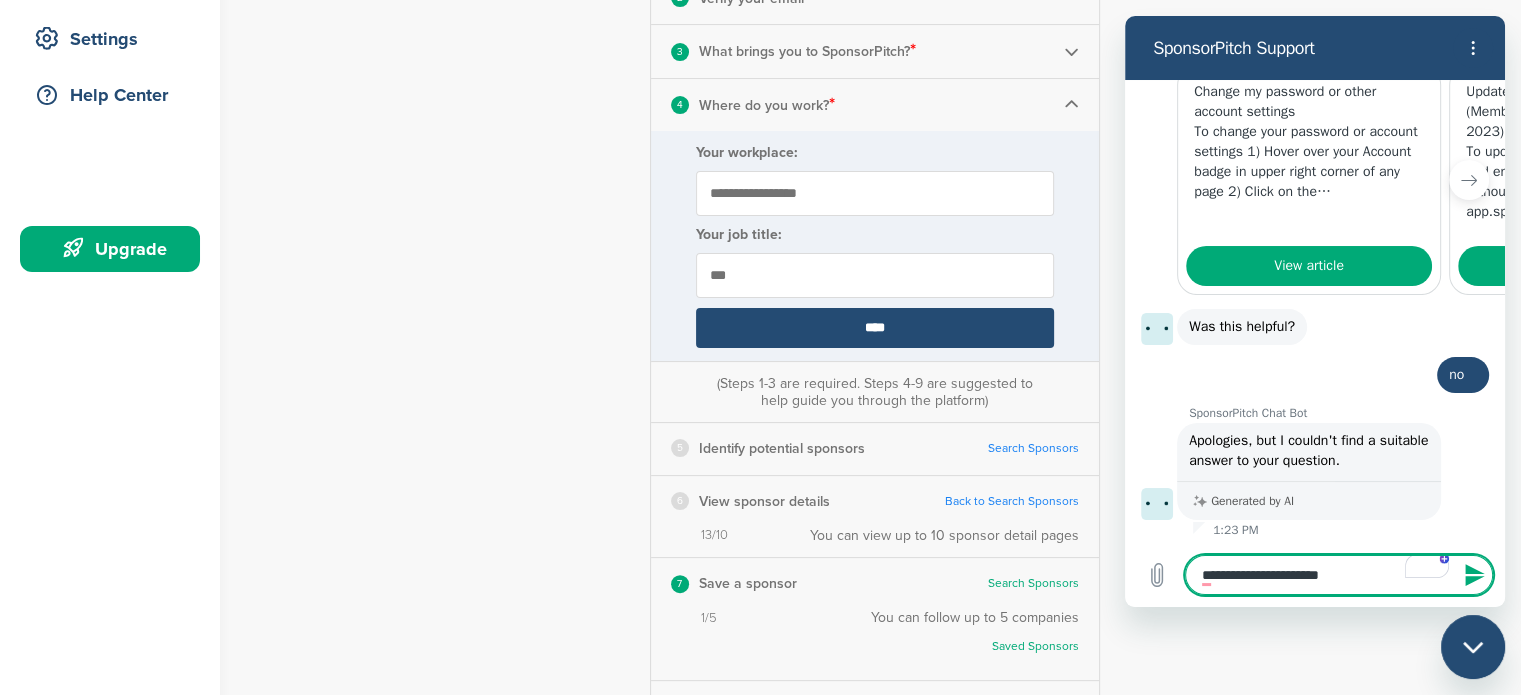 type on "**********" 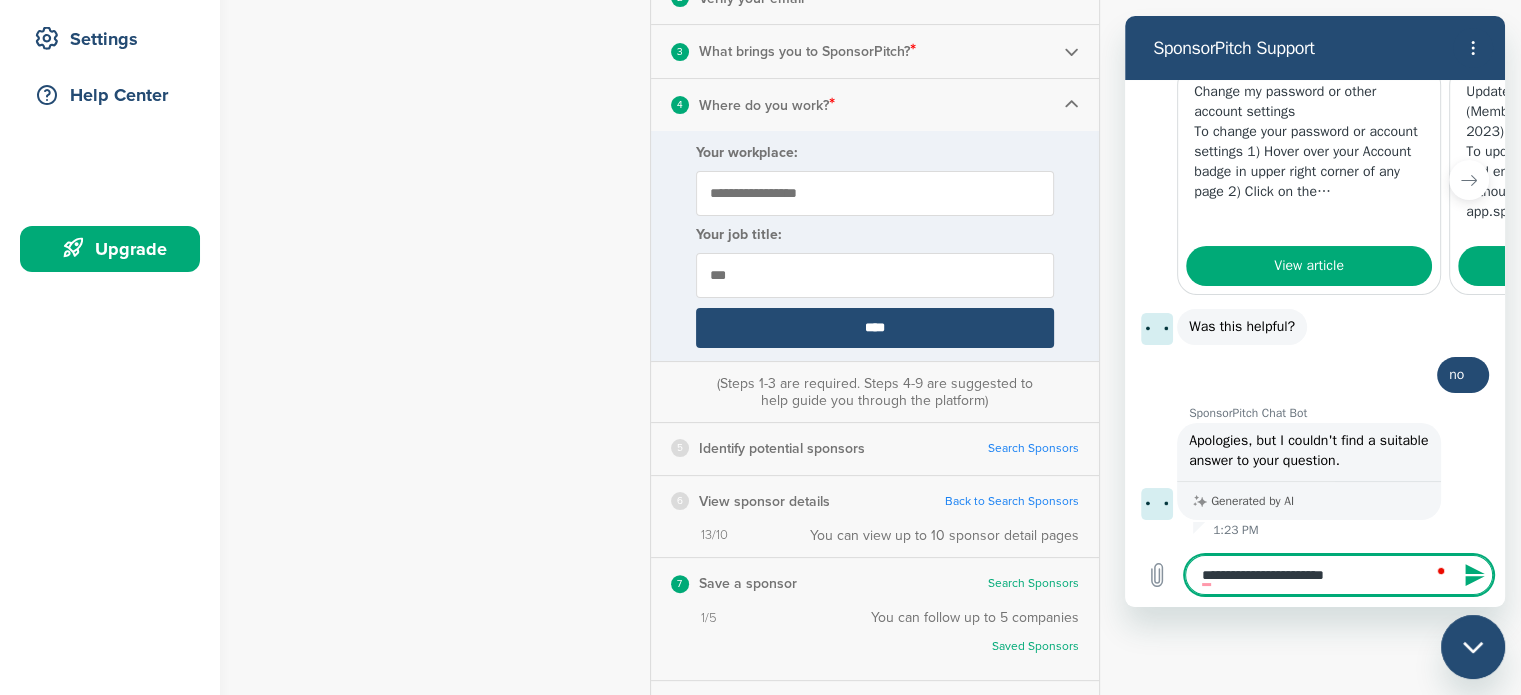 type on "**********" 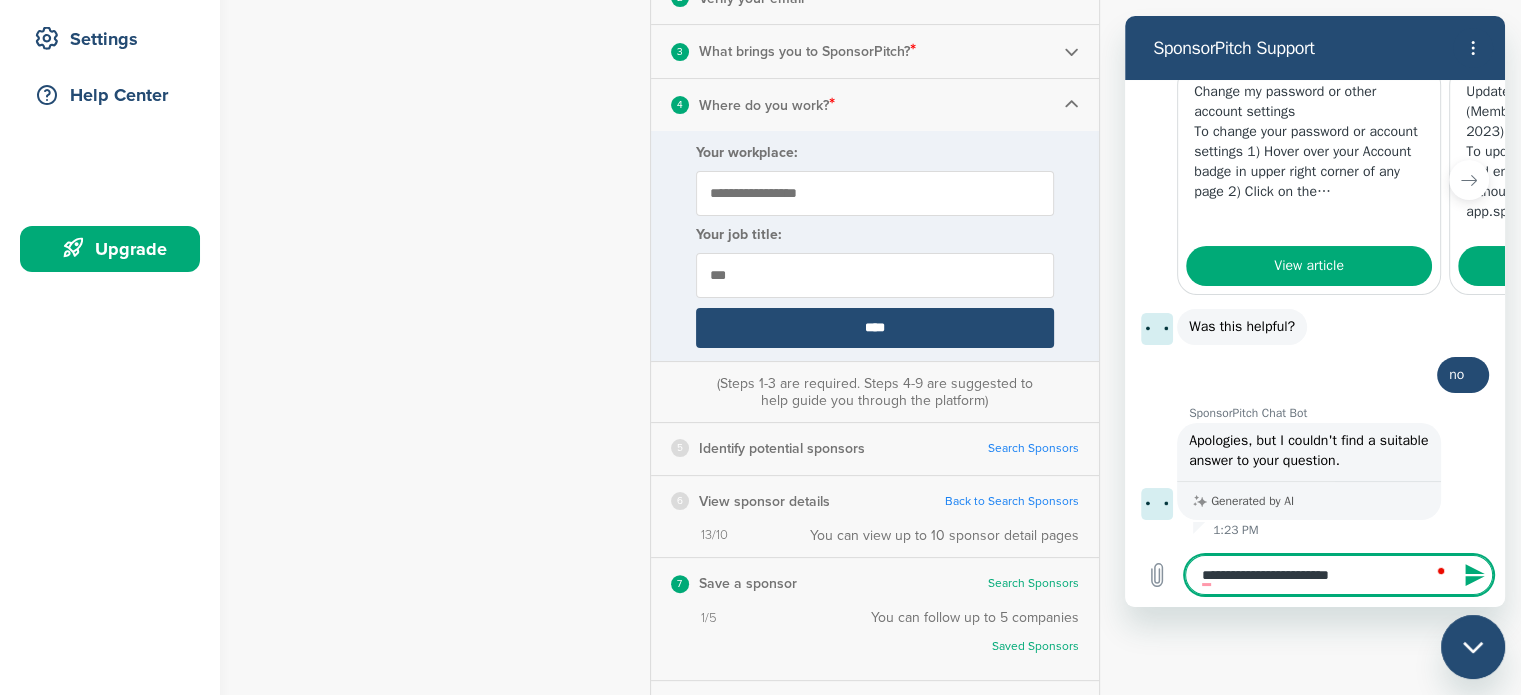 type on "**********" 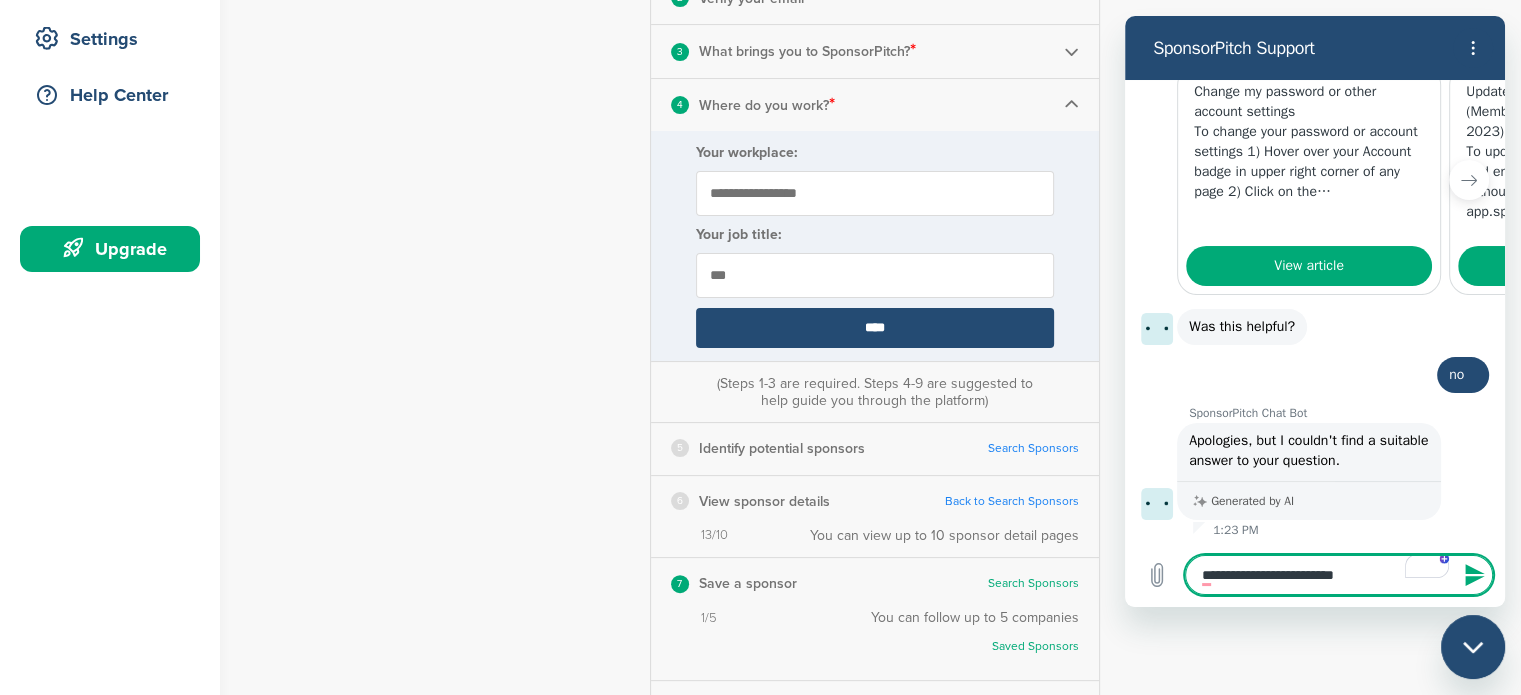 type on "**********" 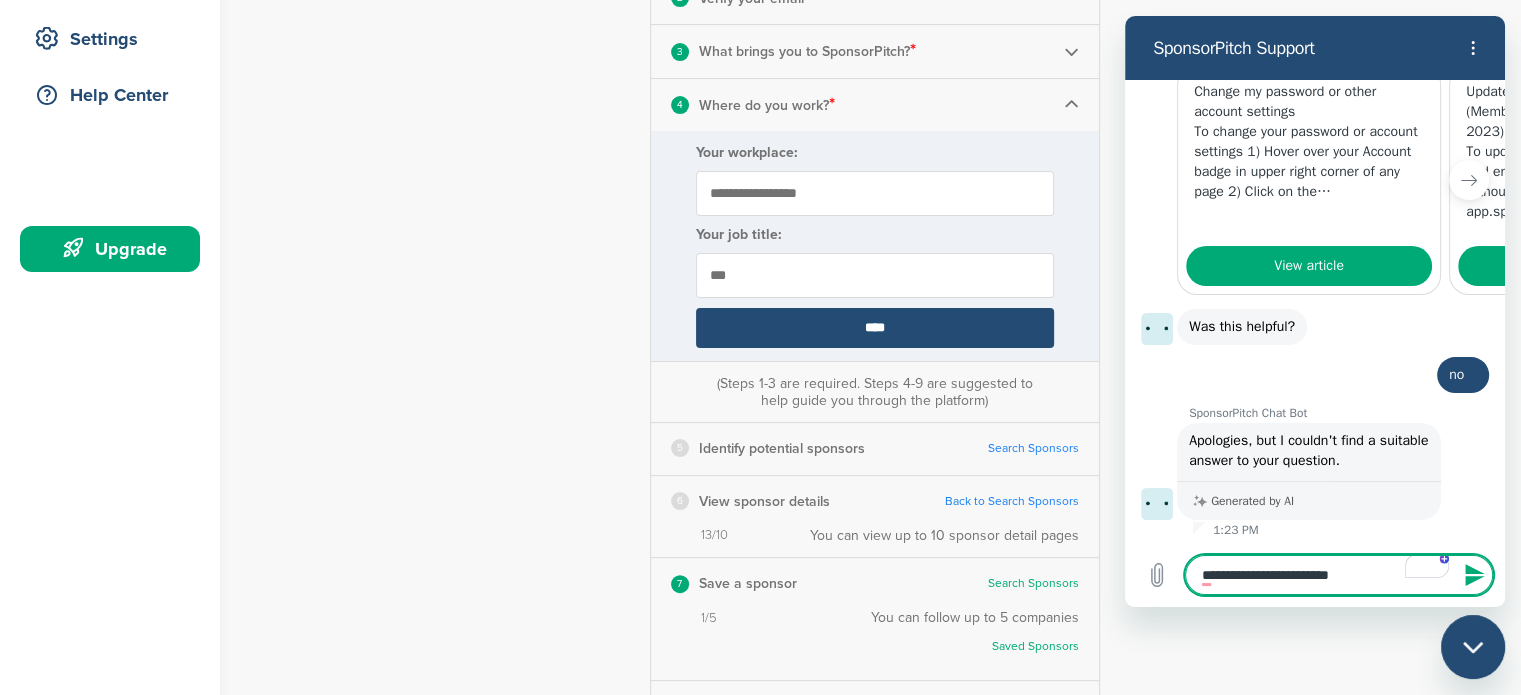 type on "**********" 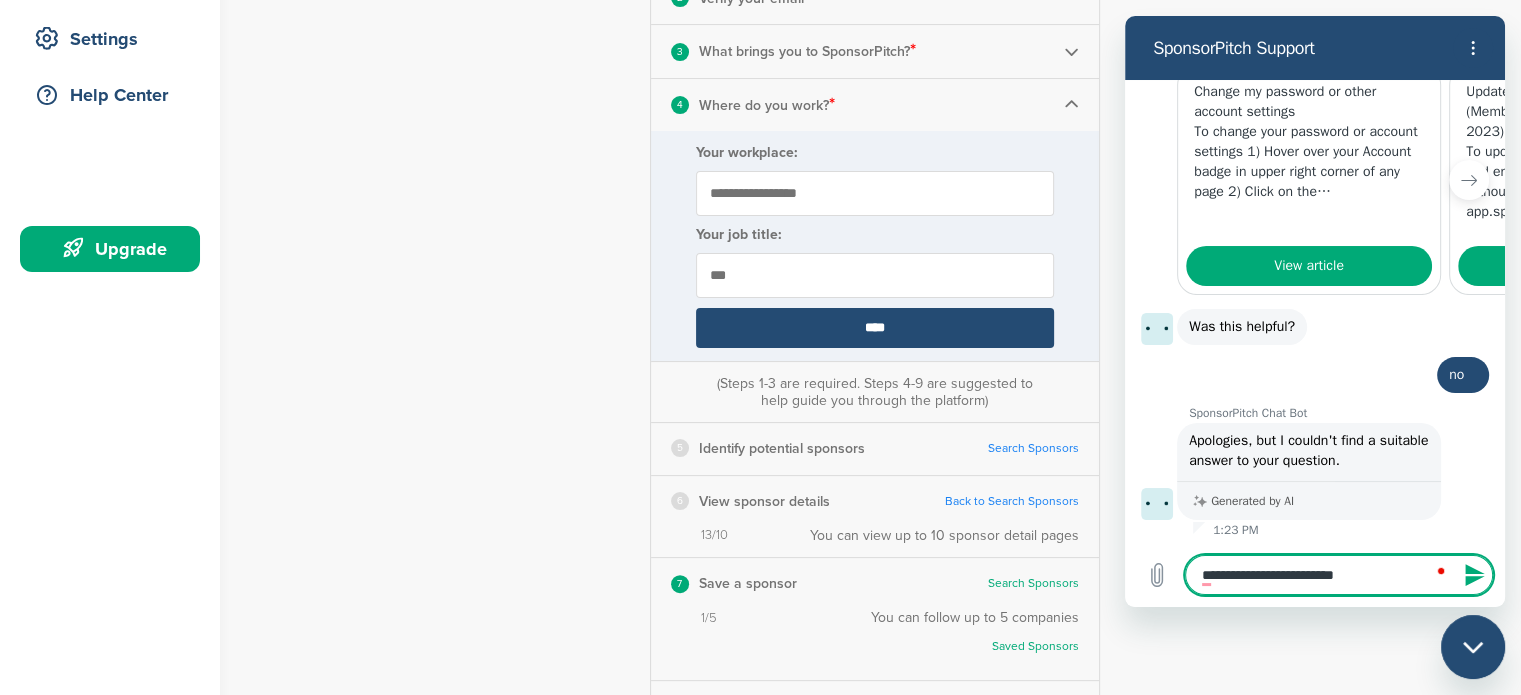 type on "**********" 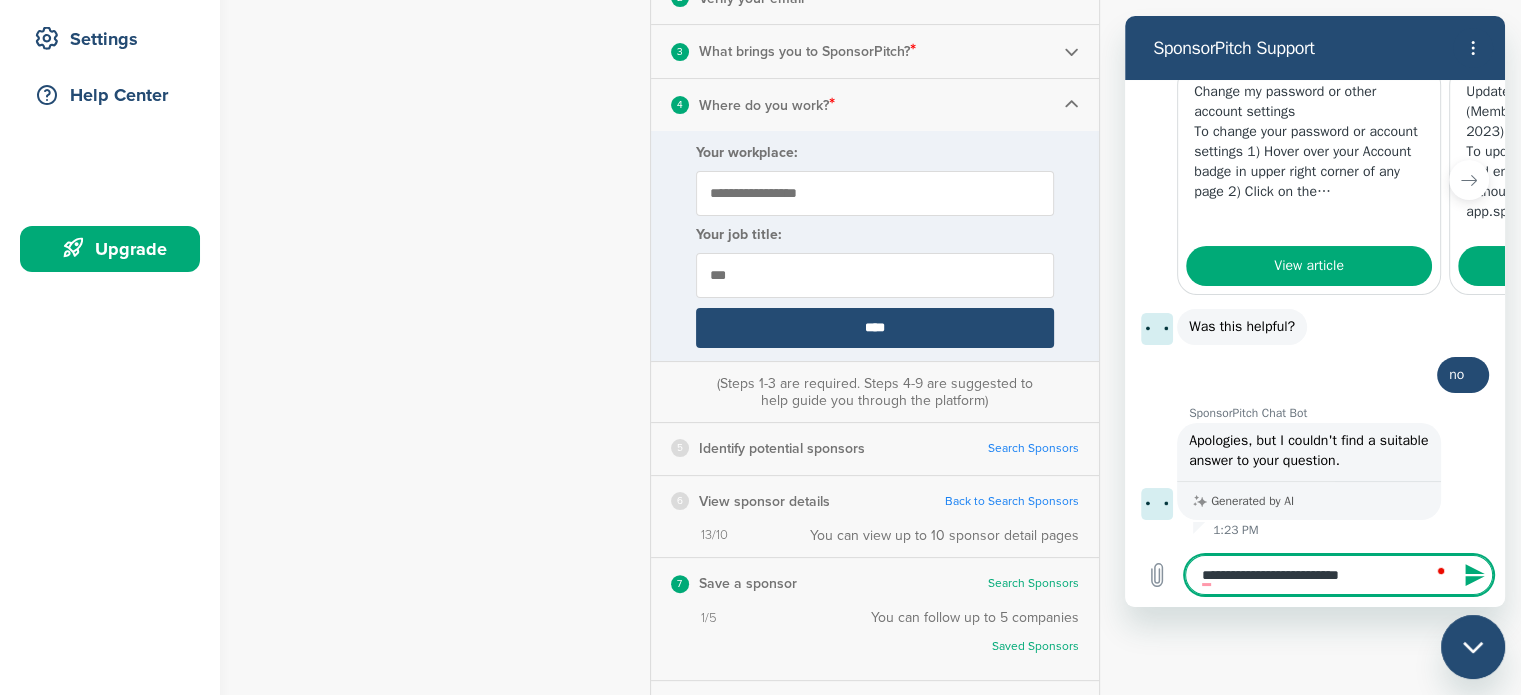 type on "**********" 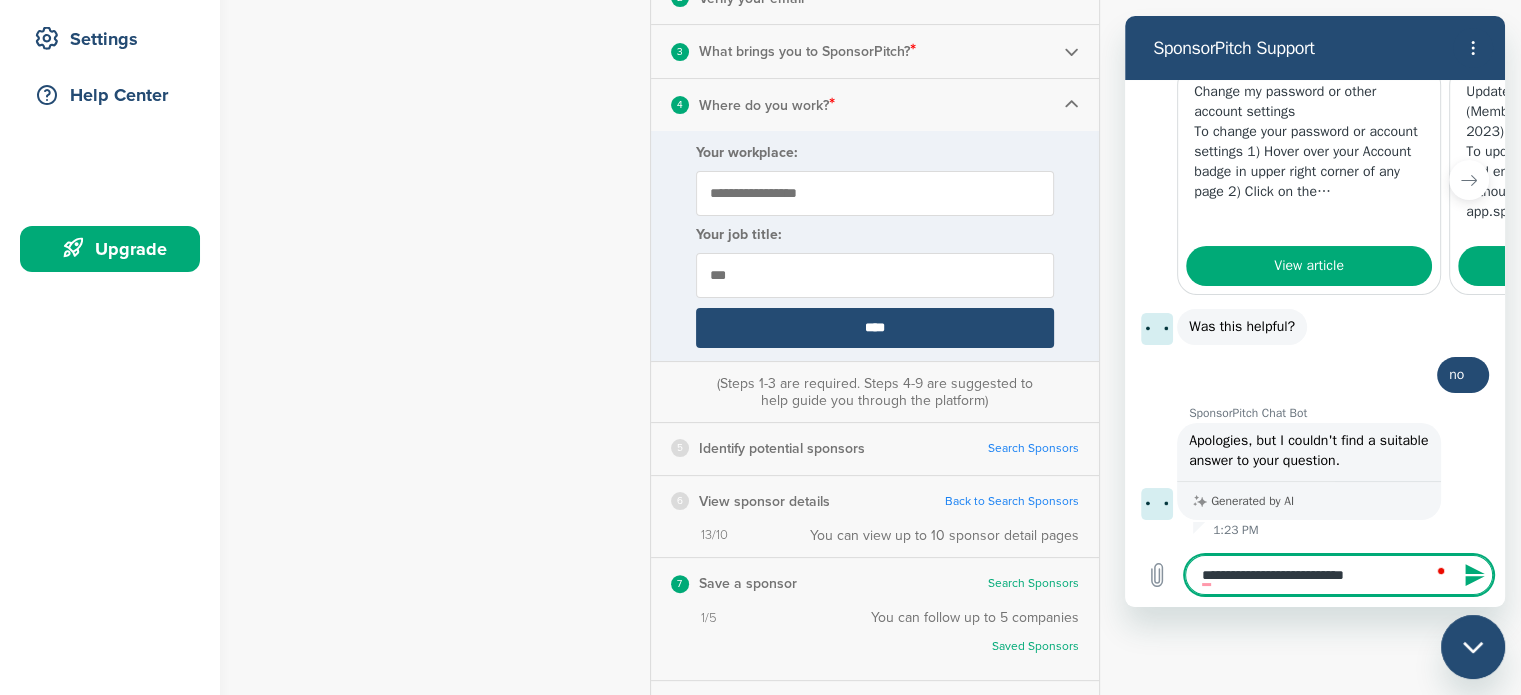 type on "**********" 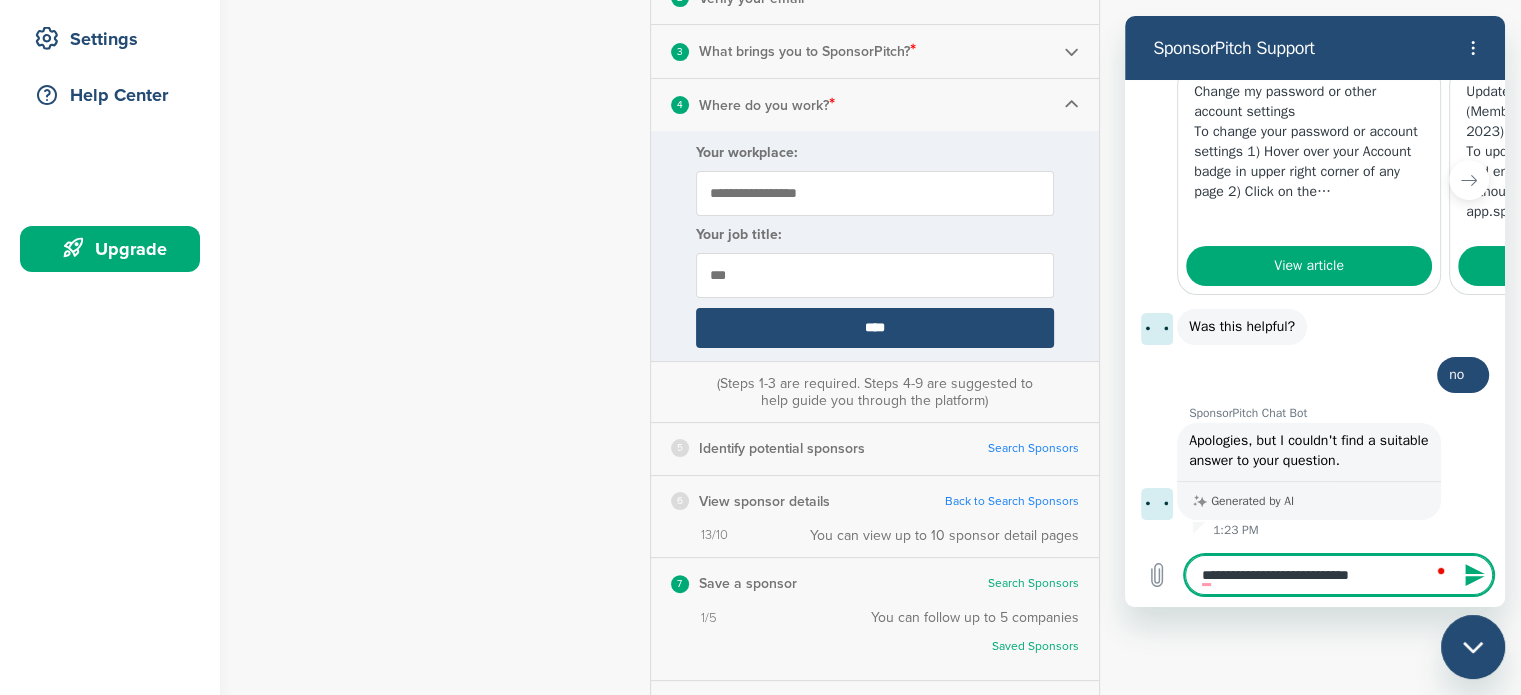 type 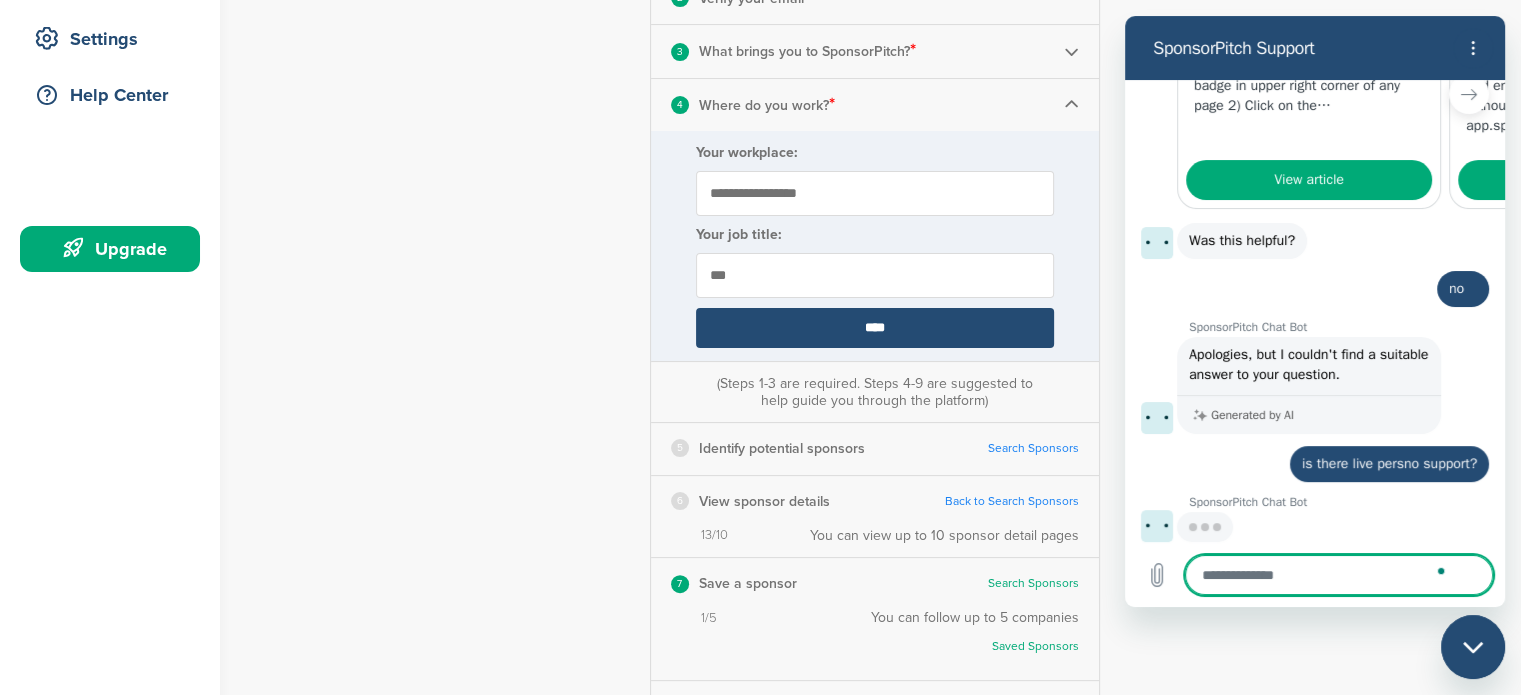 scroll, scrollTop: 540, scrollLeft: 0, axis: vertical 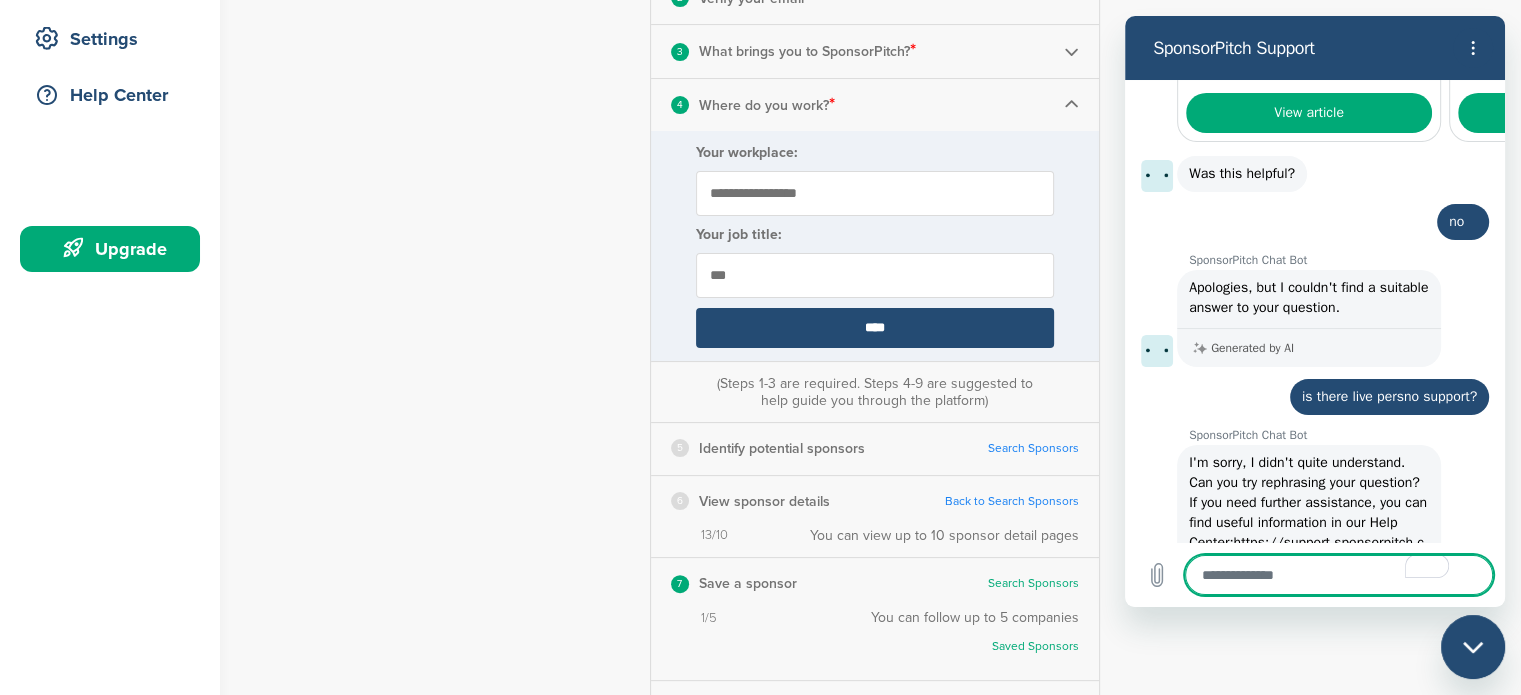 type on "*" 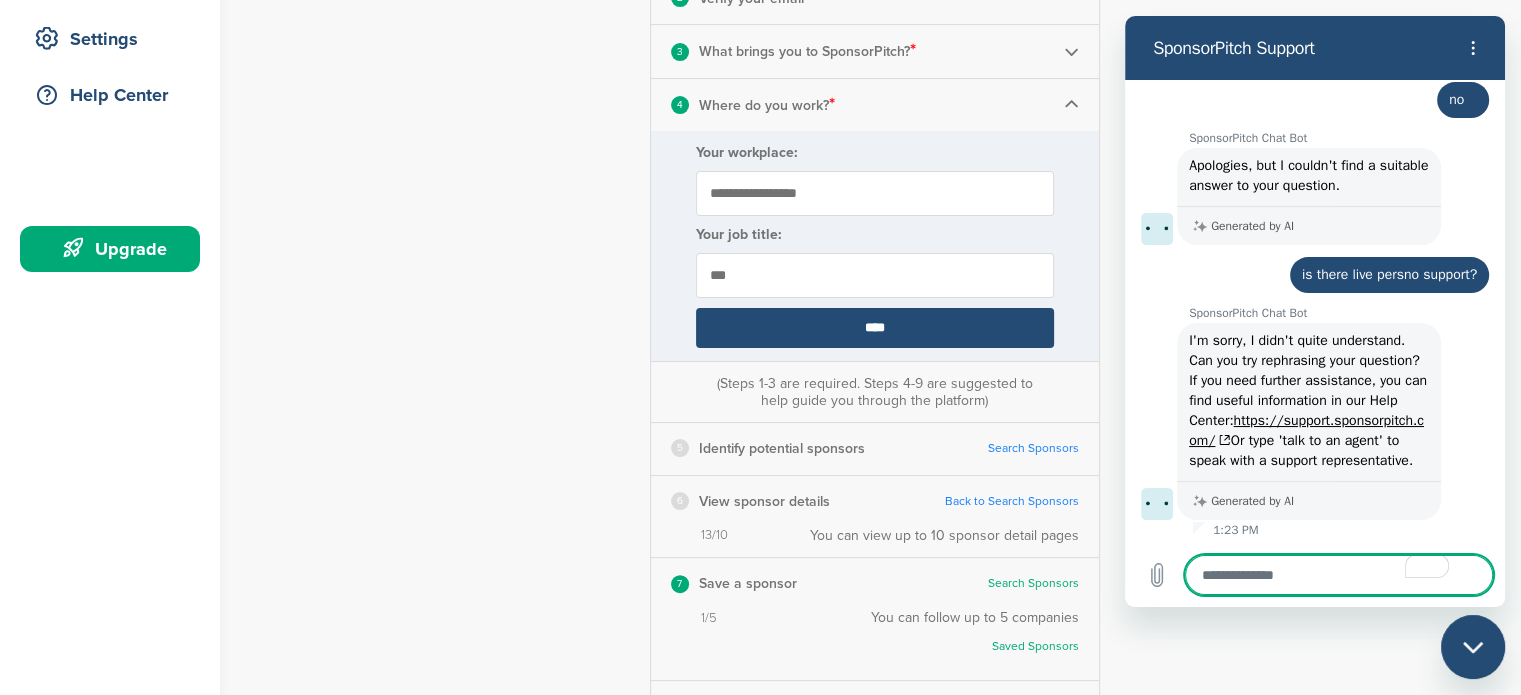 scroll, scrollTop: 749, scrollLeft: 0, axis: vertical 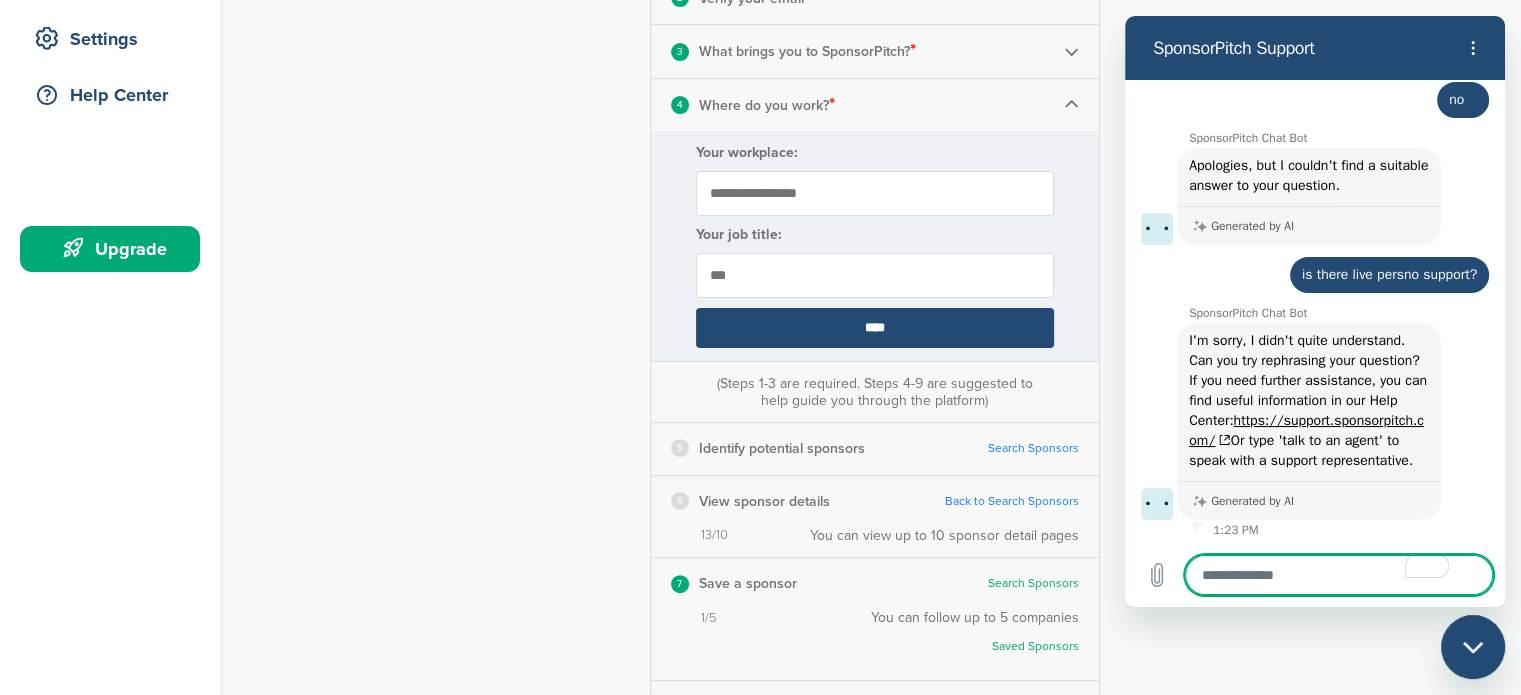 click at bounding box center (1339, 575) 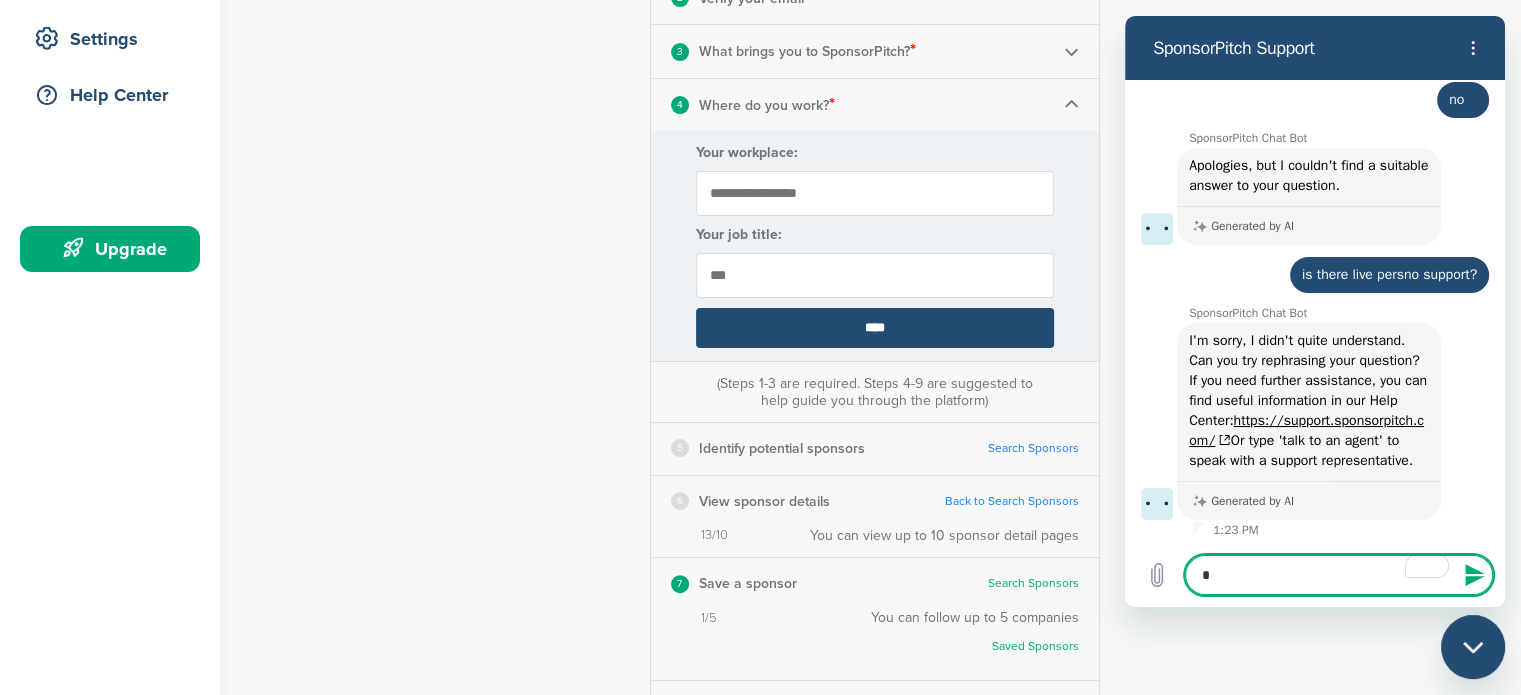 type on "**" 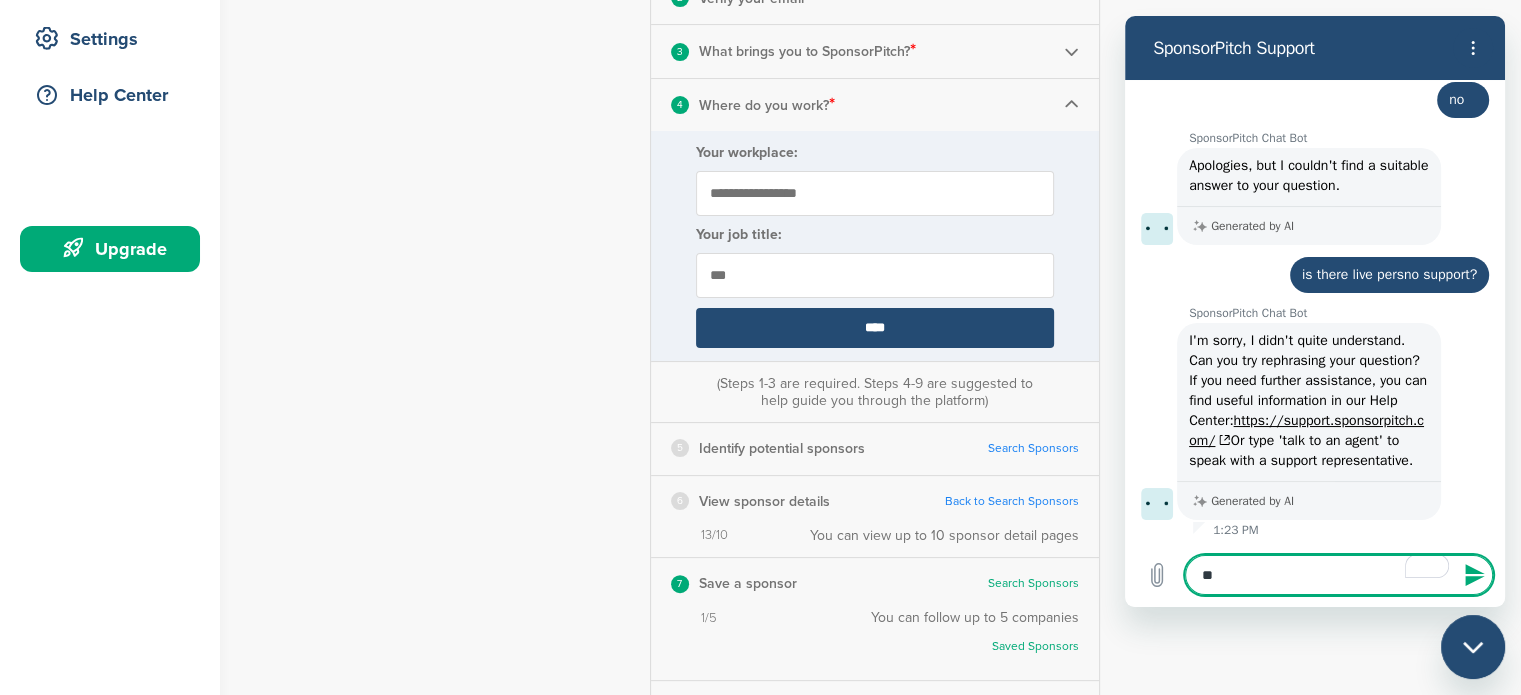 type on "***" 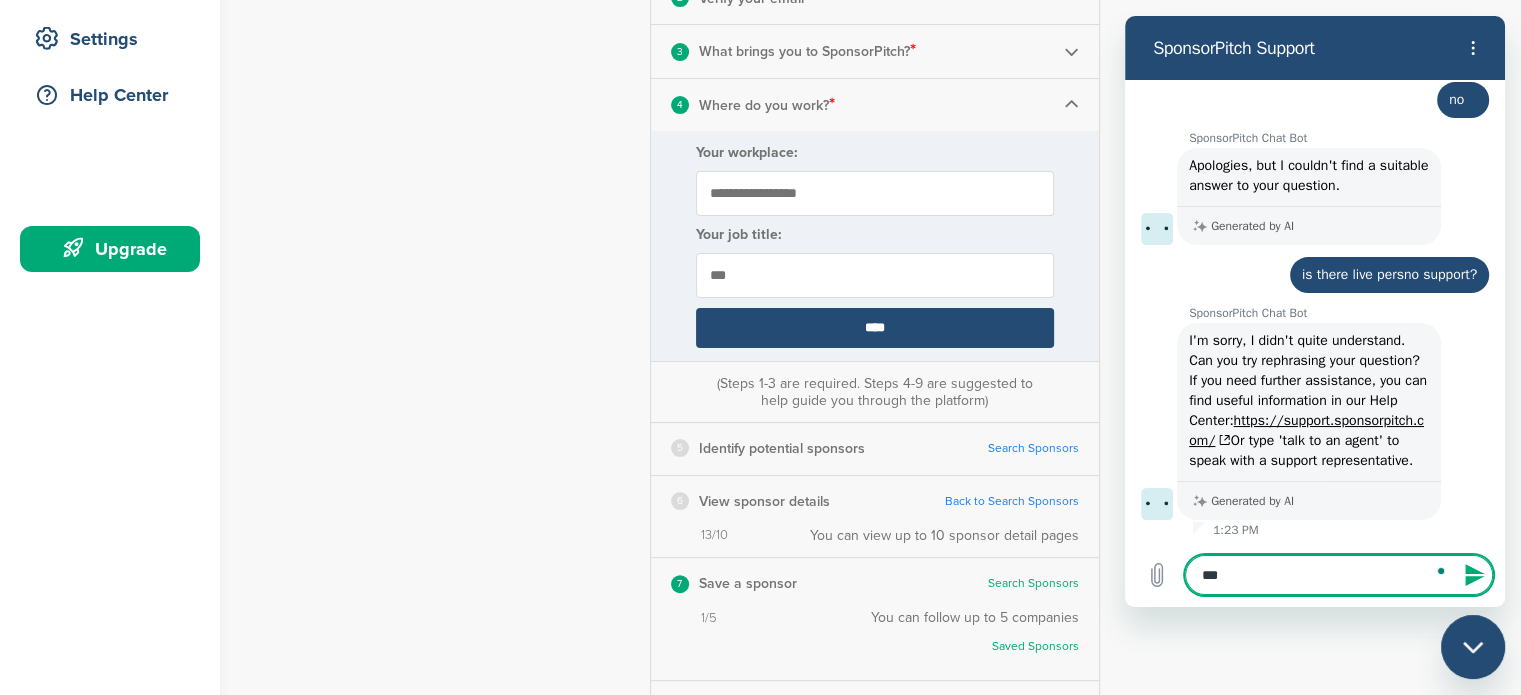 type on "****" 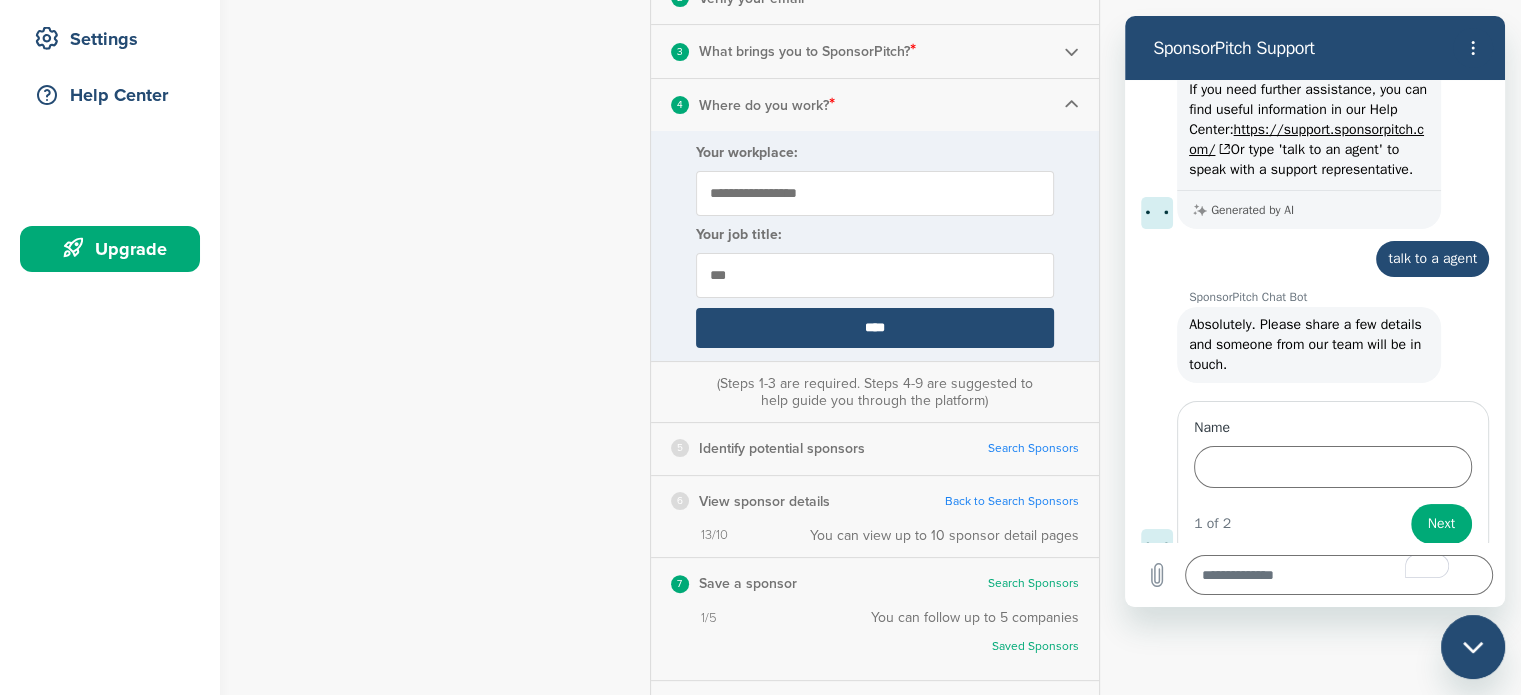 scroll, scrollTop: 1056, scrollLeft: 0, axis: vertical 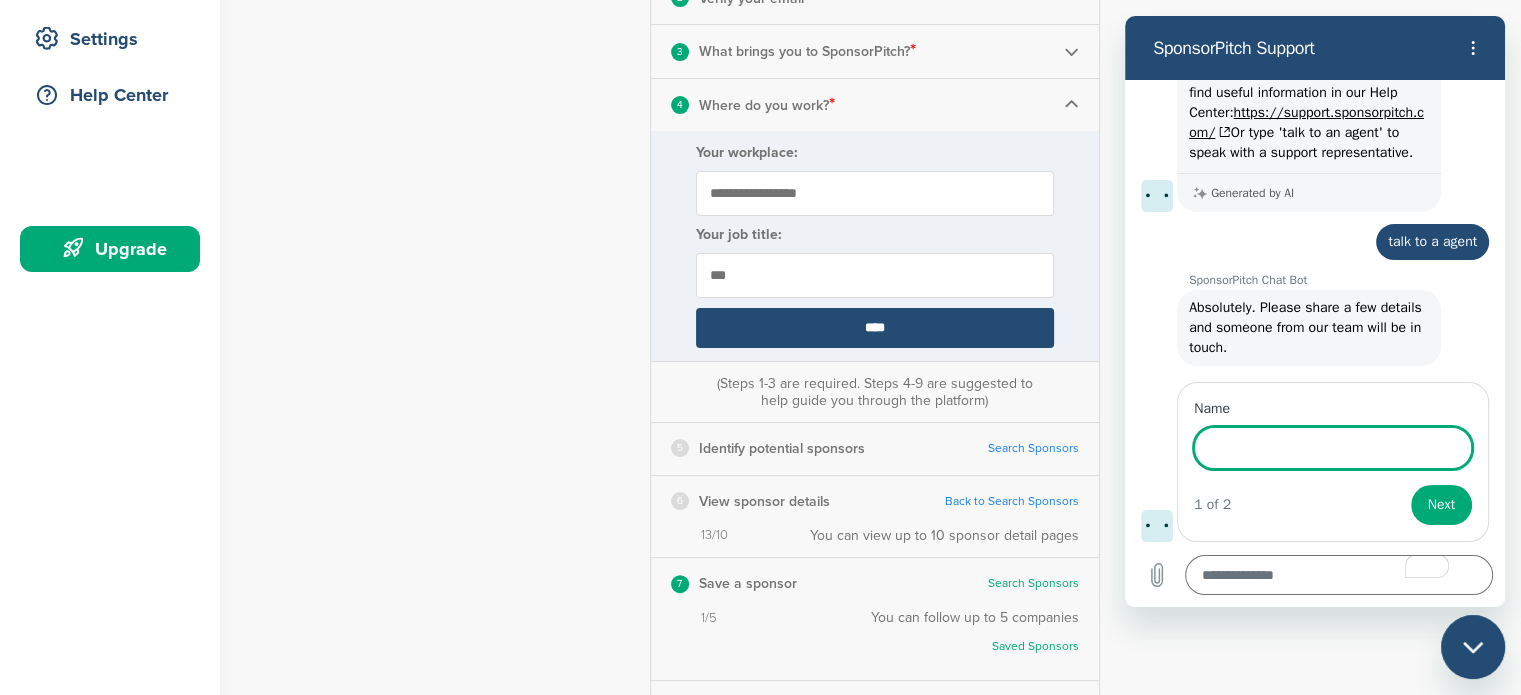 click on "Name" at bounding box center [1333, 448] 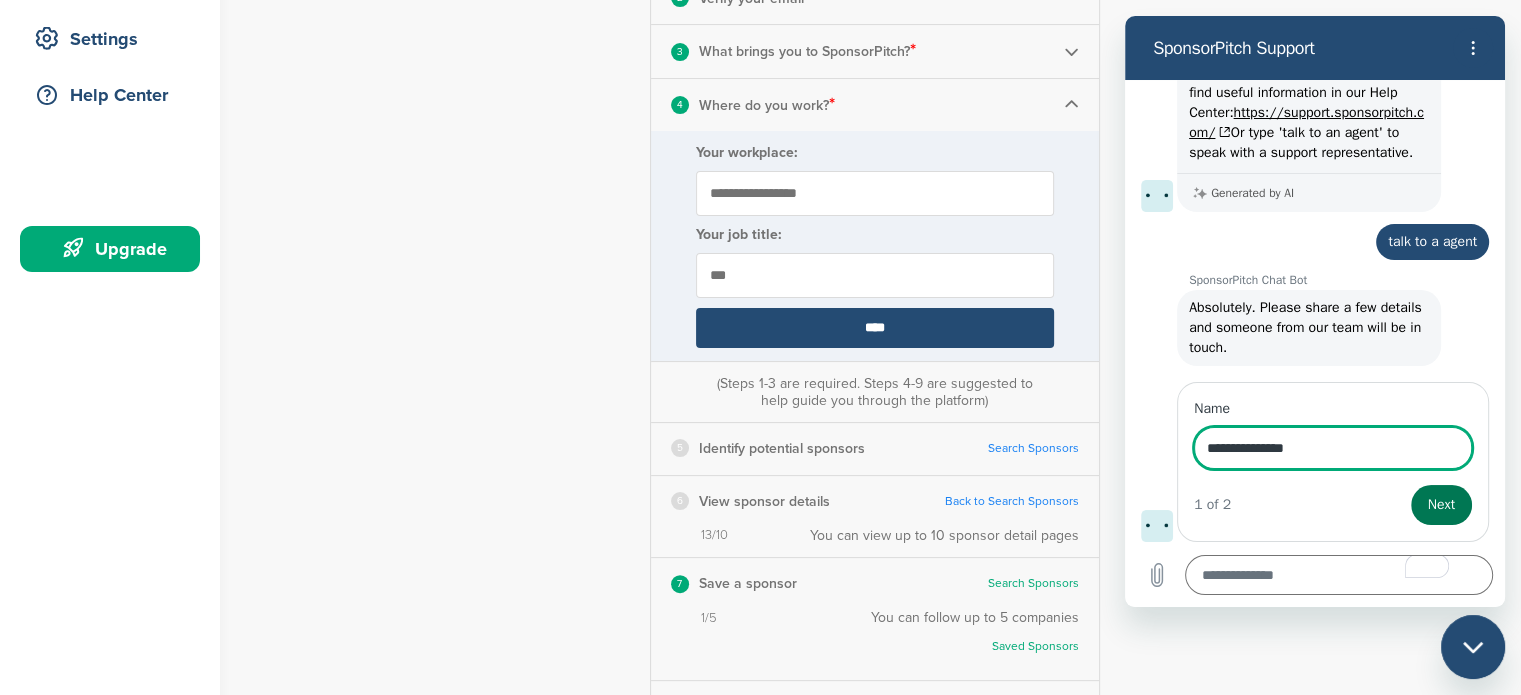 click on "Next" at bounding box center [1441, 505] 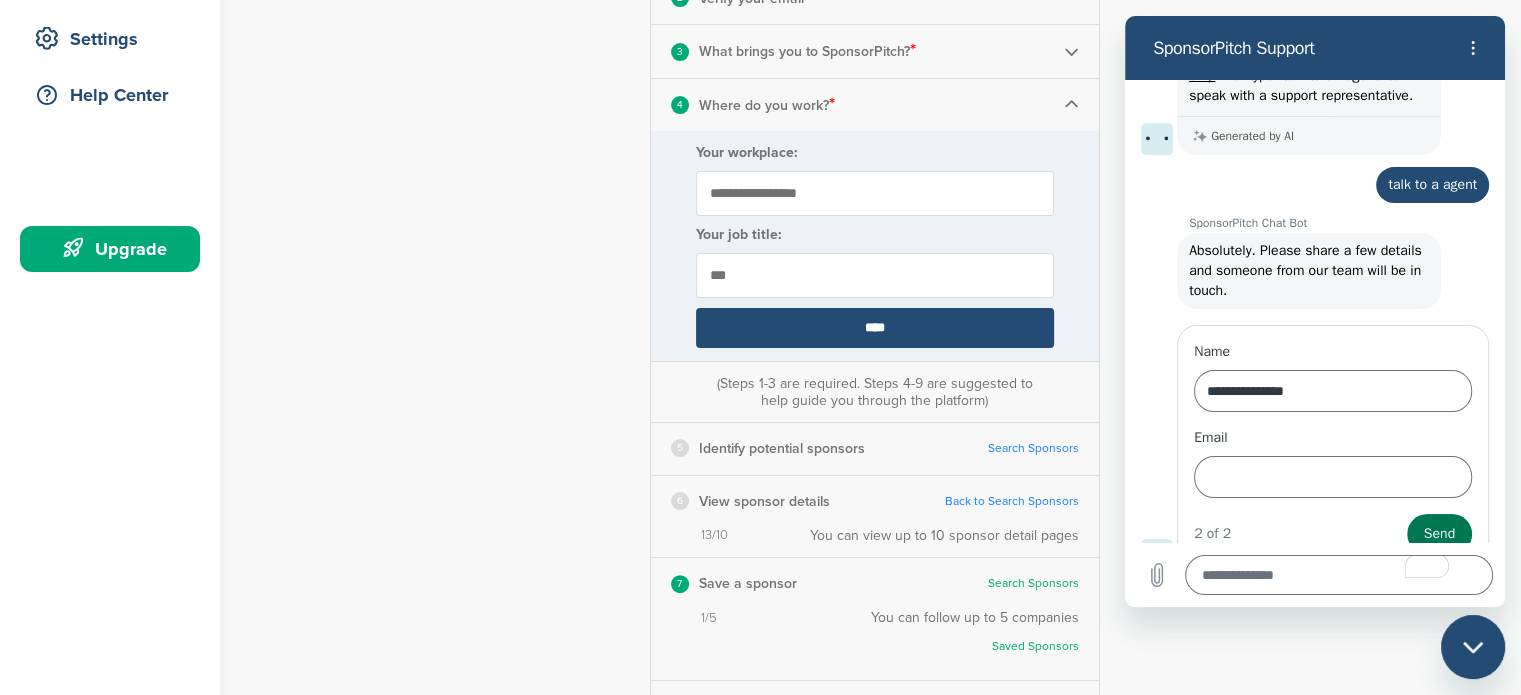 scroll, scrollTop: 1142, scrollLeft: 0, axis: vertical 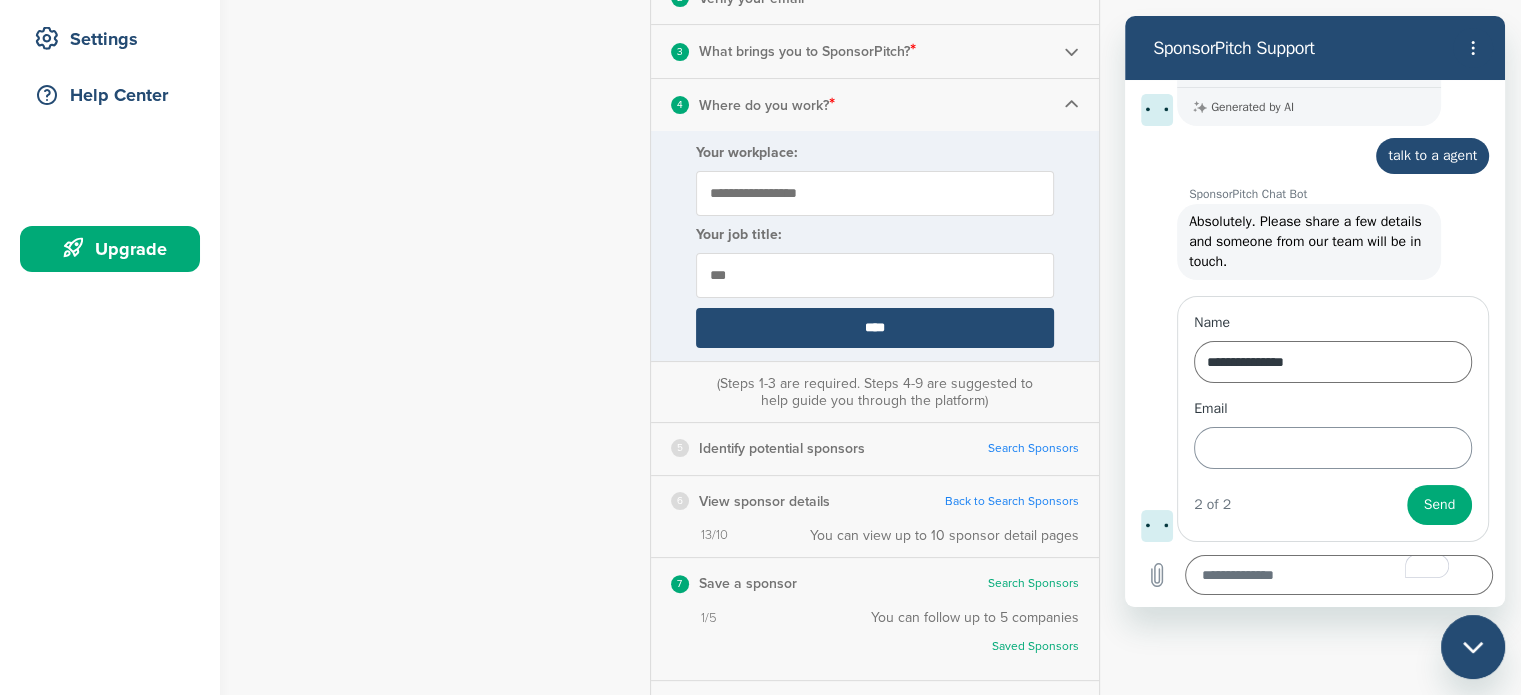 click on "Email" at bounding box center [1333, 448] 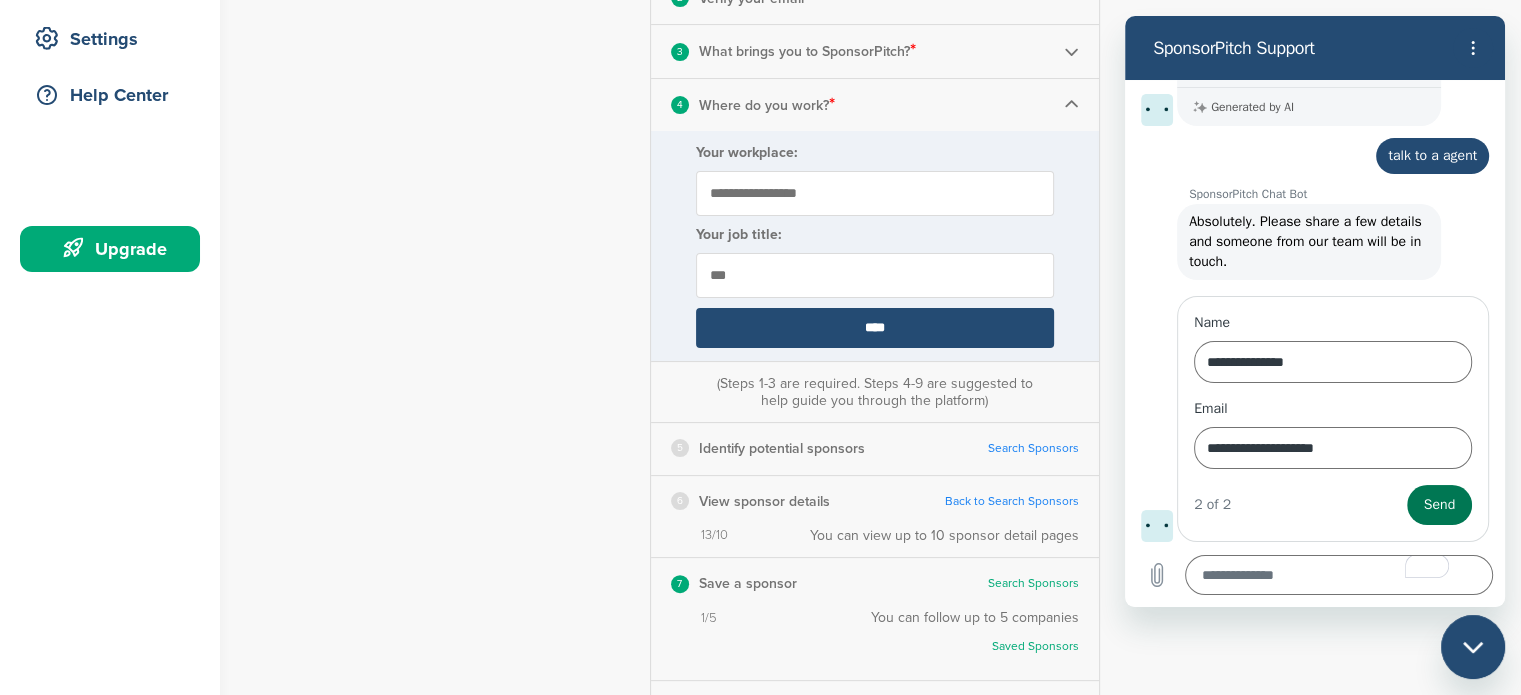 click on "Send" at bounding box center (1439, 505) 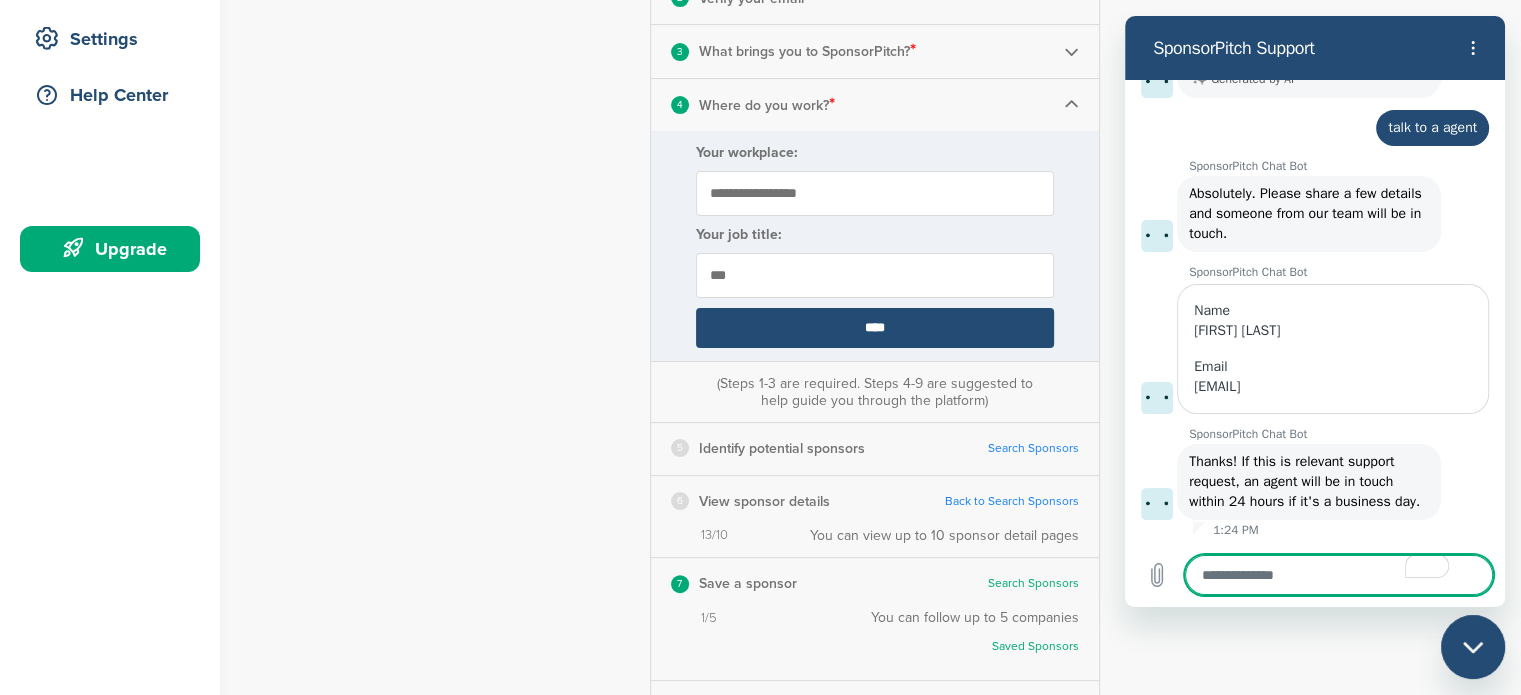 scroll, scrollTop: 1171, scrollLeft: 0, axis: vertical 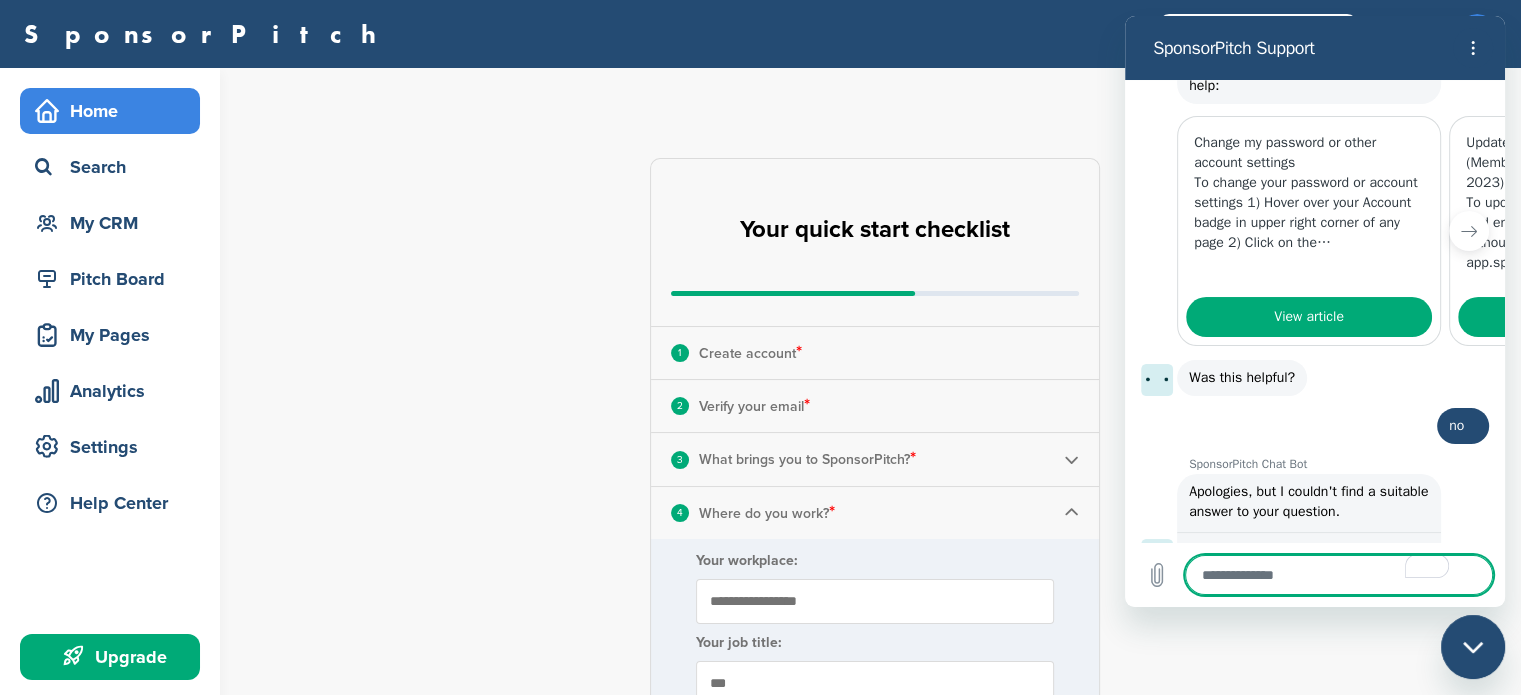 drag, startPoint x: 1500, startPoint y: 430, endPoint x: 2660, endPoint y: 683, distance: 1187.2695 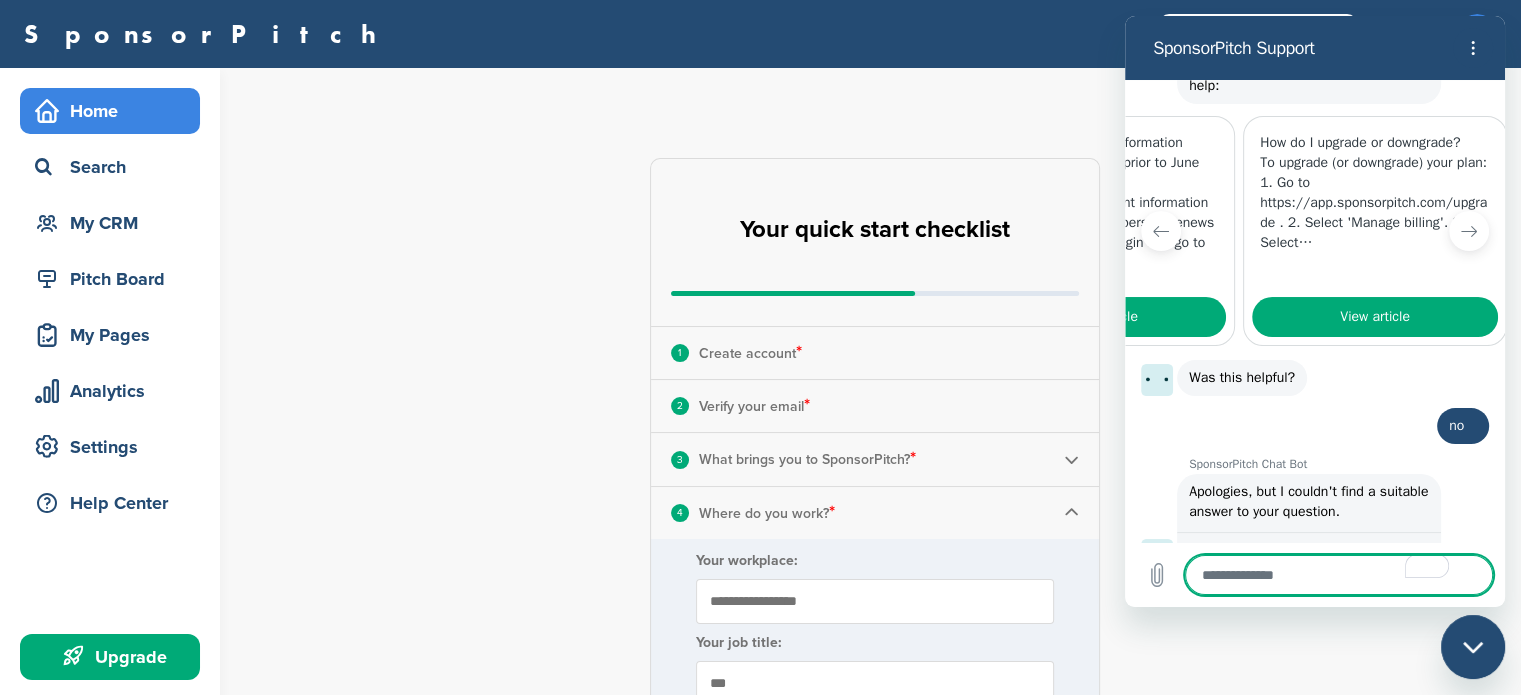 scroll, scrollTop: 0, scrollLeft: 503, axis: horizontal 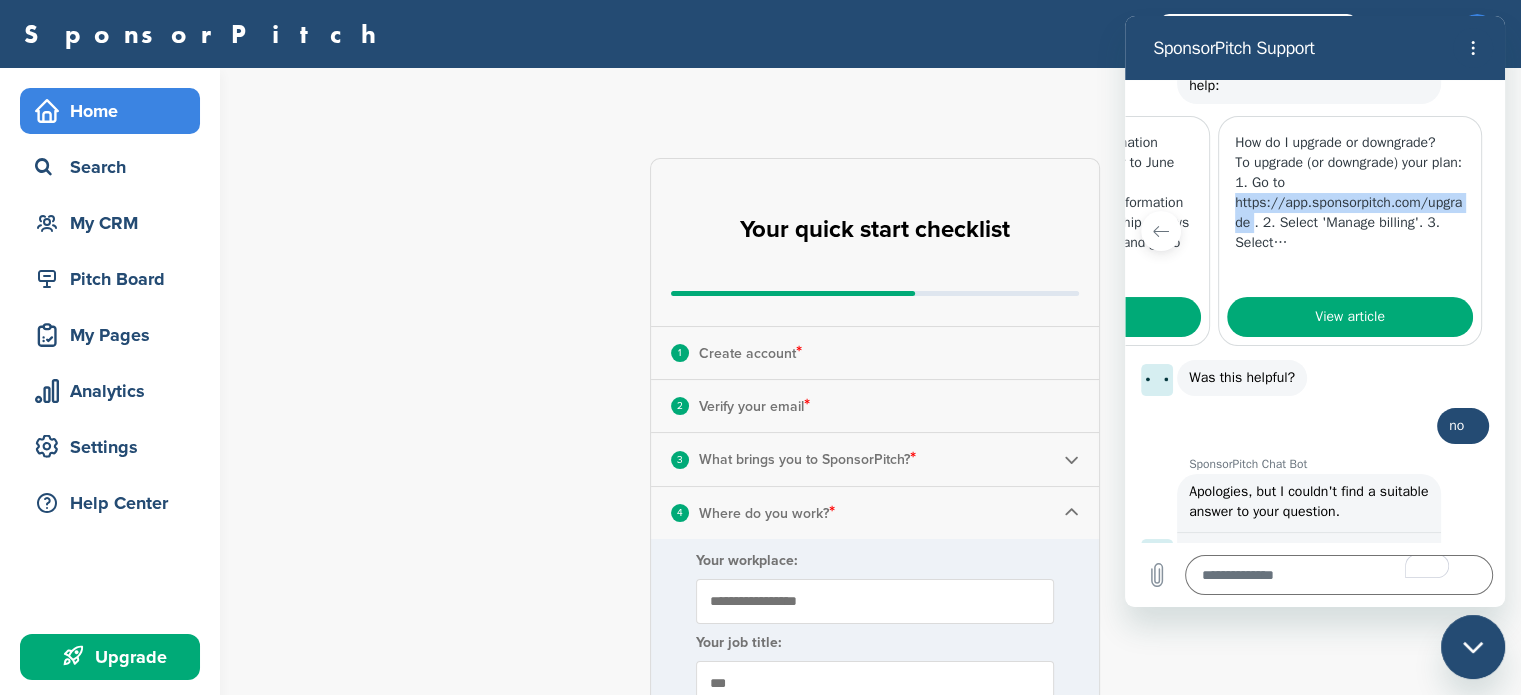 drag, startPoint x: 1235, startPoint y: 245, endPoint x: 1189, endPoint y: 222, distance: 51.42956 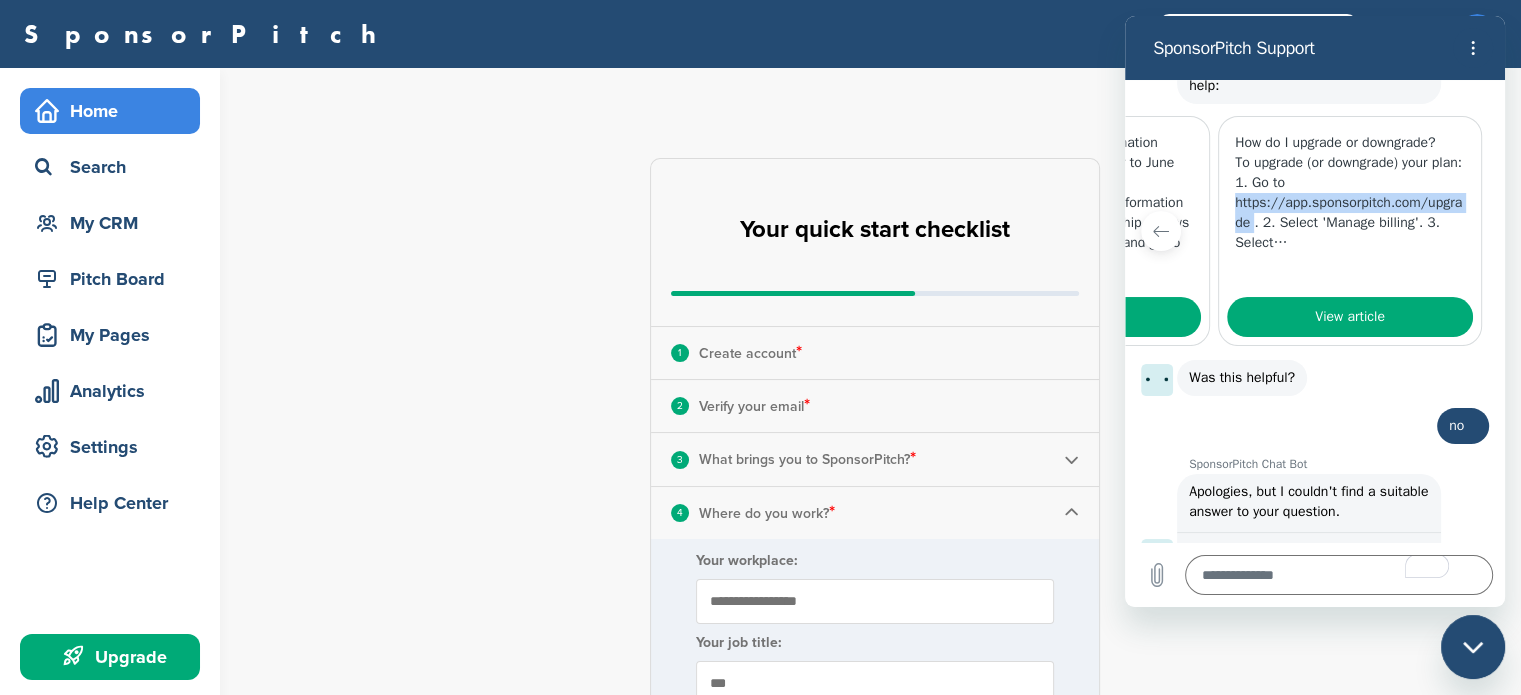 copy on "https://app.sponsorpitch.com/upgrade" 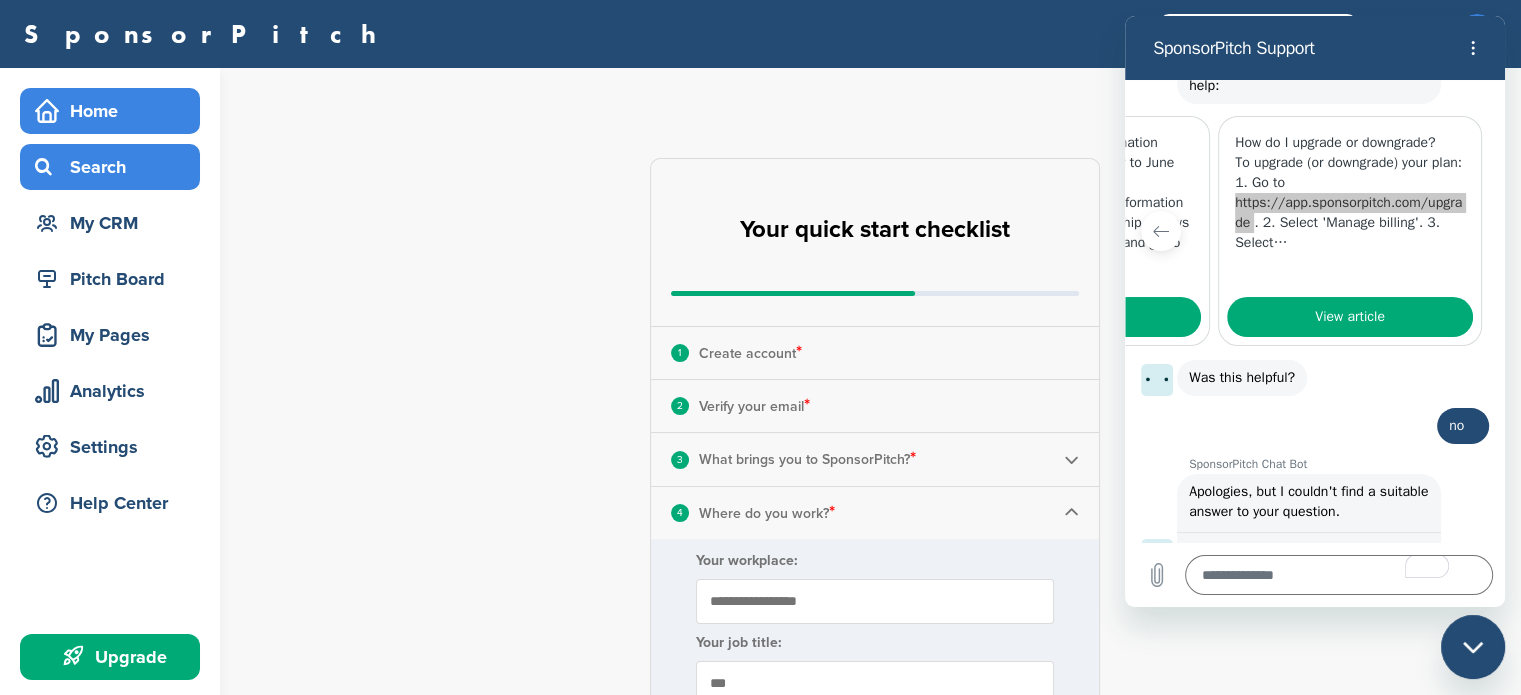 click on "Search" at bounding box center (115, 167) 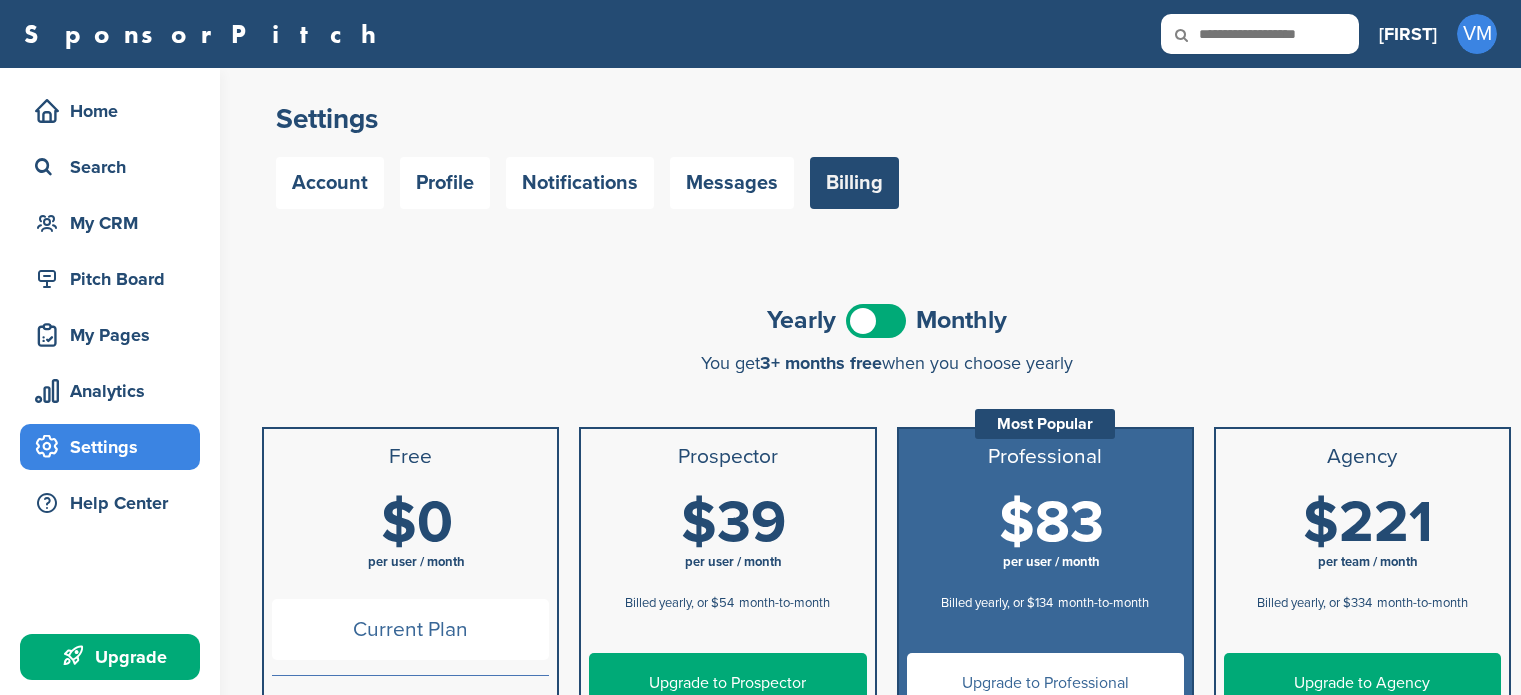 scroll, scrollTop: 0, scrollLeft: 0, axis: both 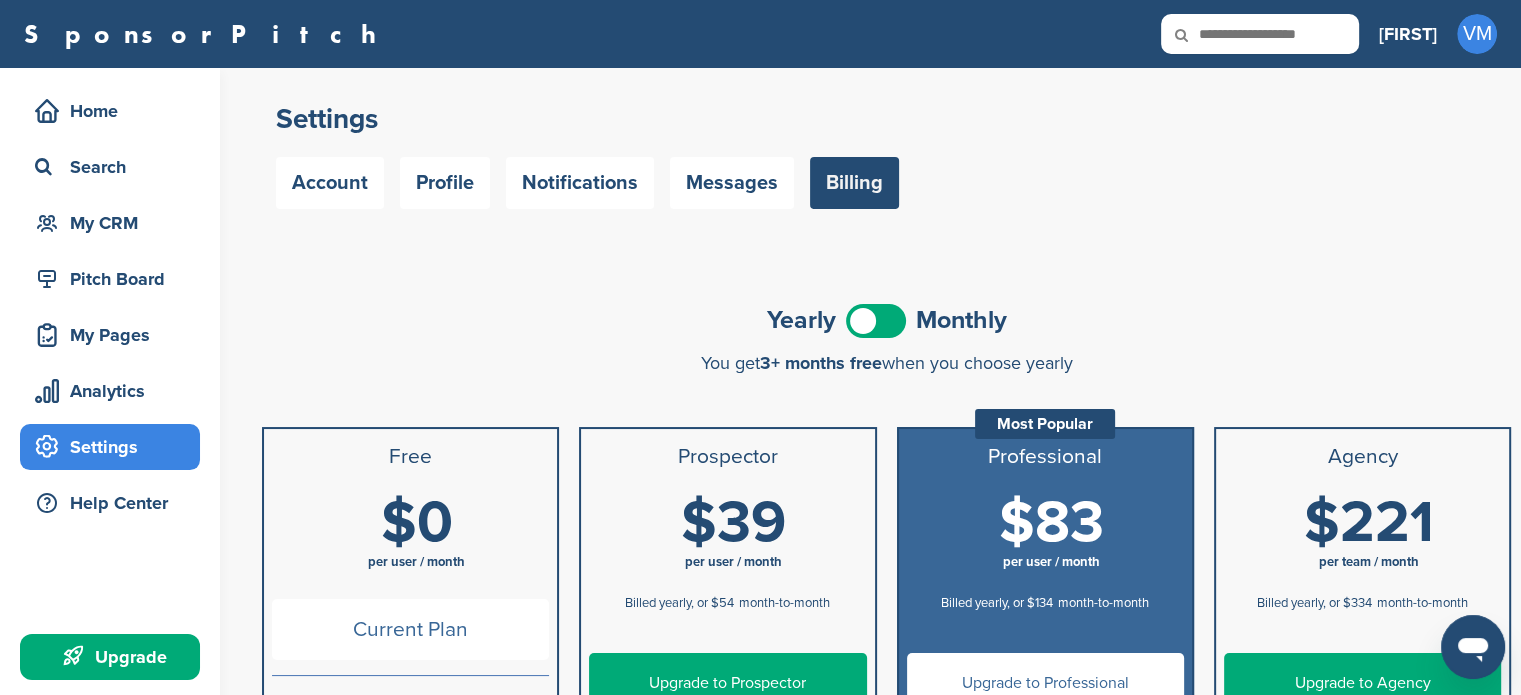 click on "[FIRST]" at bounding box center (1408, 34) 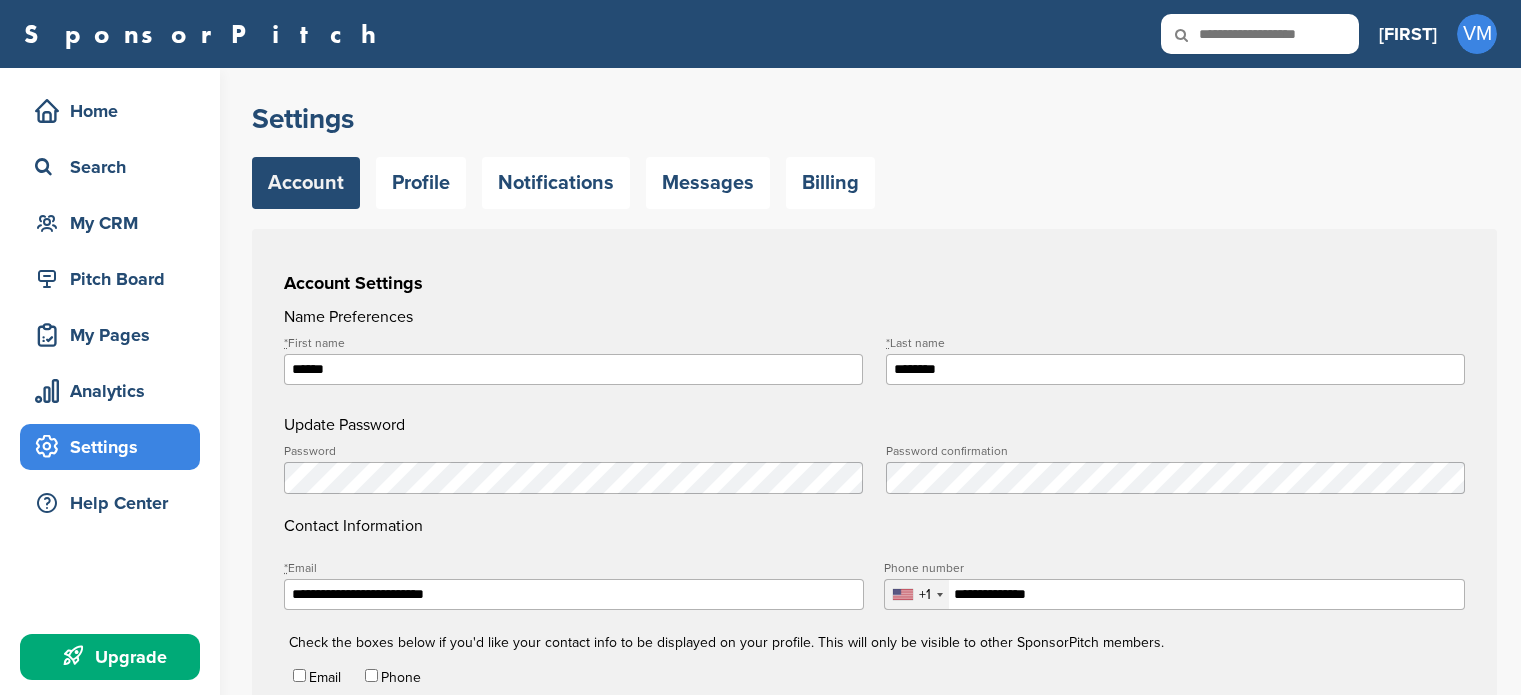 scroll, scrollTop: 0, scrollLeft: 0, axis: both 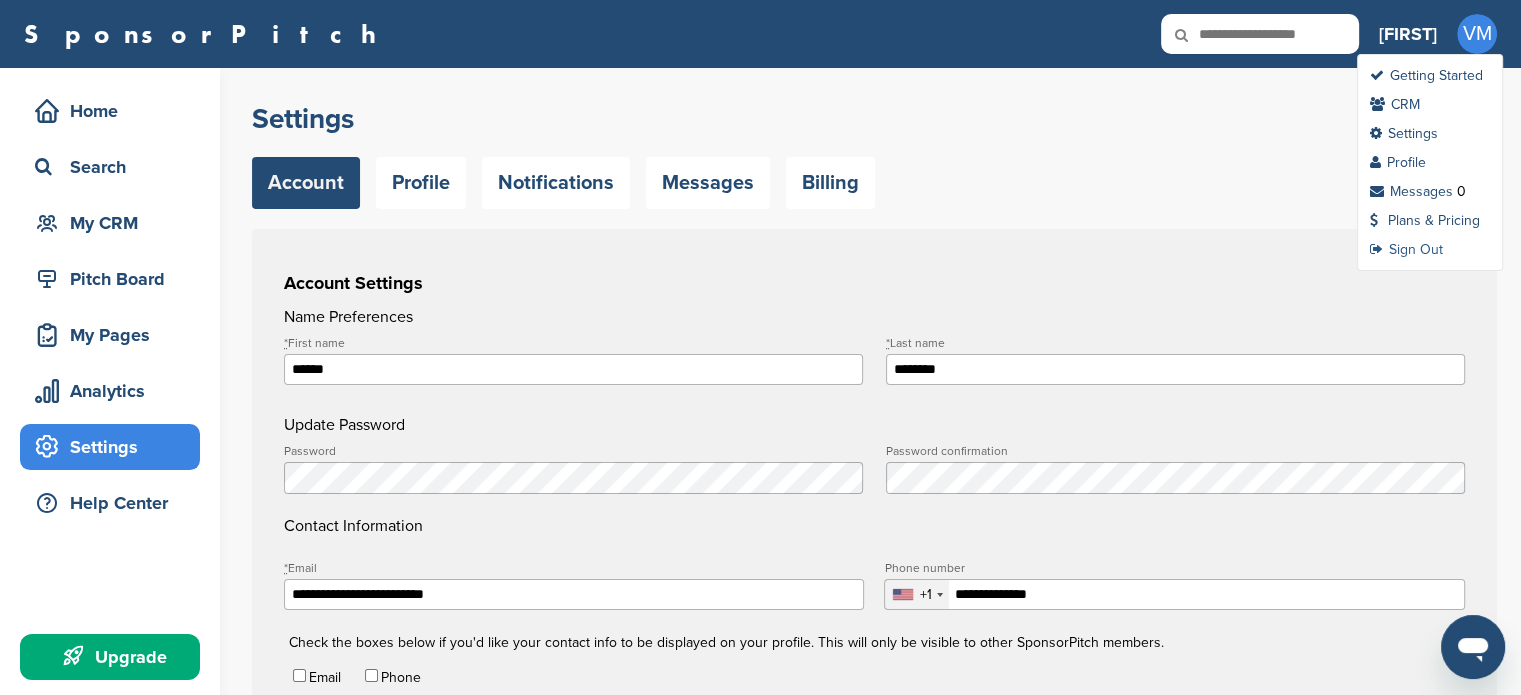 click on "Sign Out" at bounding box center (1406, 249) 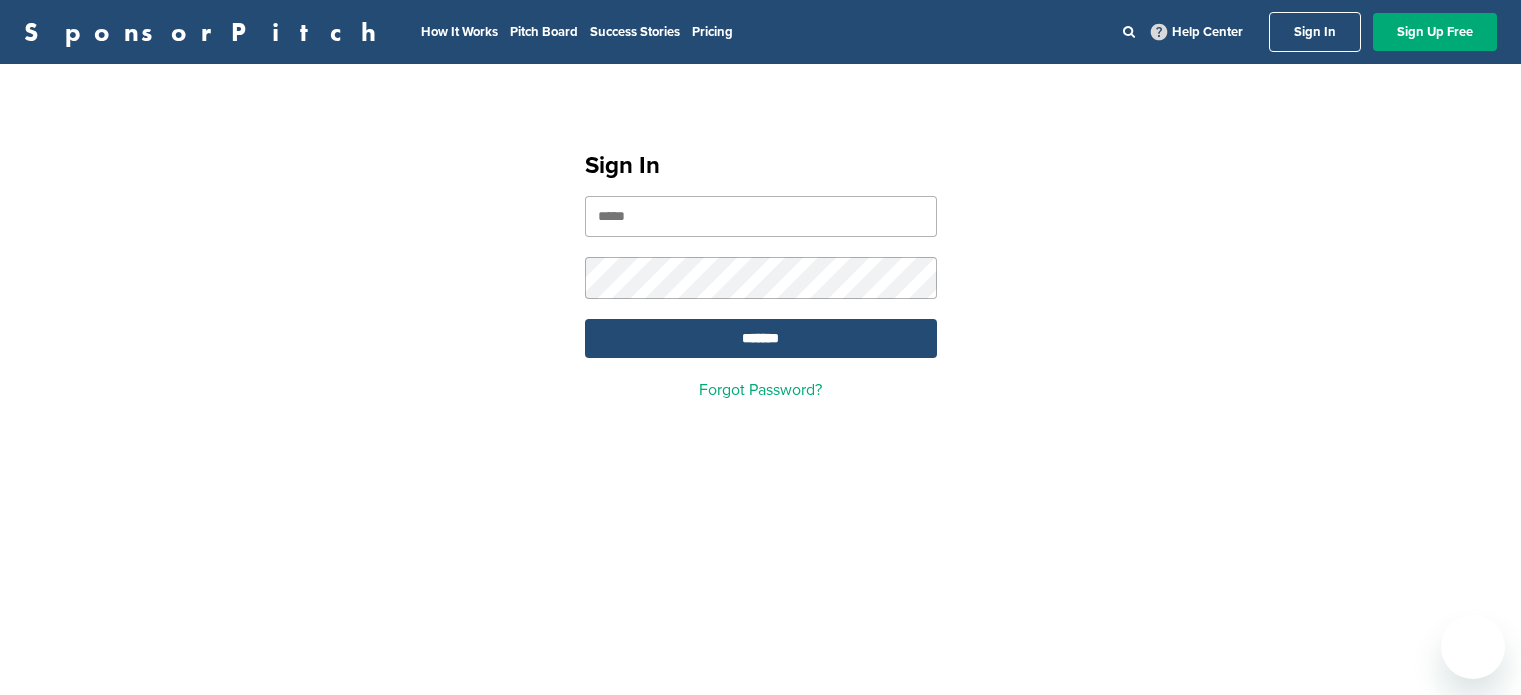 scroll, scrollTop: 0, scrollLeft: 0, axis: both 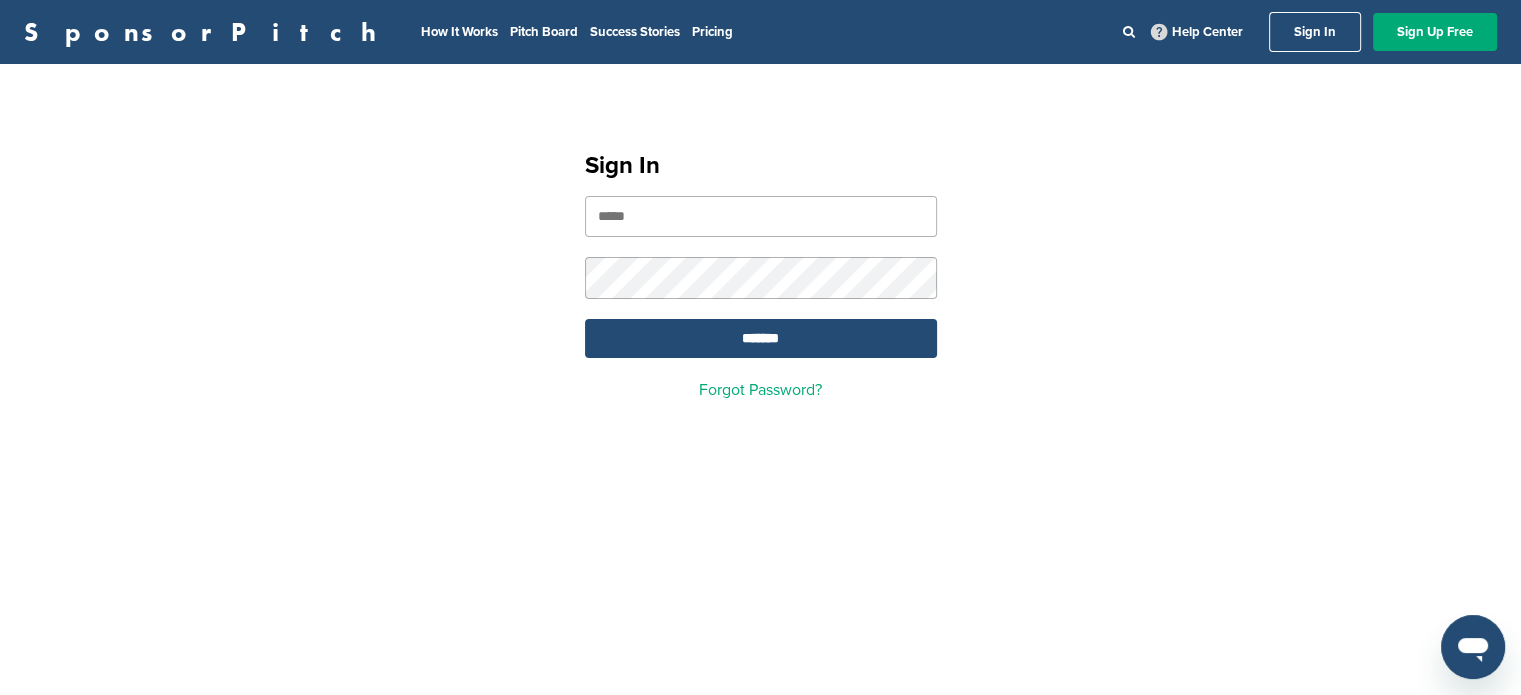 click at bounding box center (761, 216) 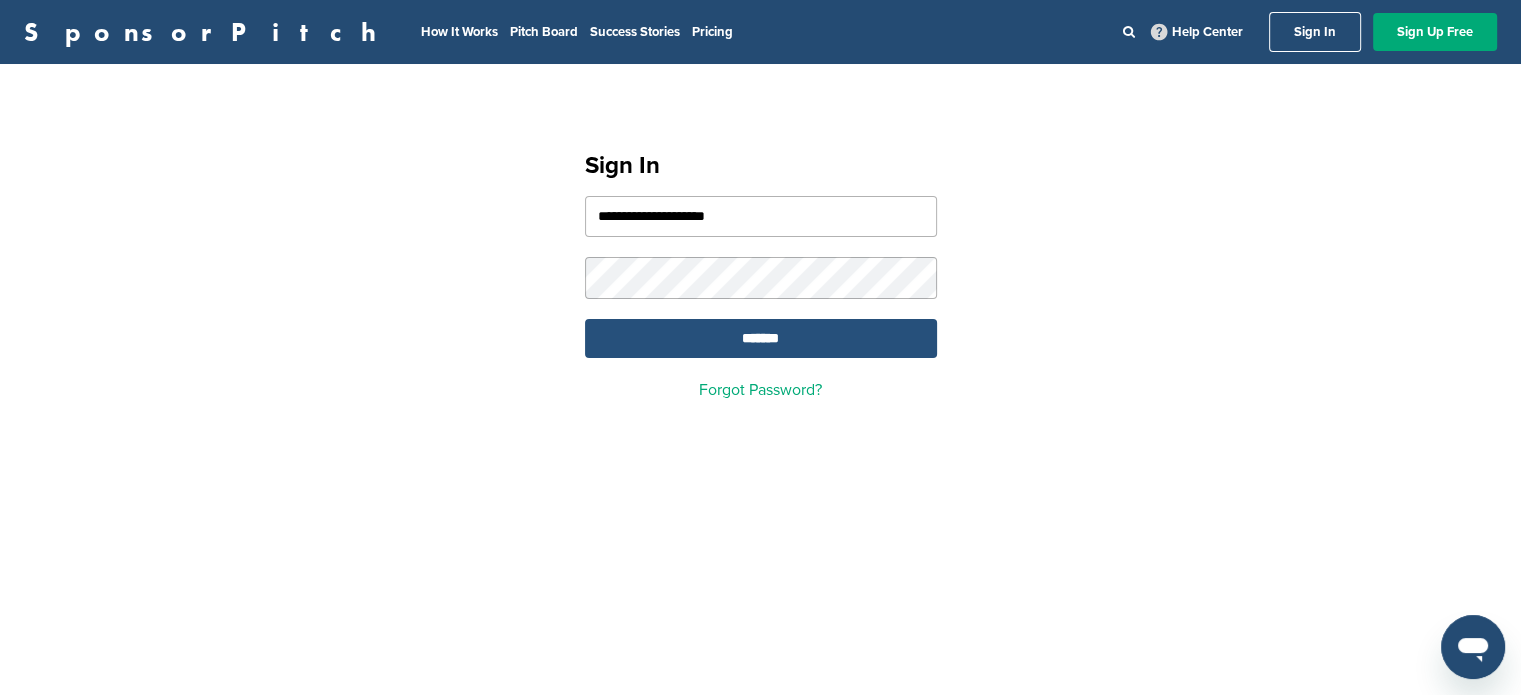 click on "*******" at bounding box center [761, 338] 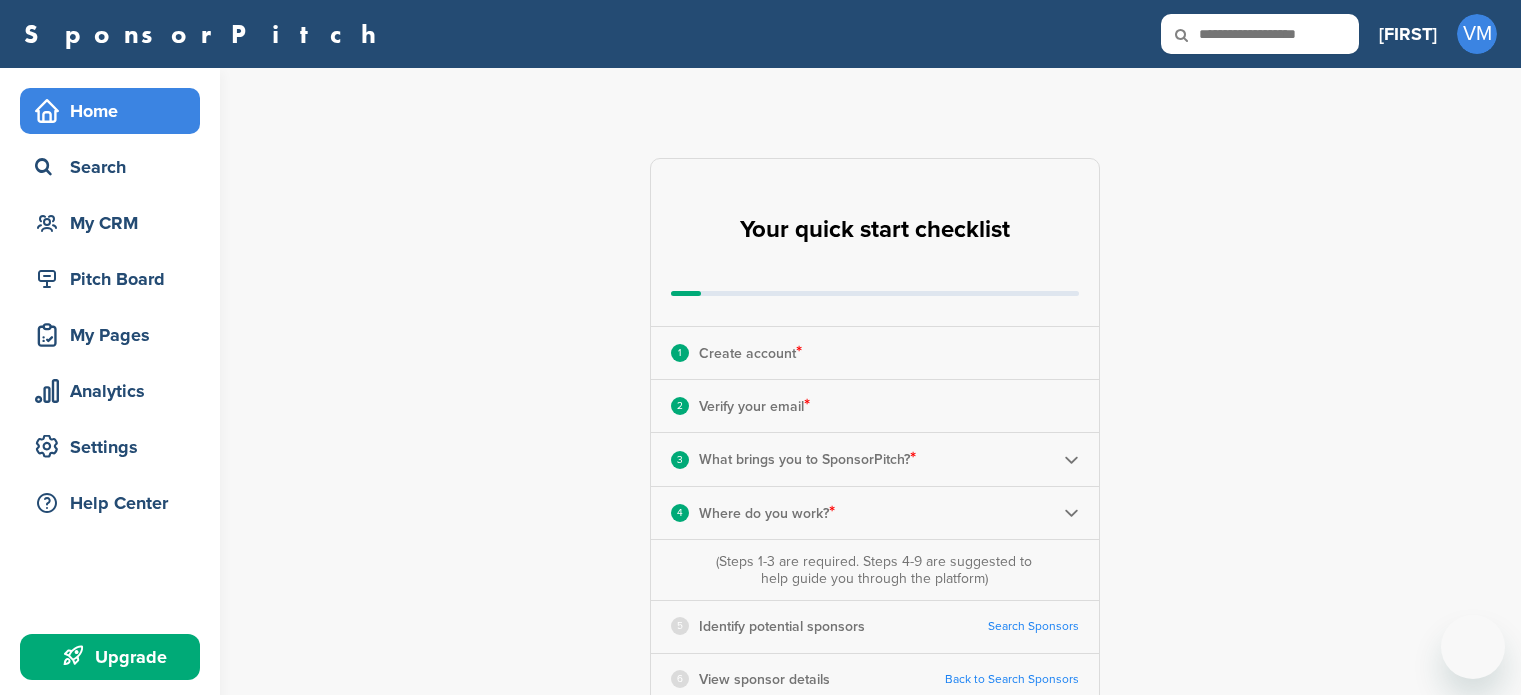 scroll, scrollTop: 0, scrollLeft: 0, axis: both 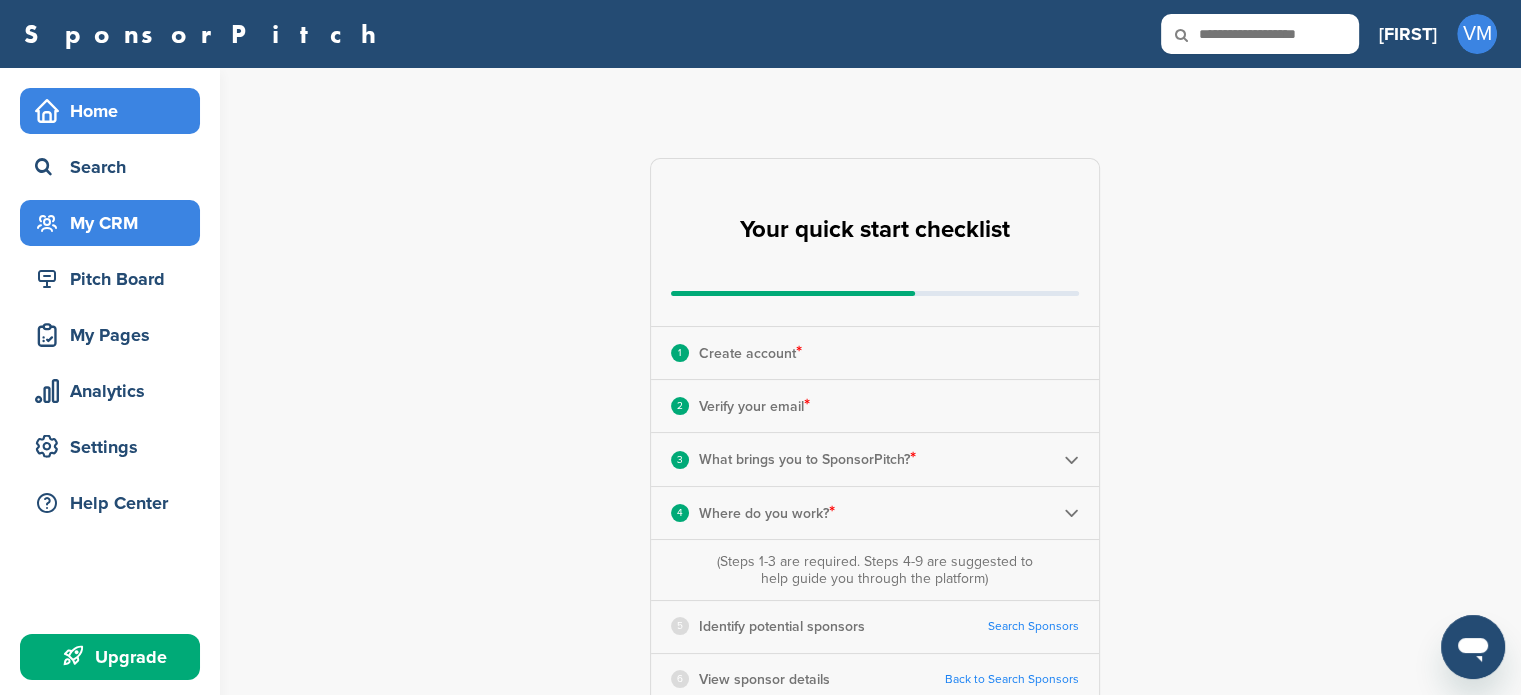click on "My CRM" at bounding box center (115, 223) 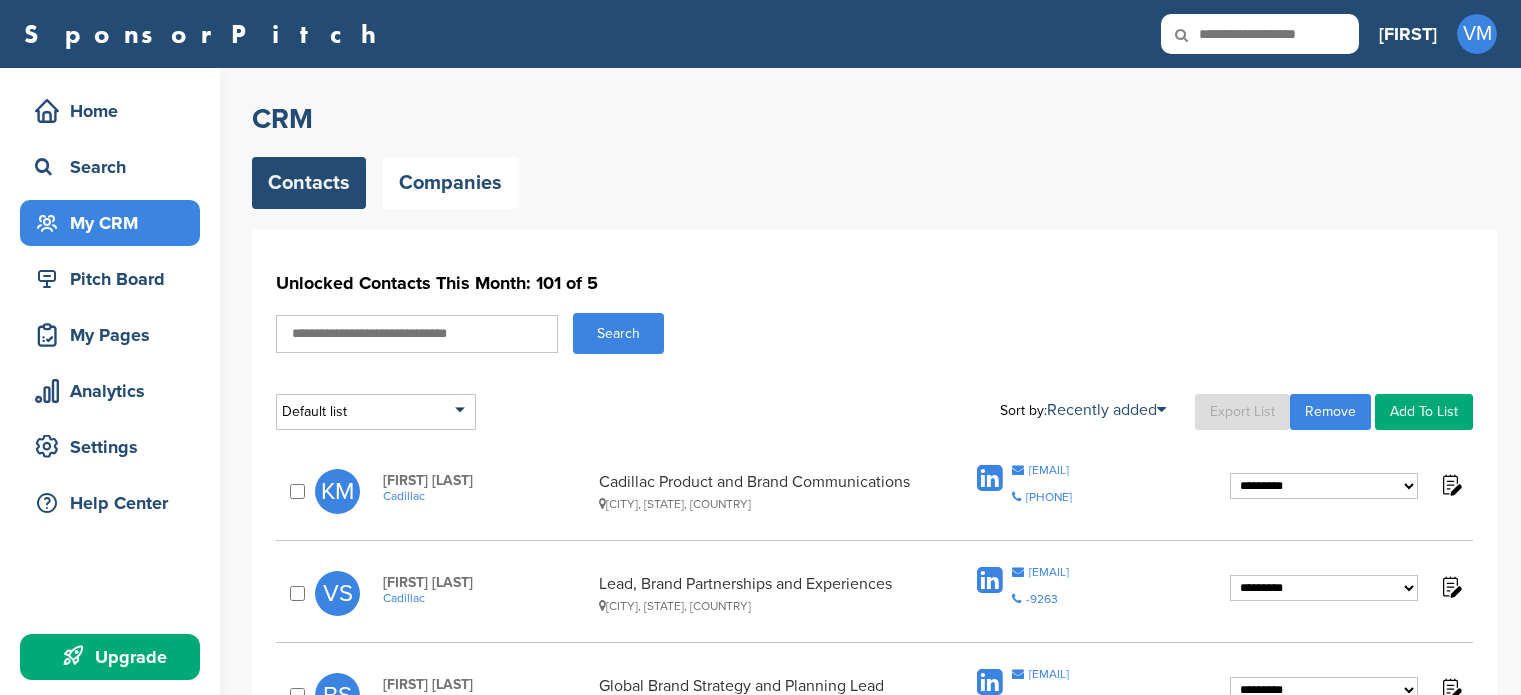 scroll, scrollTop: 0, scrollLeft: 0, axis: both 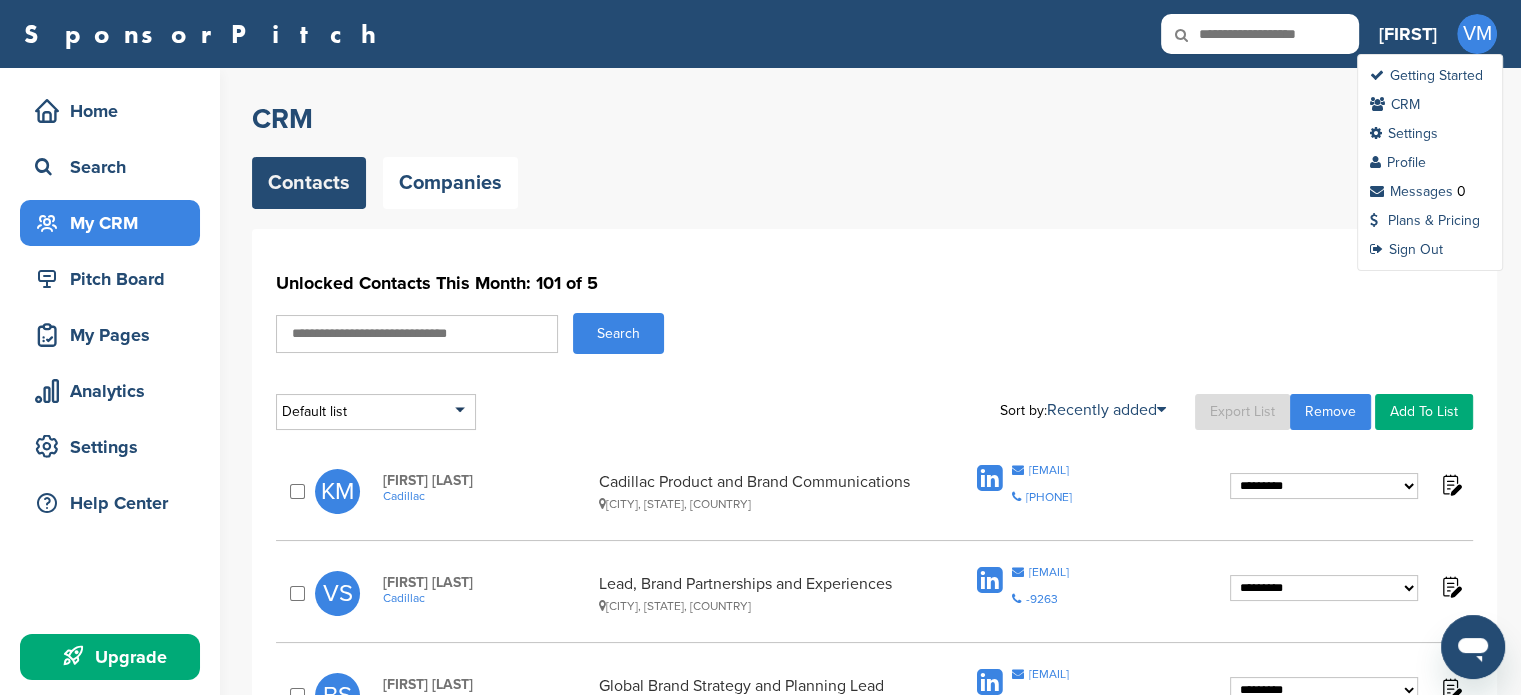 click on "VM" at bounding box center (1477, 34) 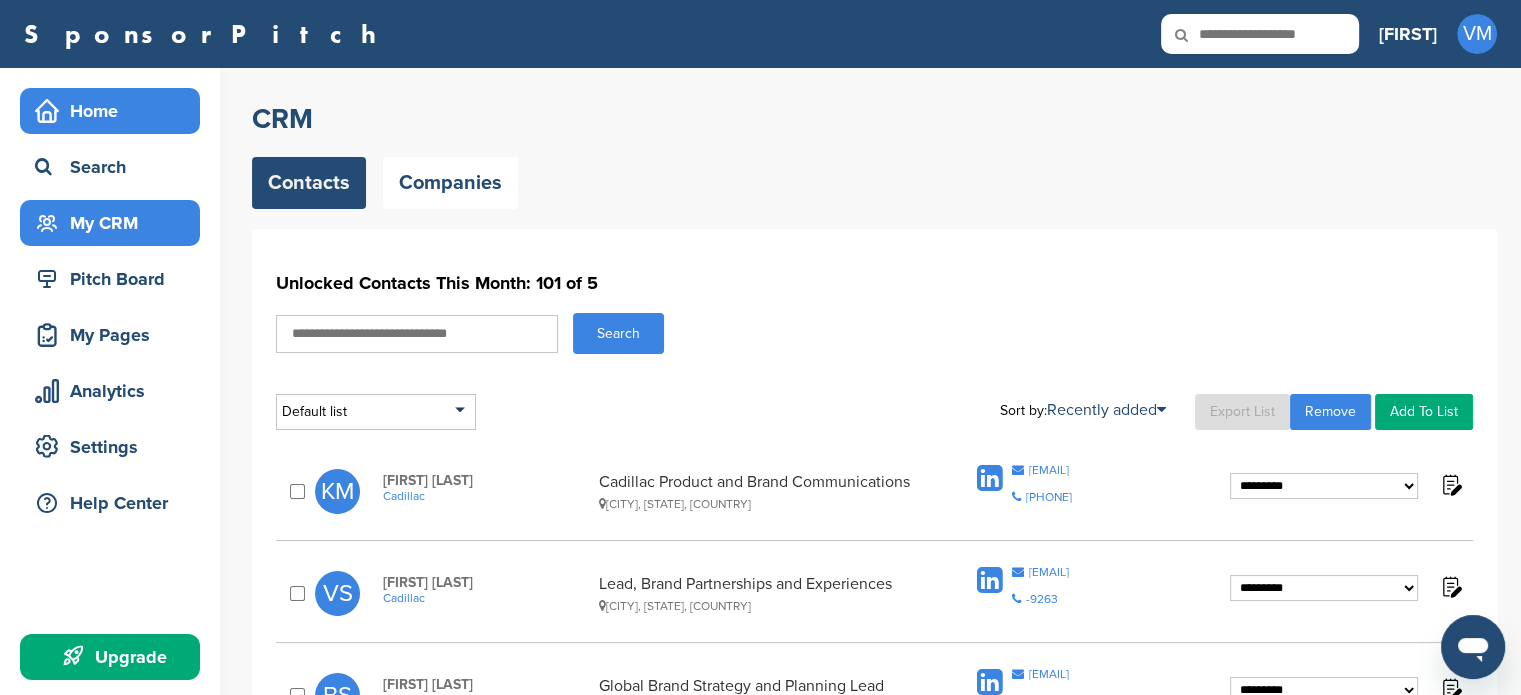 click on "Home" at bounding box center (115, 111) 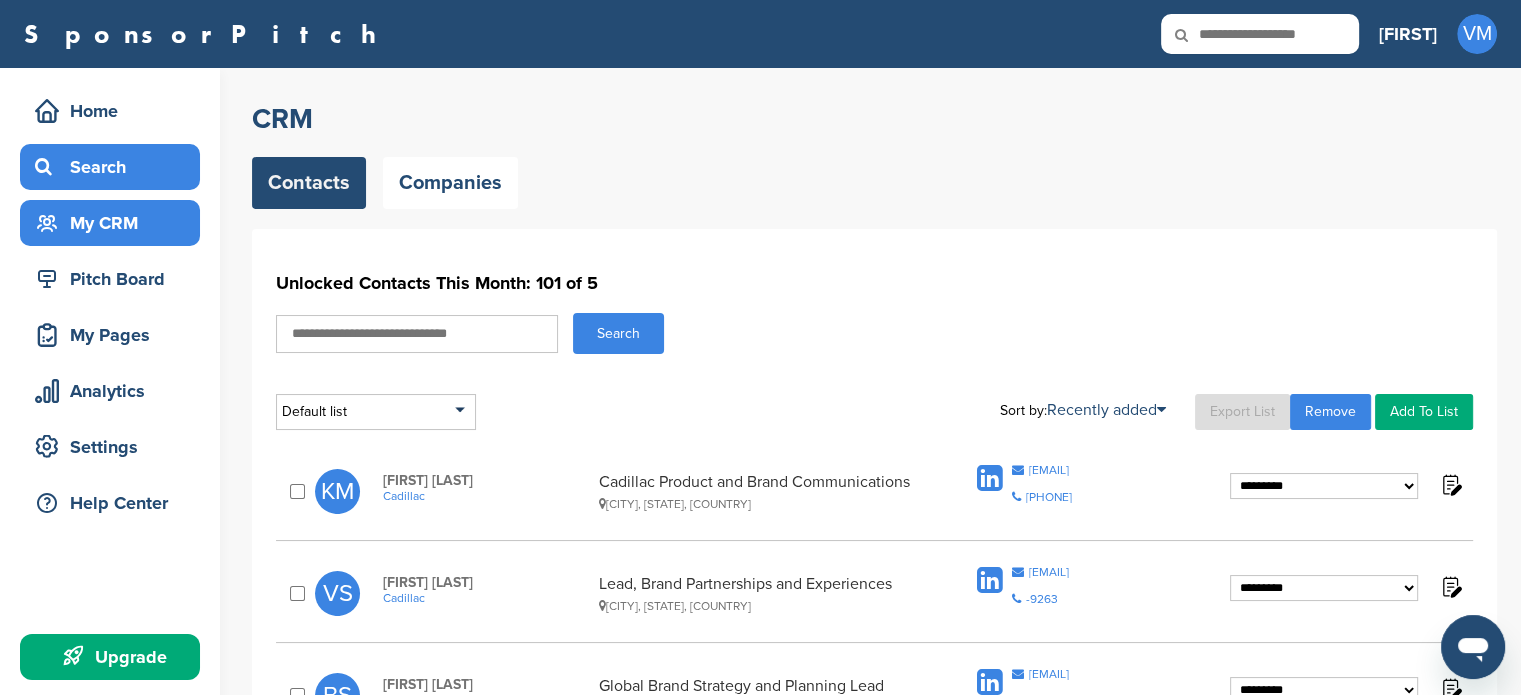 click on "Search" at bounding box center [115, 167] 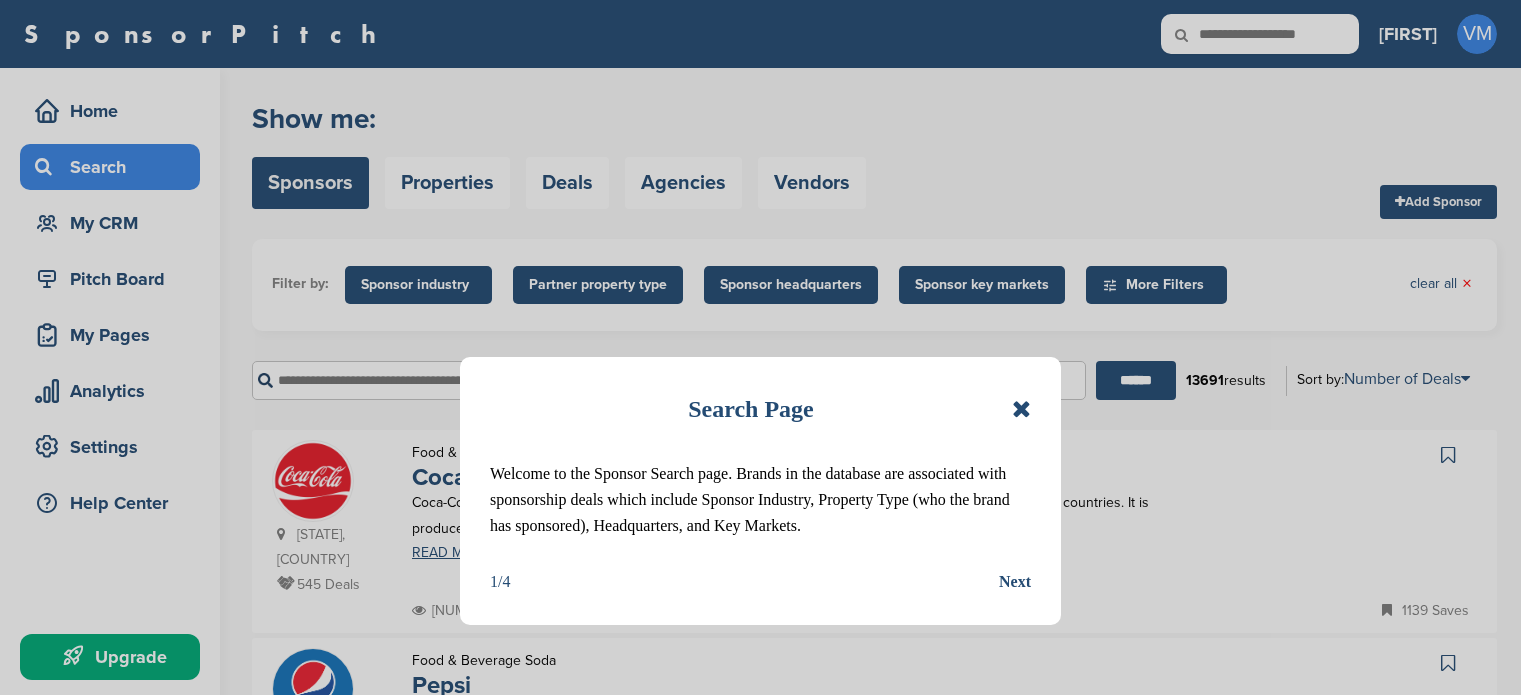 scroll, scrollTop: 0, scrollLeft: 0, axis: both 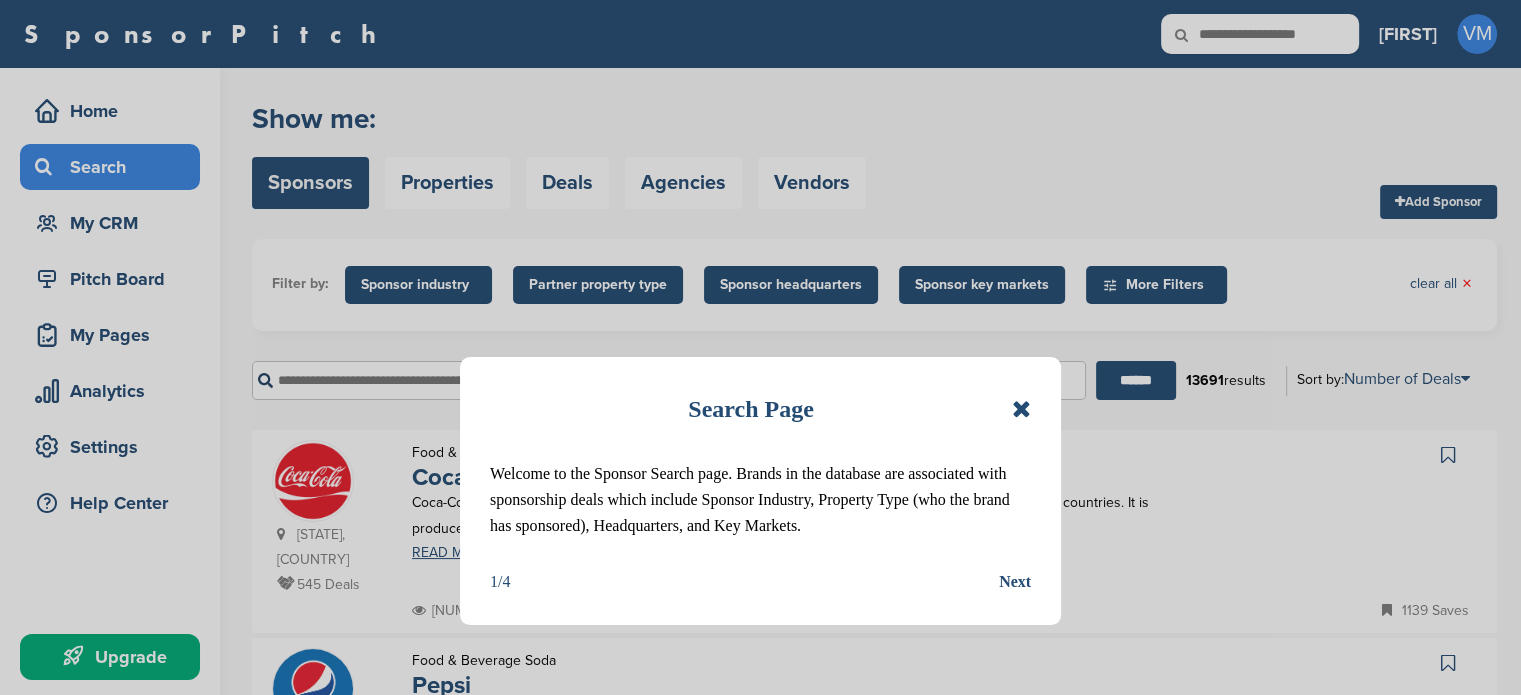click at bounding box center [1021, 409] 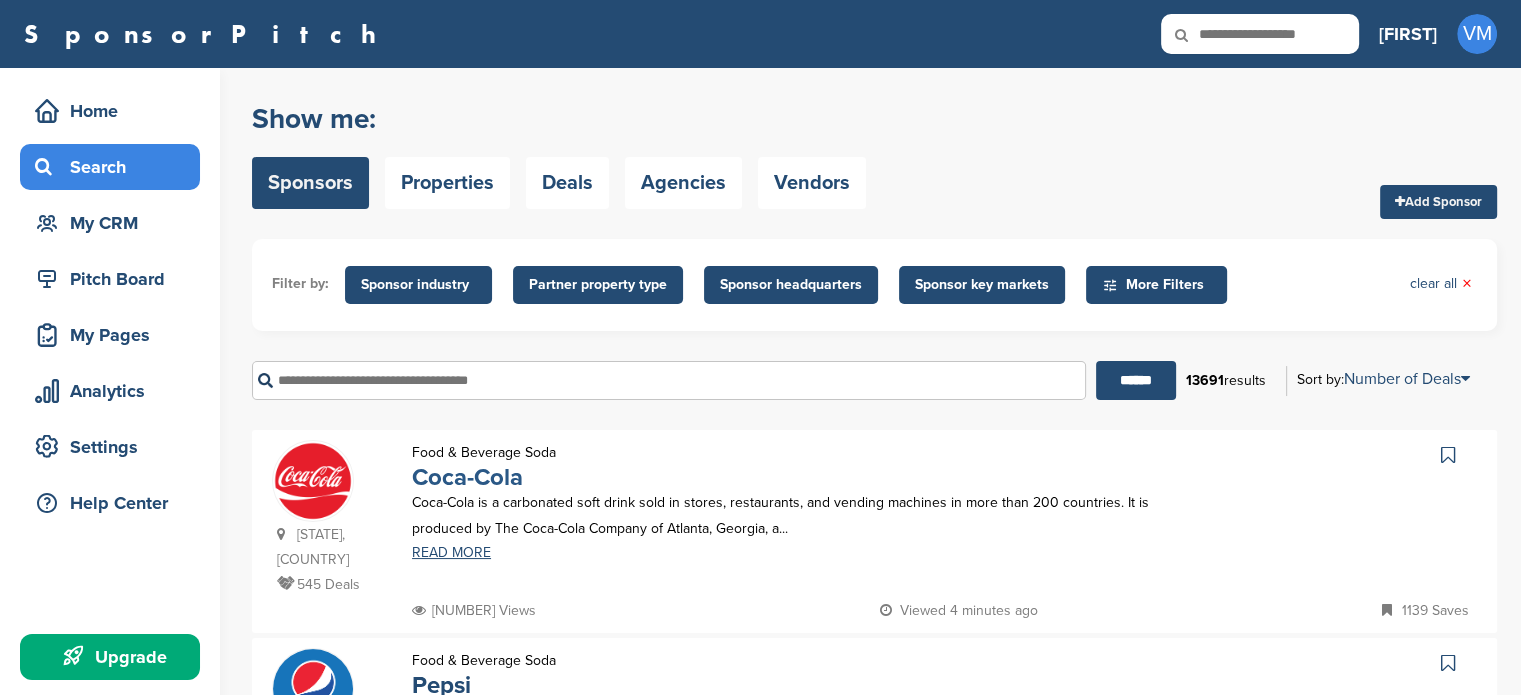 scroll, scrollTop: 0, scrollLeft: 0, axis: both 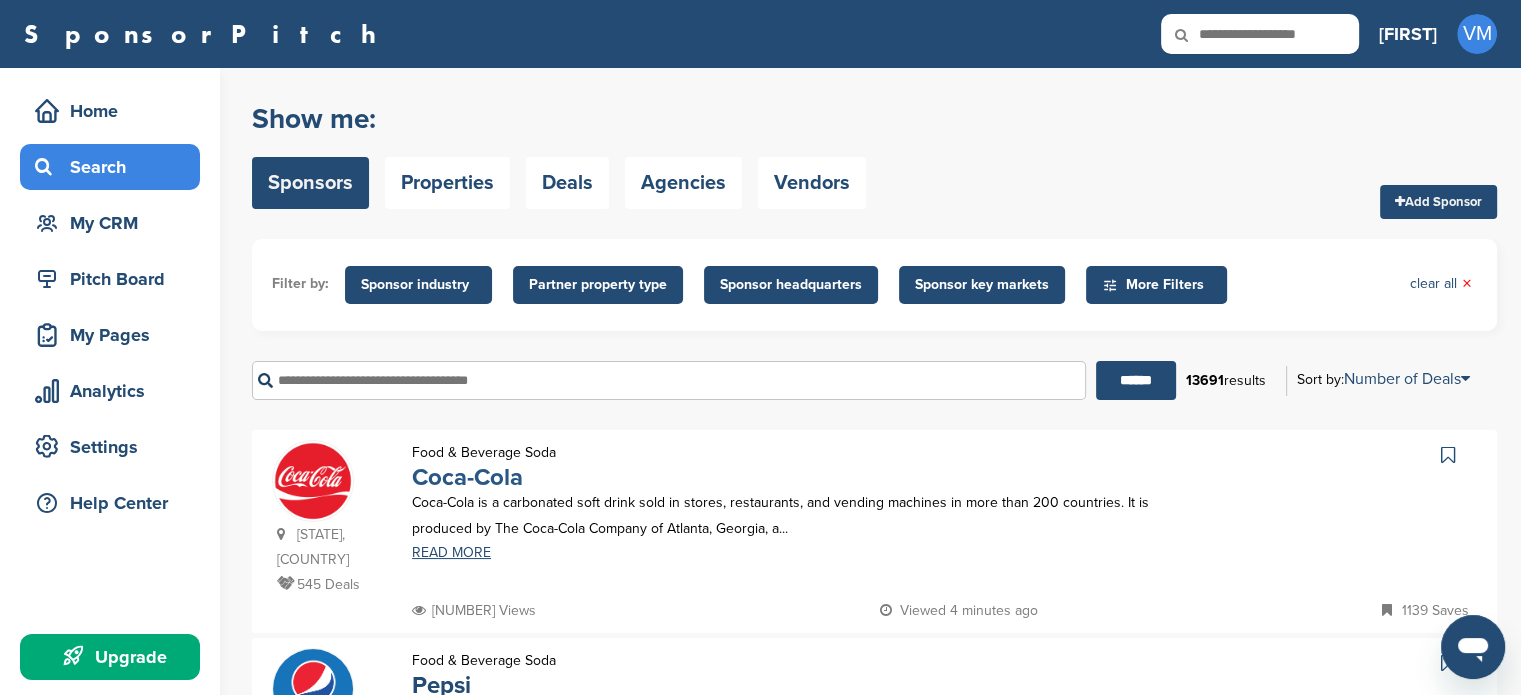 click on "Coca-Cola" at bounding box center (467, 477) 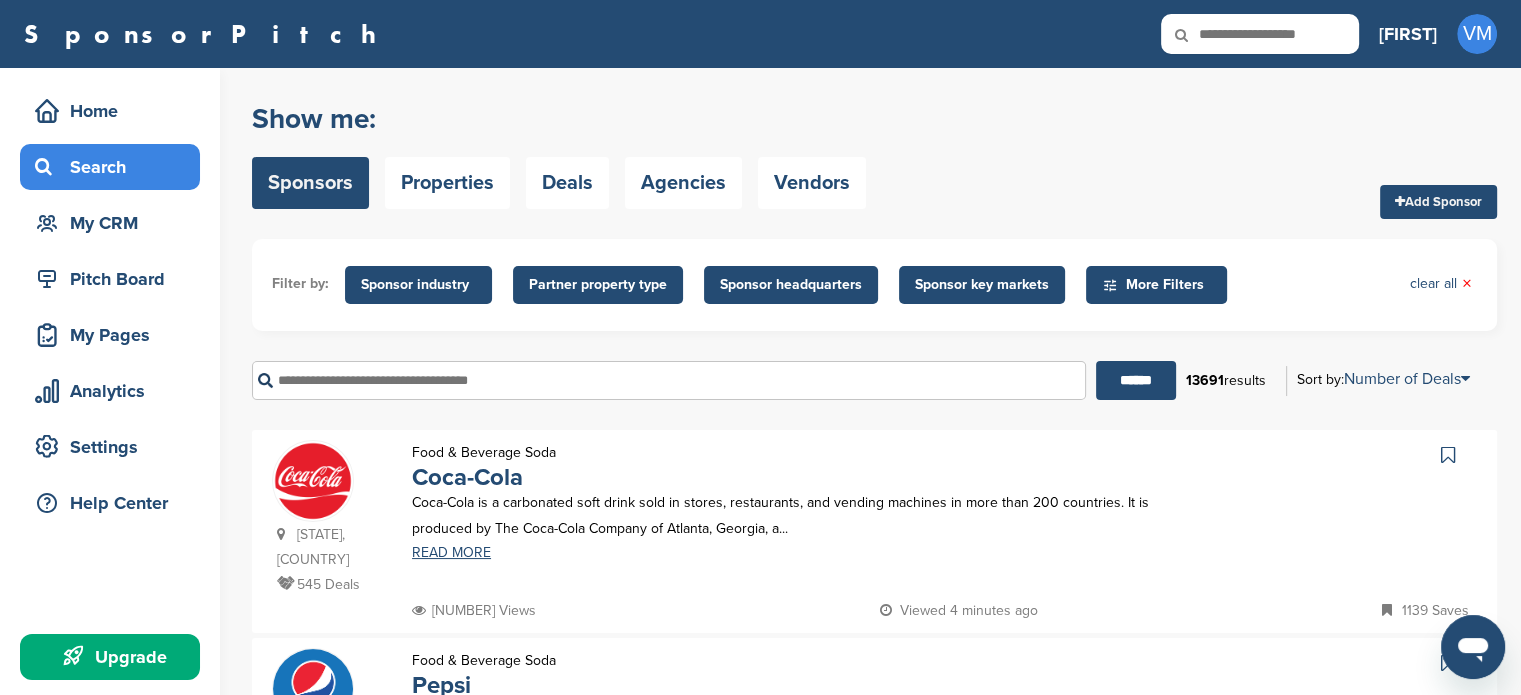 click on "SponsorPitch
Home
Search
My CRM
Pitch Board
My Pages
Analytics
Settings
Help Center
Upgrade
Victor
VM
Getting Started
CRM
Settings
Profile
Messages
Plans & Pricing
Sign Out
Victor
VM
Getting Started
CRM
Settings
Profile
Messages
0
Plans & Pricing
Sign Out" at bounding box center (760, 34) 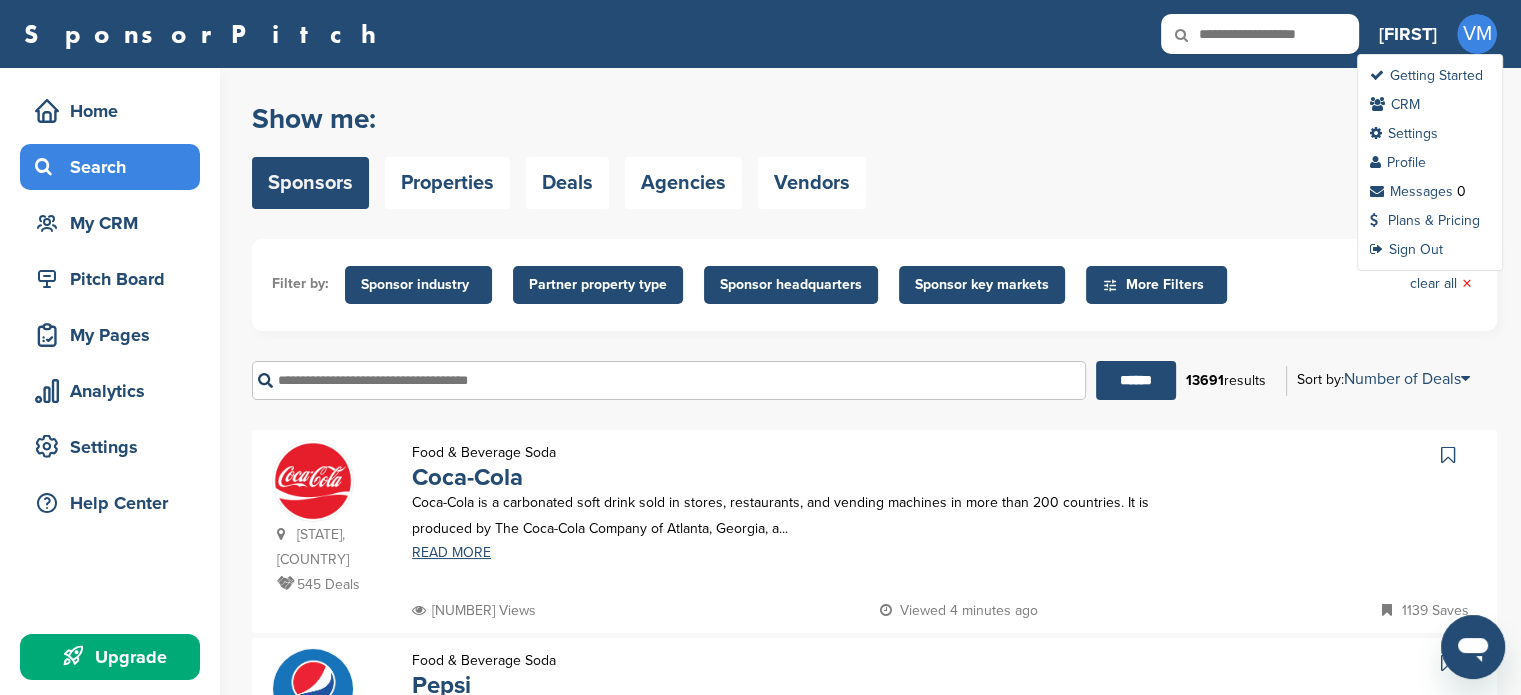 click on "VM" at bounding box center (1477, 34) 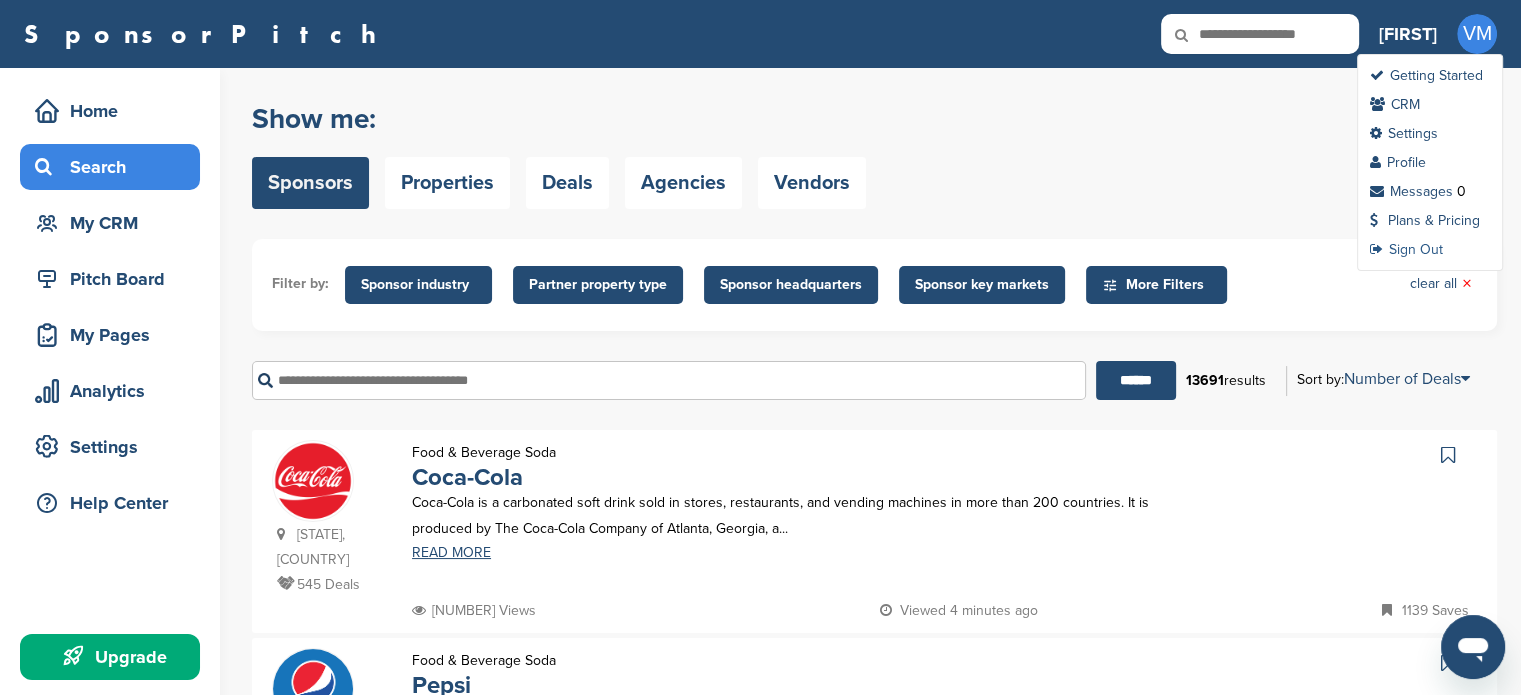 click on "Sign Out" at bounding box center (1406, 249) 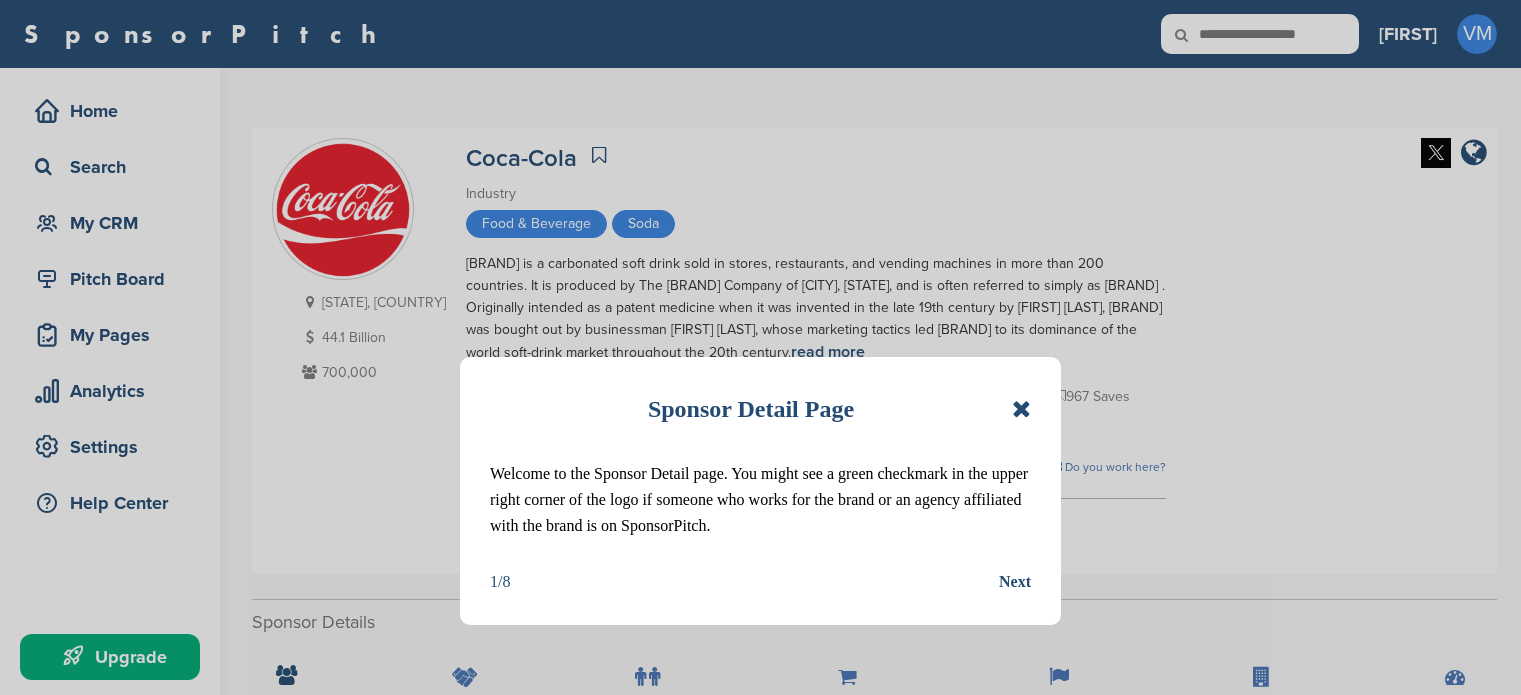 scroll, scrollTop: 0, scrollLeft: 0, axis: both 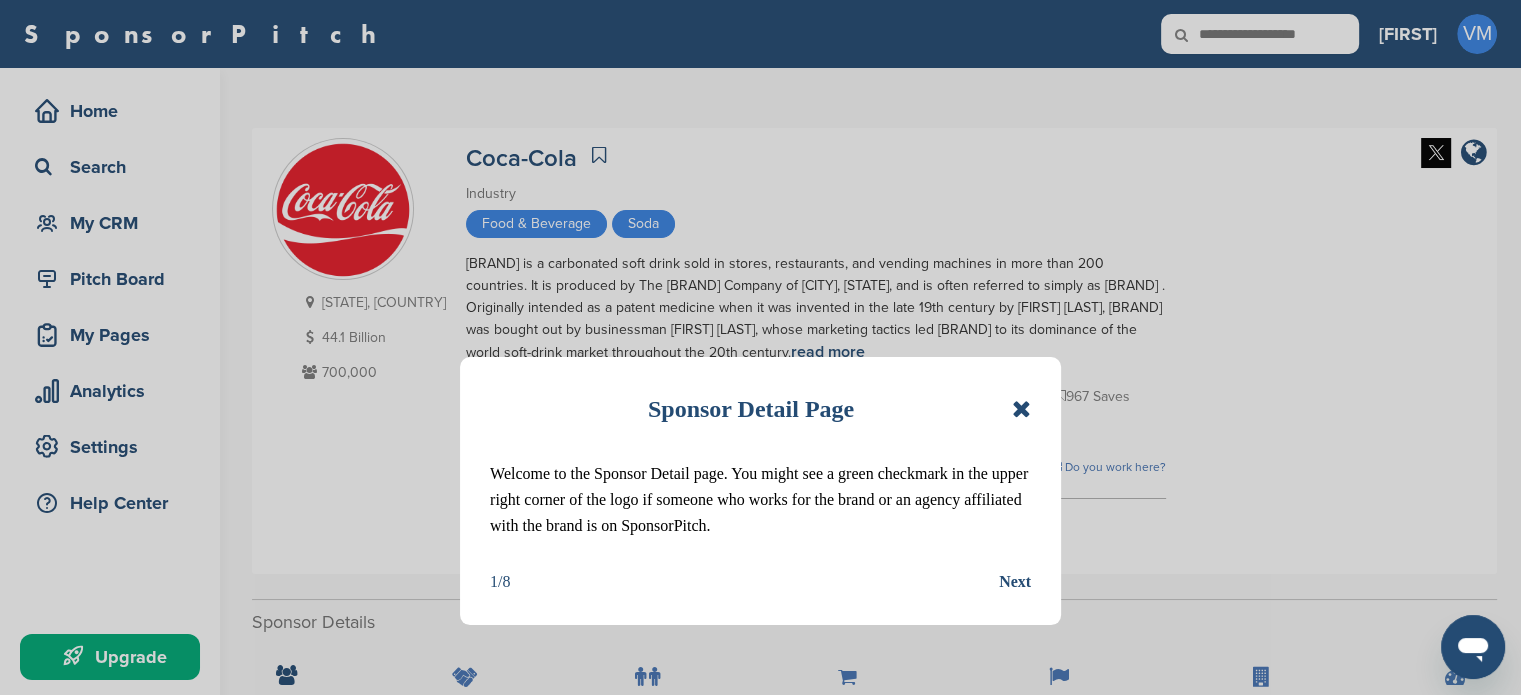 click at bounding box center (1021, 409) 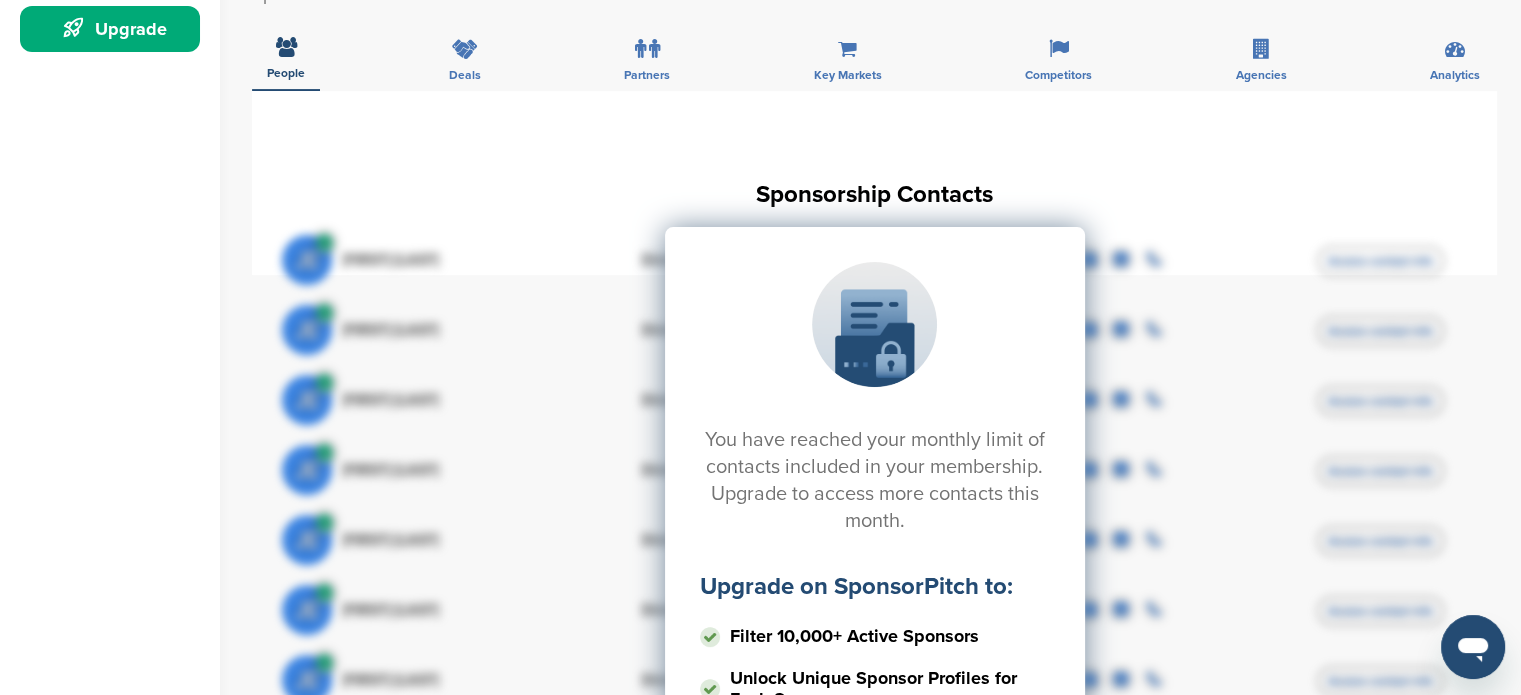 scroll, scrollTop: 0, scrollLeft: 0, axis: both 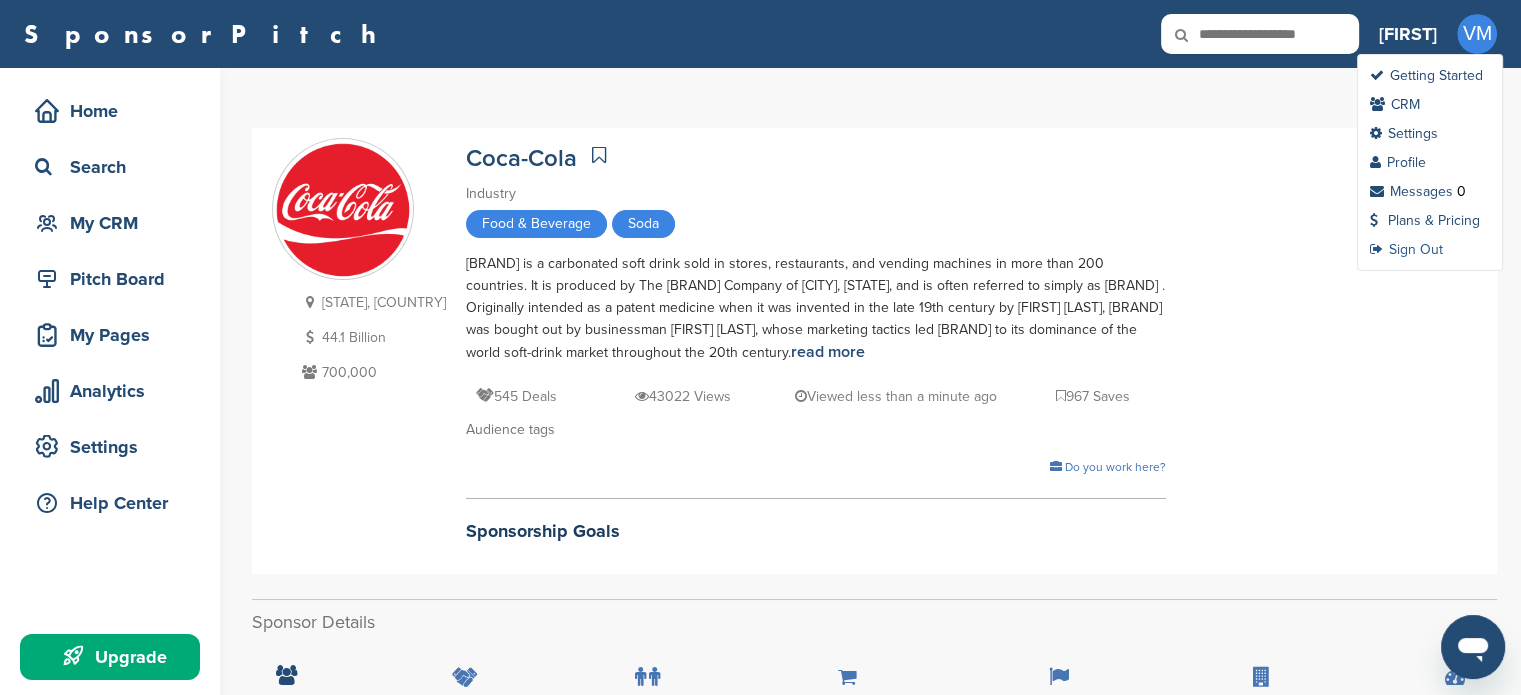 click on "Sign Out" at bounding box center (1406, 249) 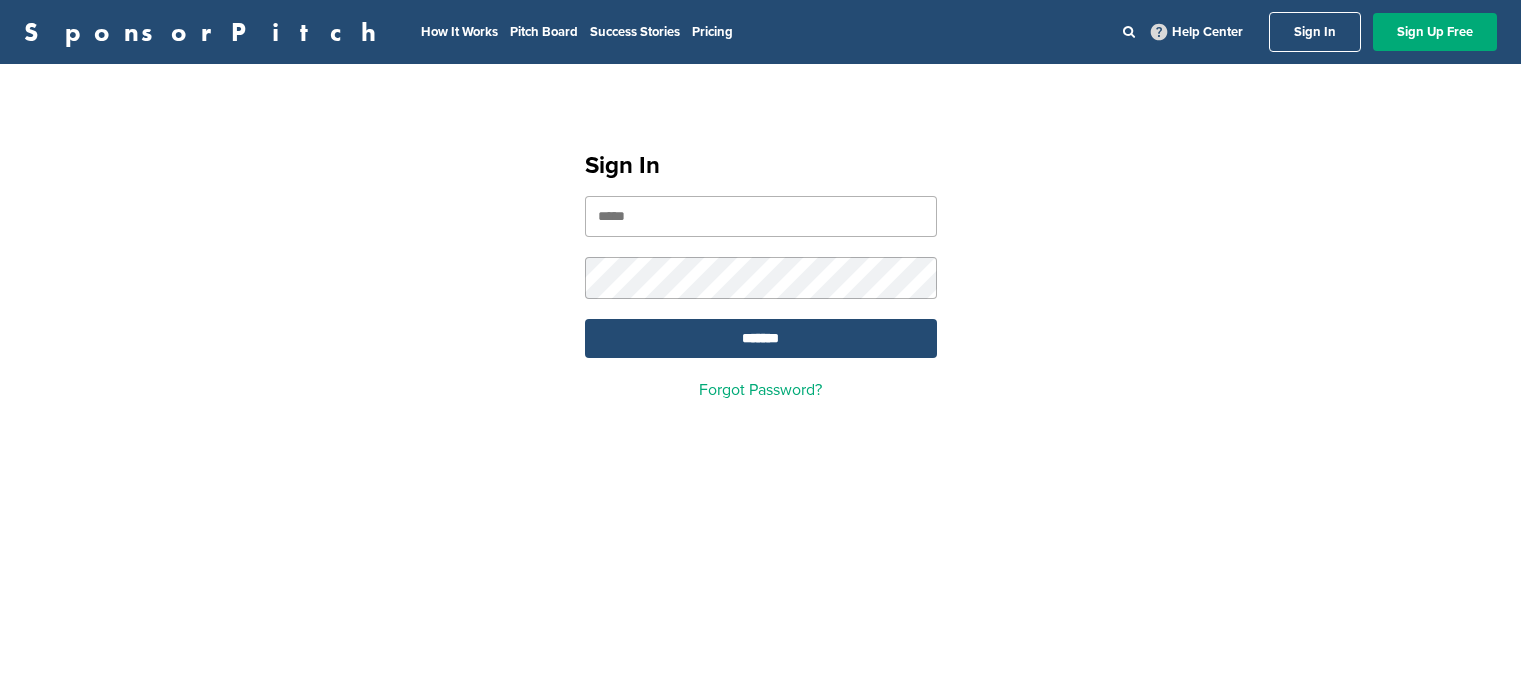 scroll, scrollTop: 0, scrollLeft: 0, axis: both 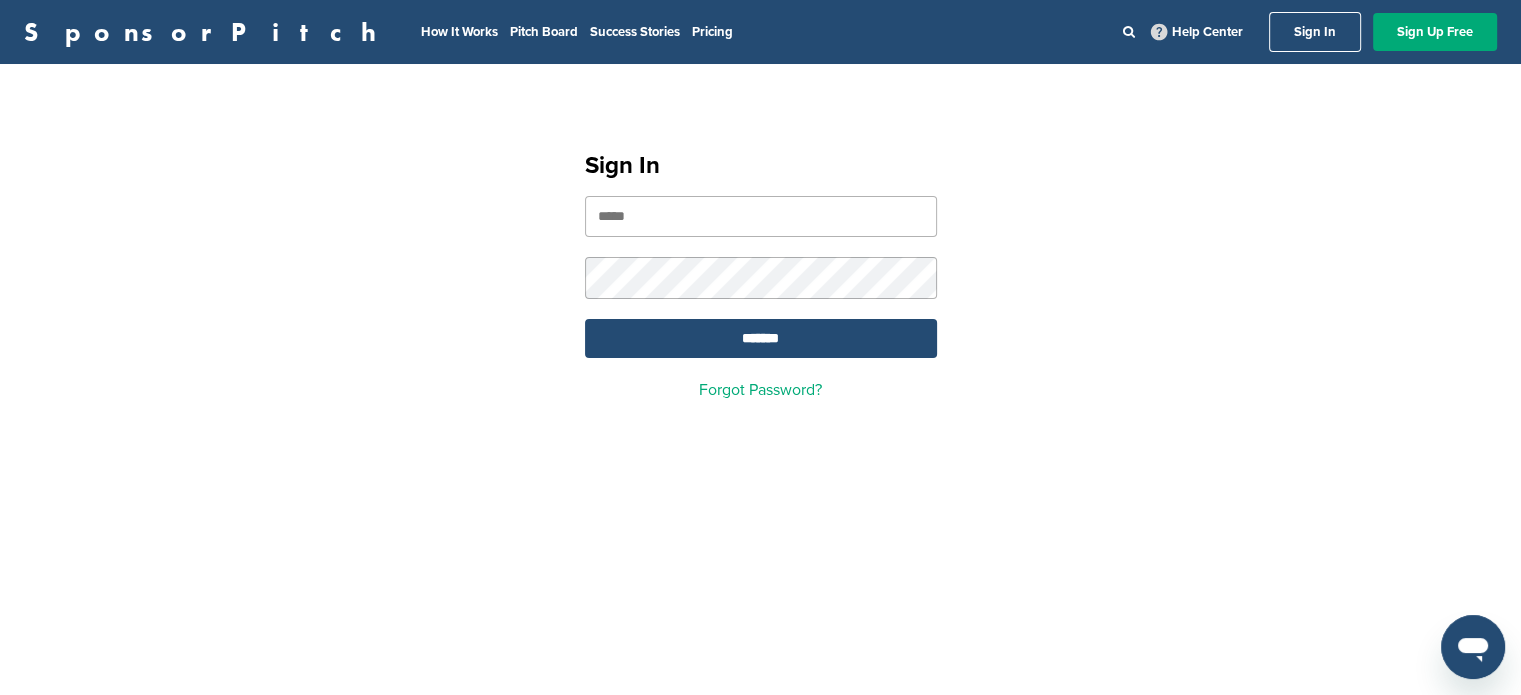 click at bounding box center [761, 216] 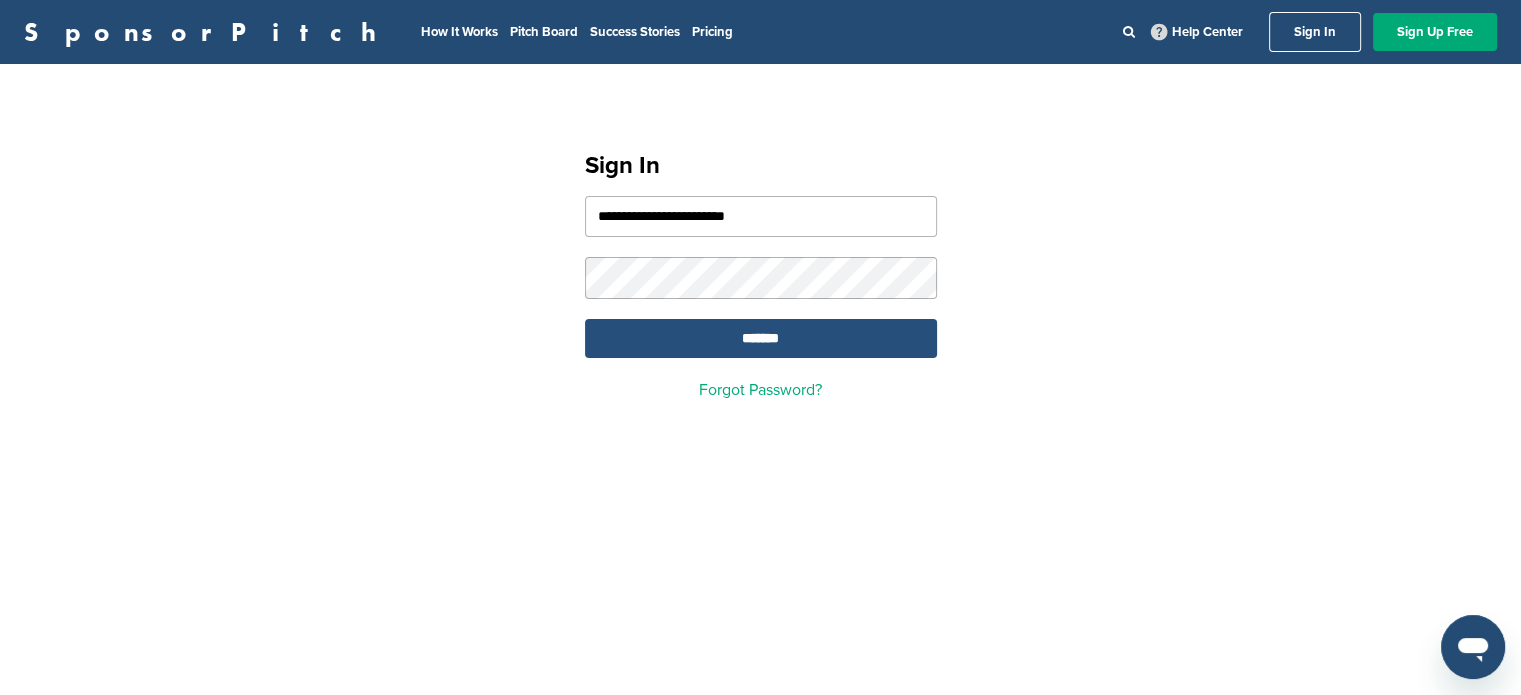 click on "*******" at bounding box center [761, 338] 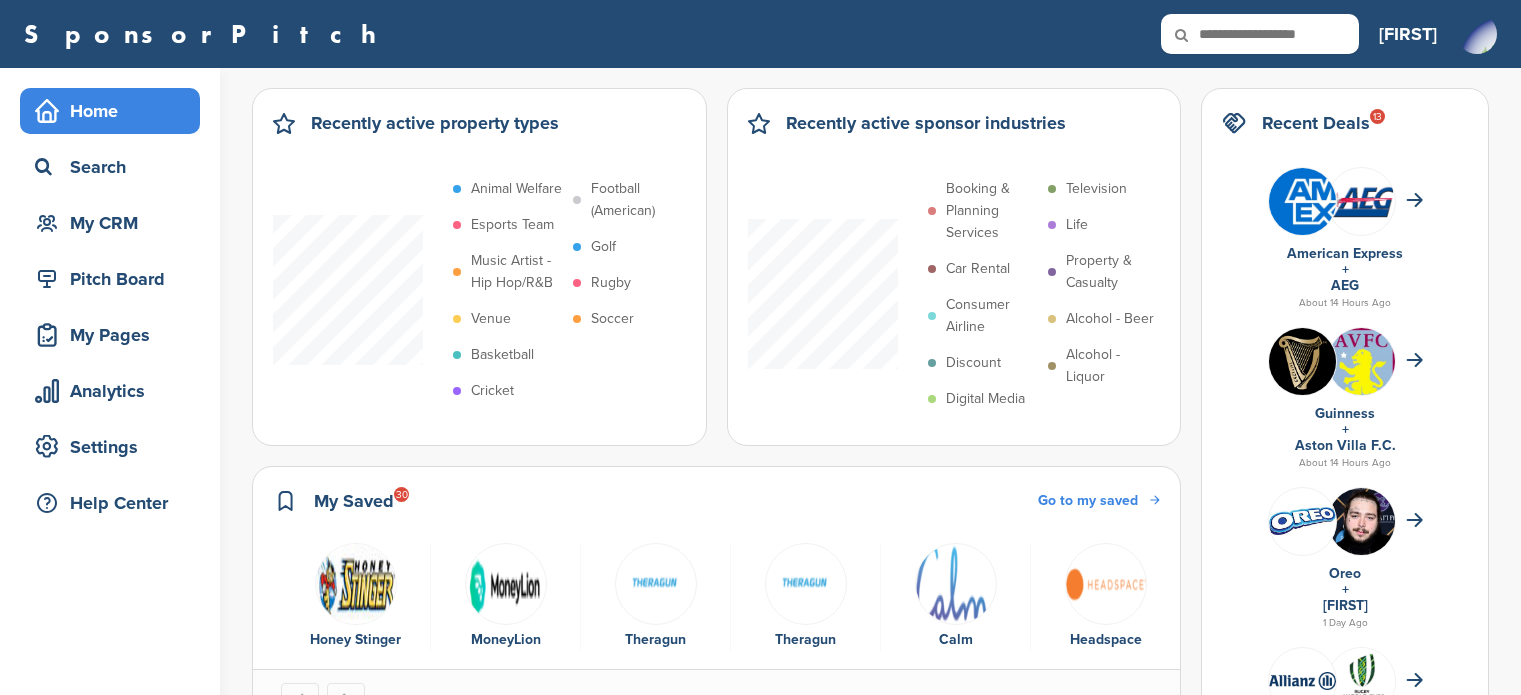 scroll, scrollTop: 0, scrollLeft: 0, axis: both 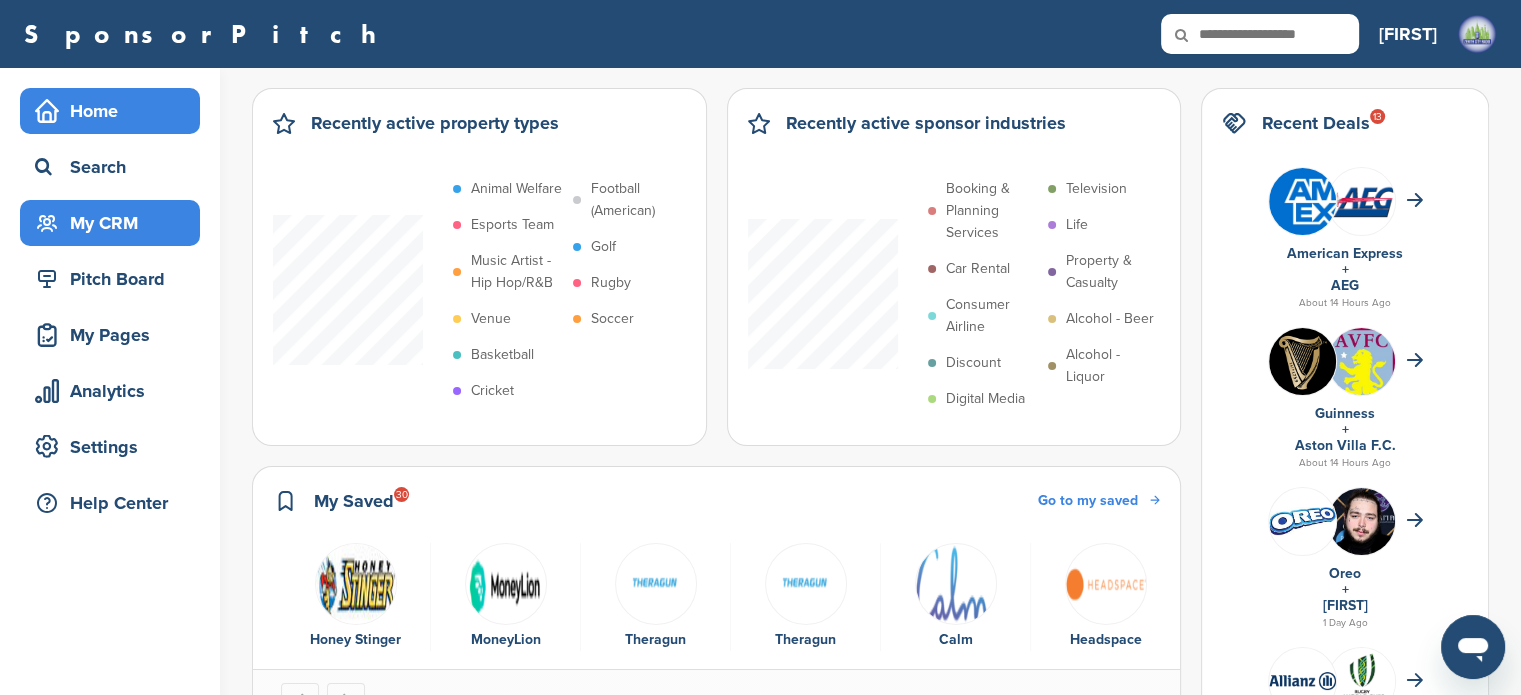 click on "My CRM" at bounding box center [115, 223] 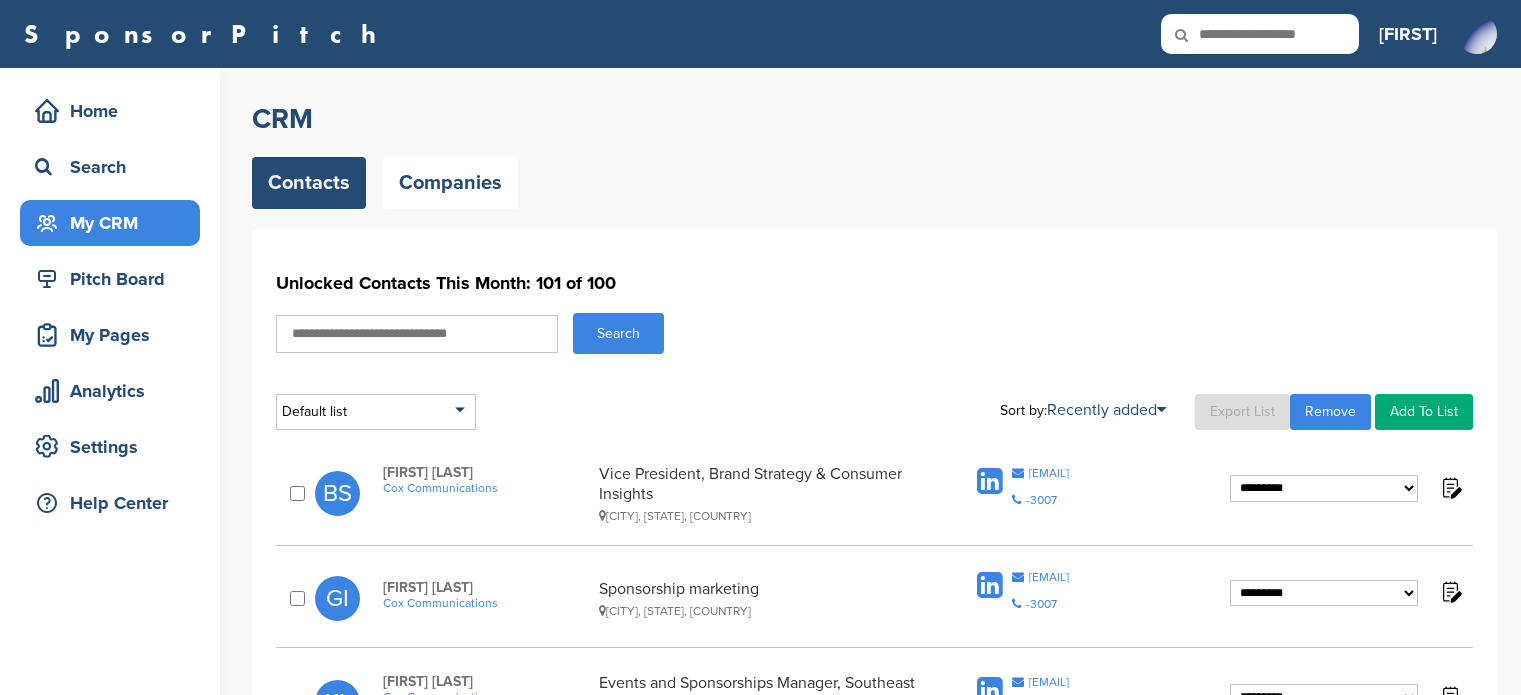 scroll, scrollTop: 0, scrollLeft: 0, axis: both 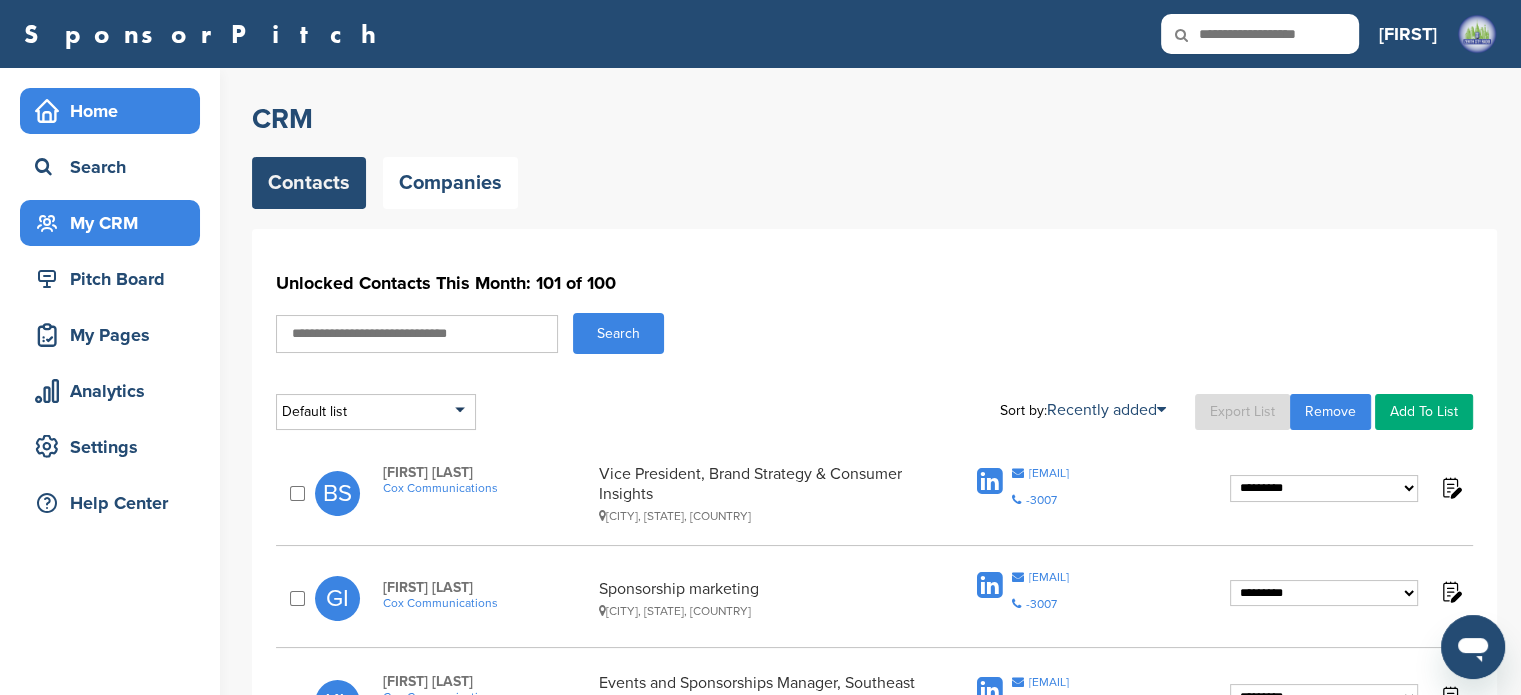 click on "Home" at bounding box center (115, 111) 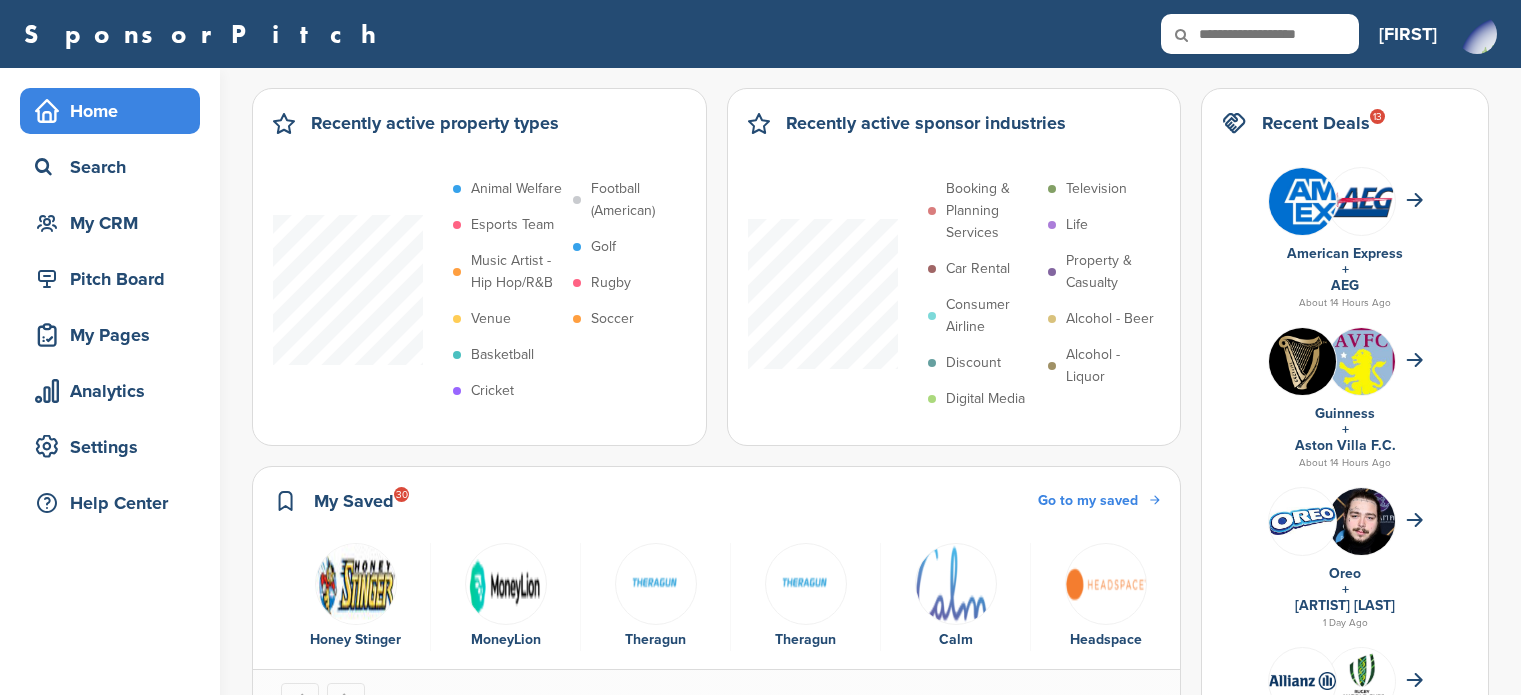 scroll, scrollTop: 0, scrollLeft: 0, axis: both 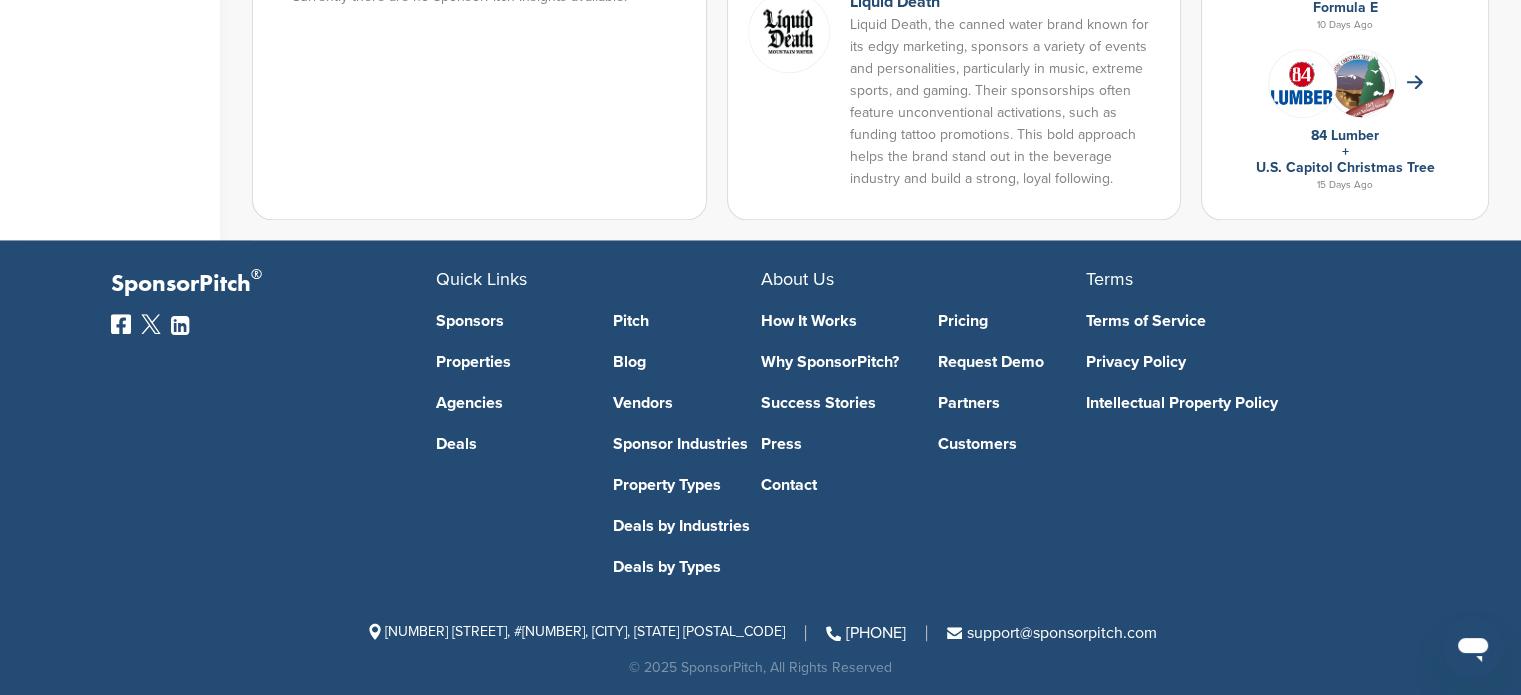 click at bounding box center [121, 324] 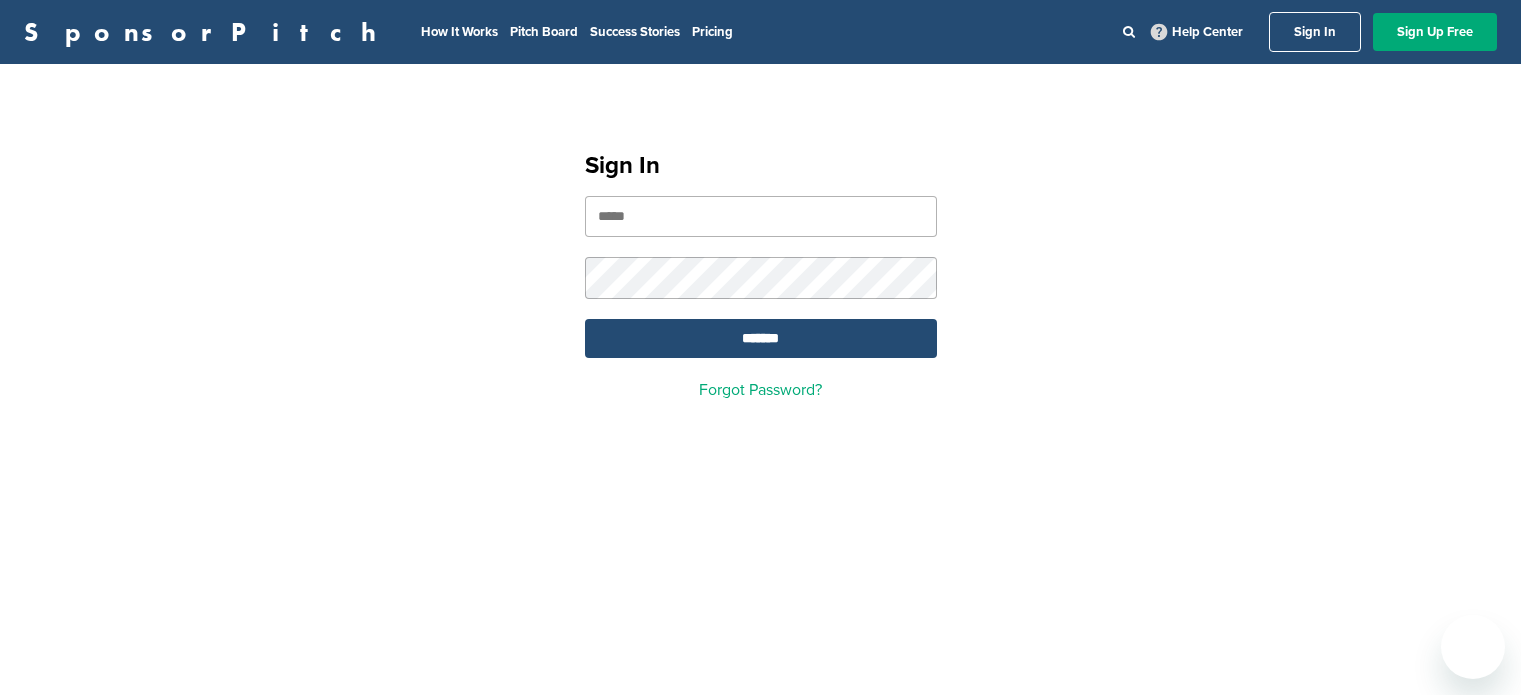 scroll, scrollTop: 0, scrollLeft: 0, axis: both 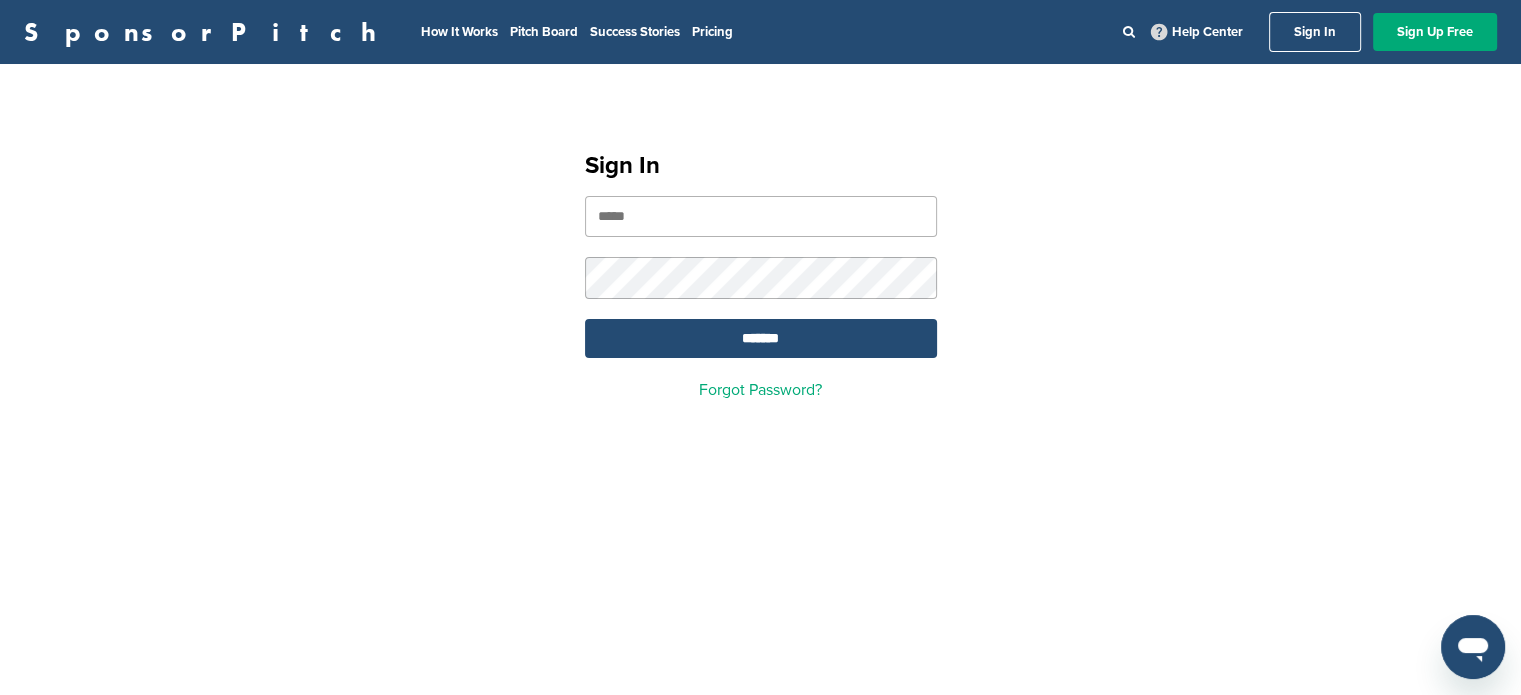 click at bounding box center (761, 216) 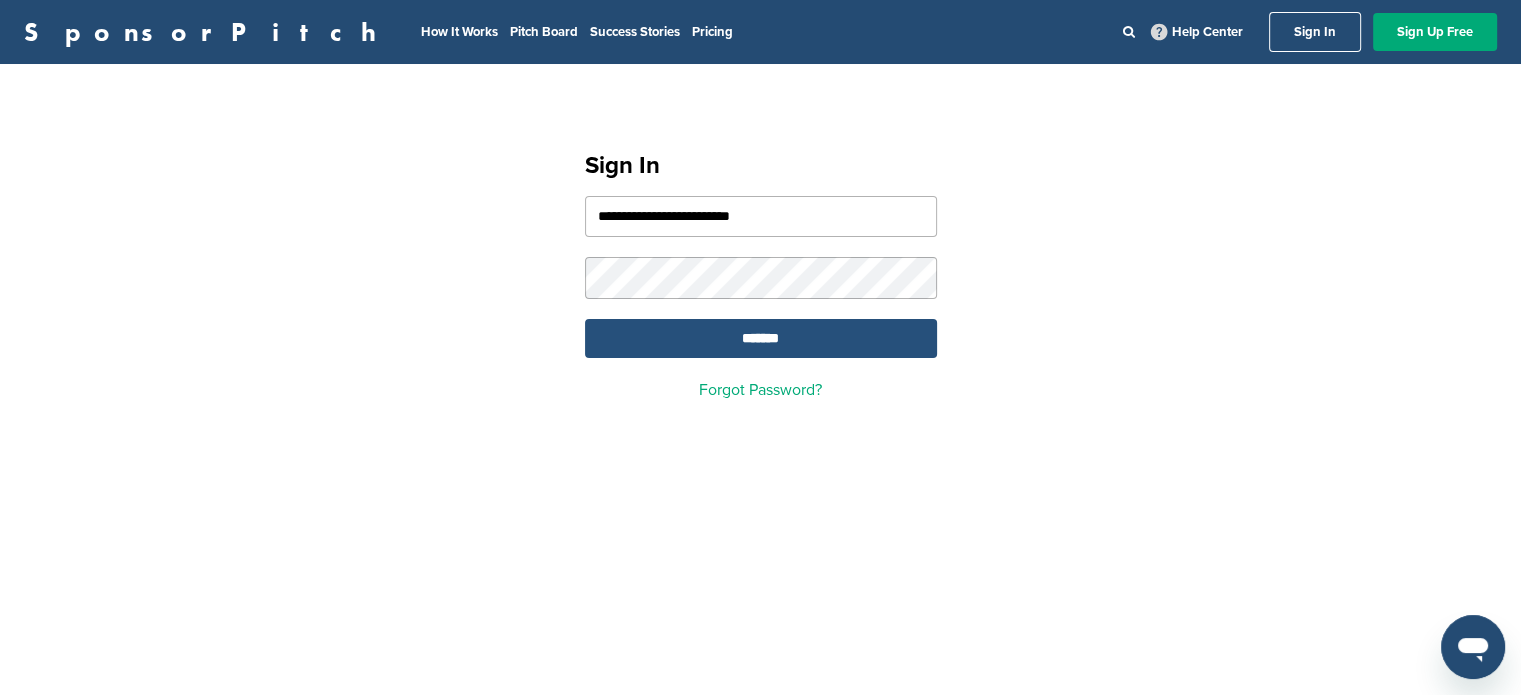 click on "*******" at bounding box center (761, 338) 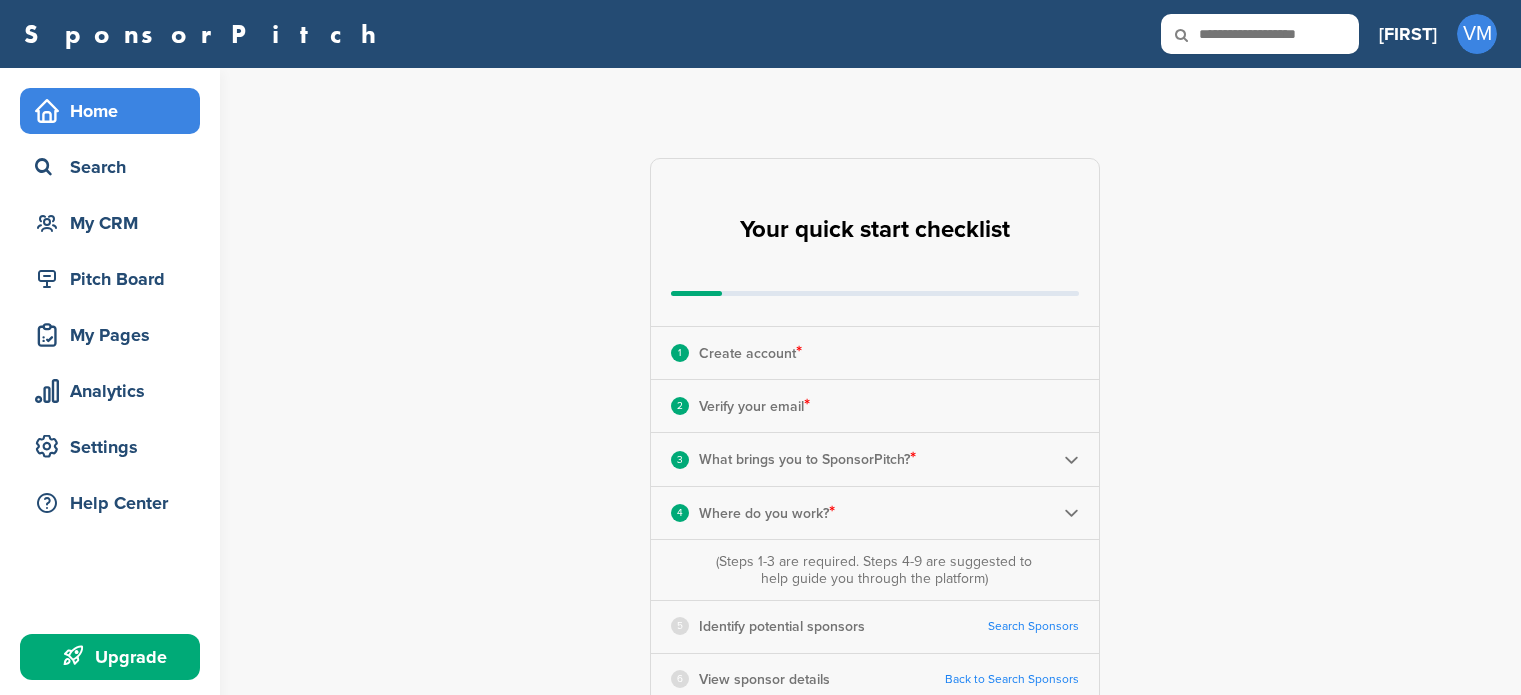 scroll, scrollTop: 0, scrollLeft: 0, axis: both 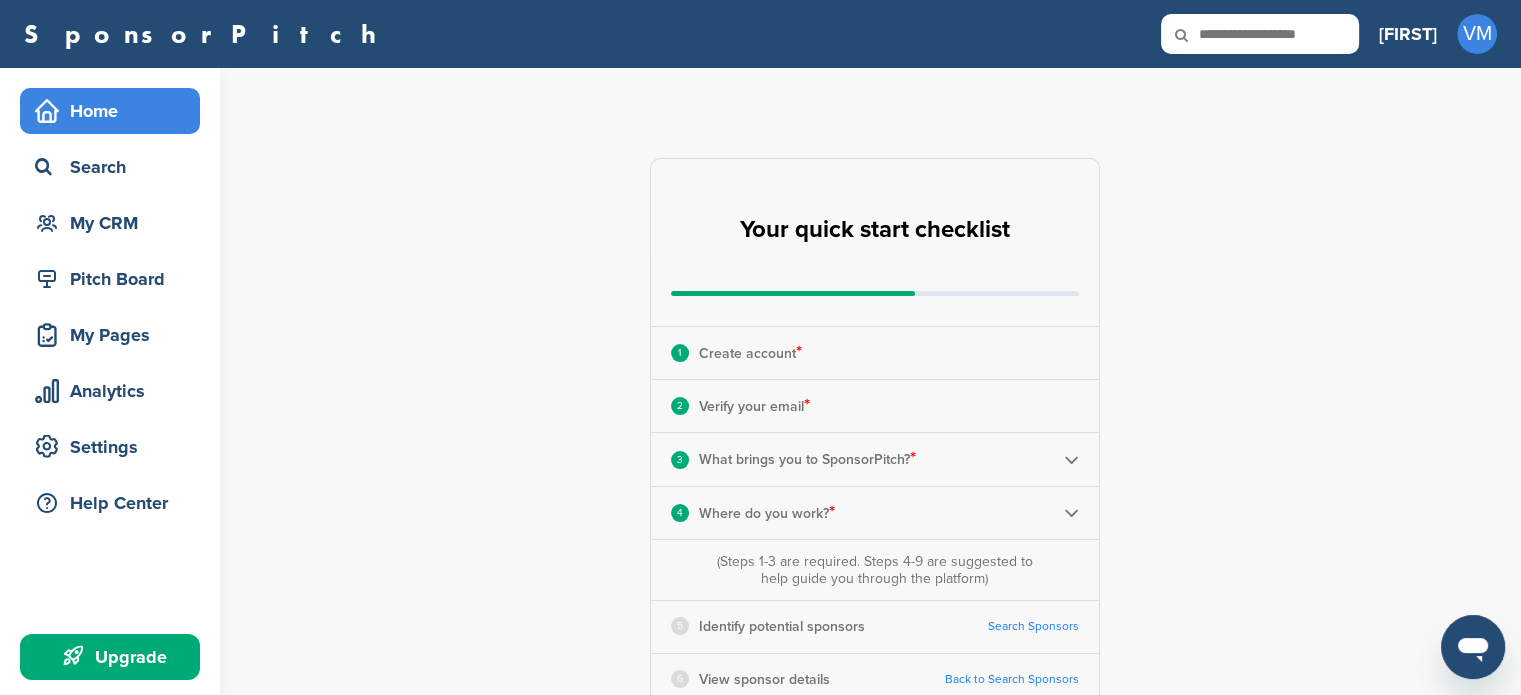 click on "Upgrade" at bounding box center (115, 657) 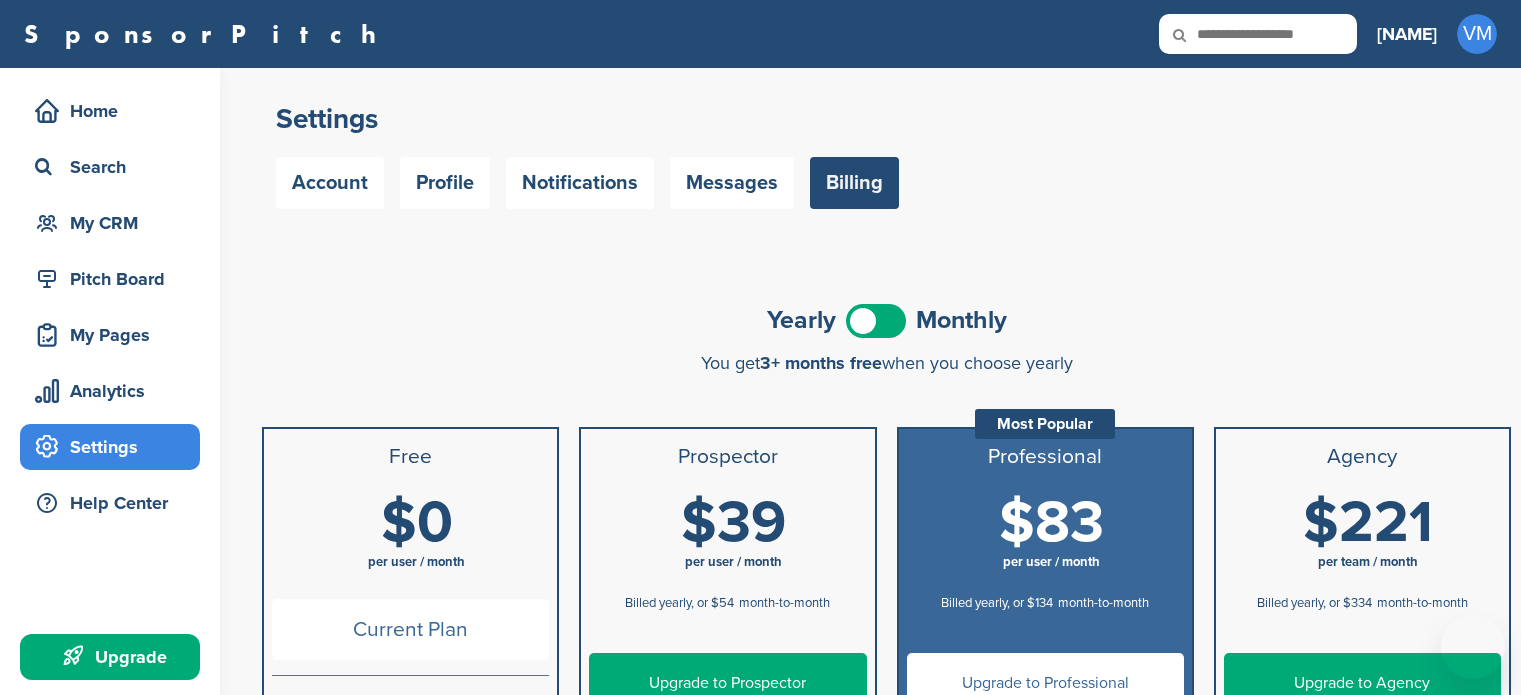 scroll, scrollTop: 0, scrollLeft: 0, axis: both 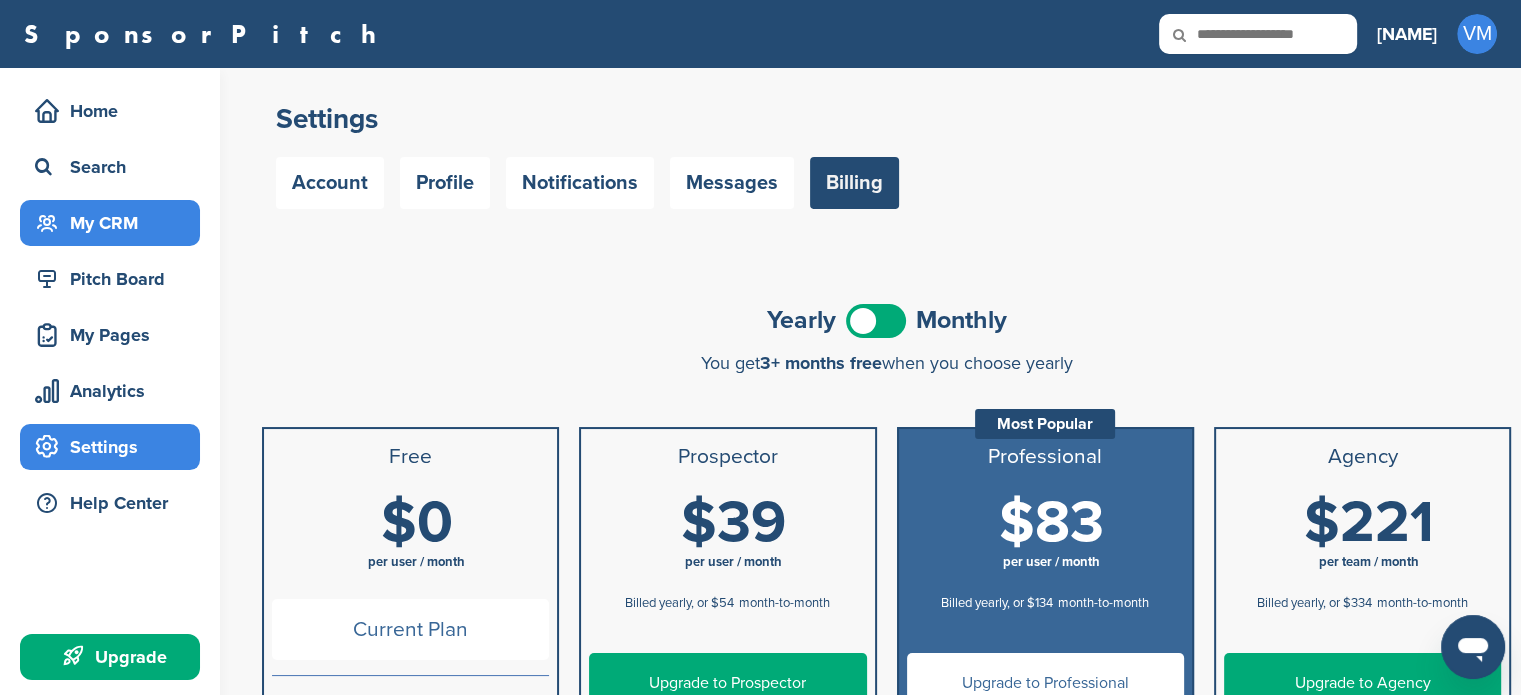 click on "My CRM" at bounding box center (115, 223) 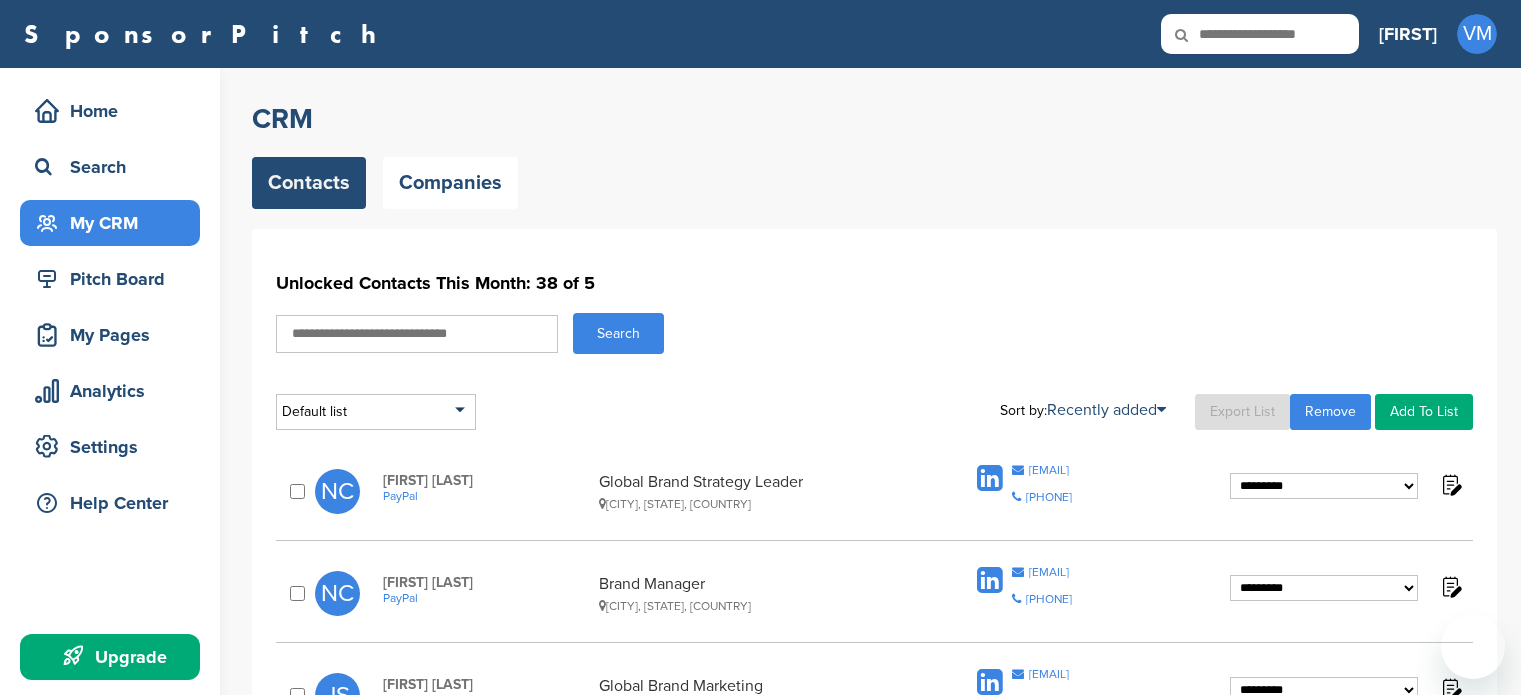 scroll, scrollTop: 0, scrollLeft: 0, axis: both 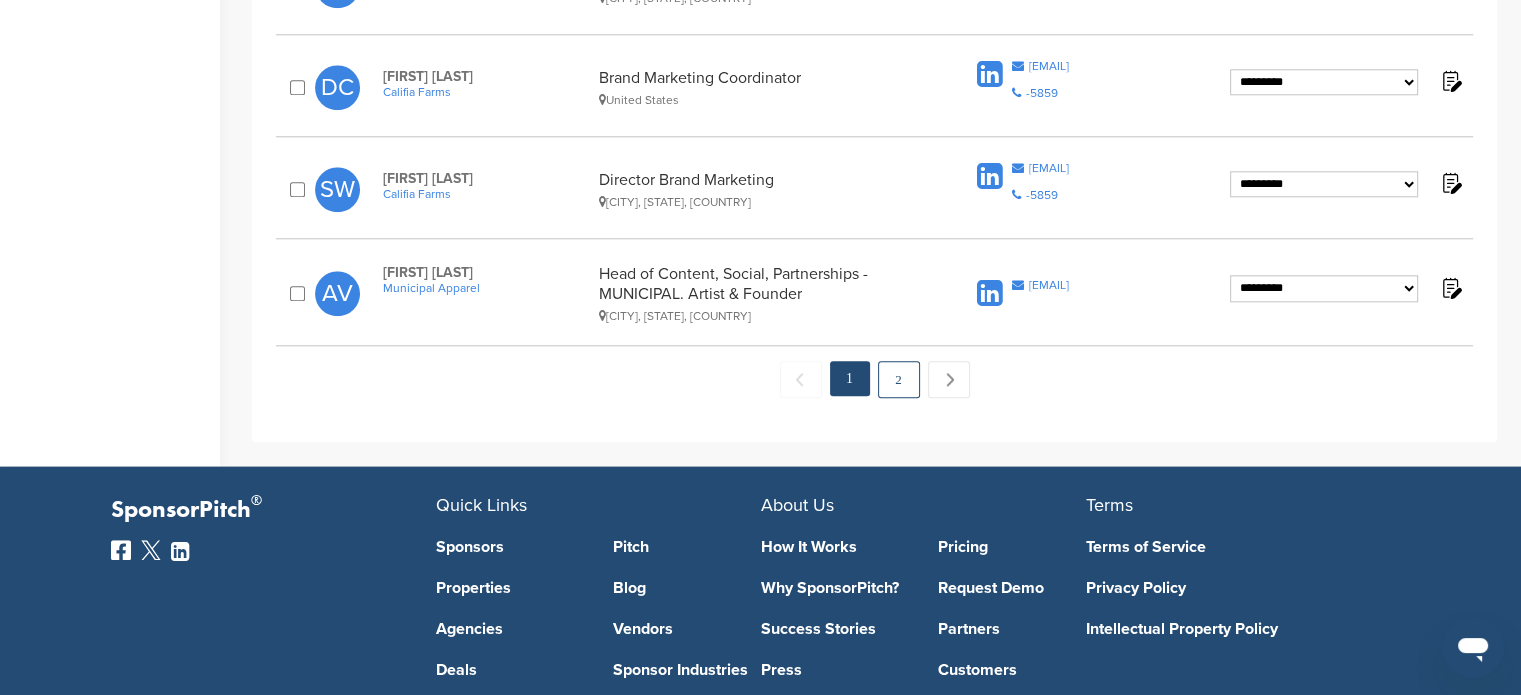 click on "2" at bounding box center [899, 379] 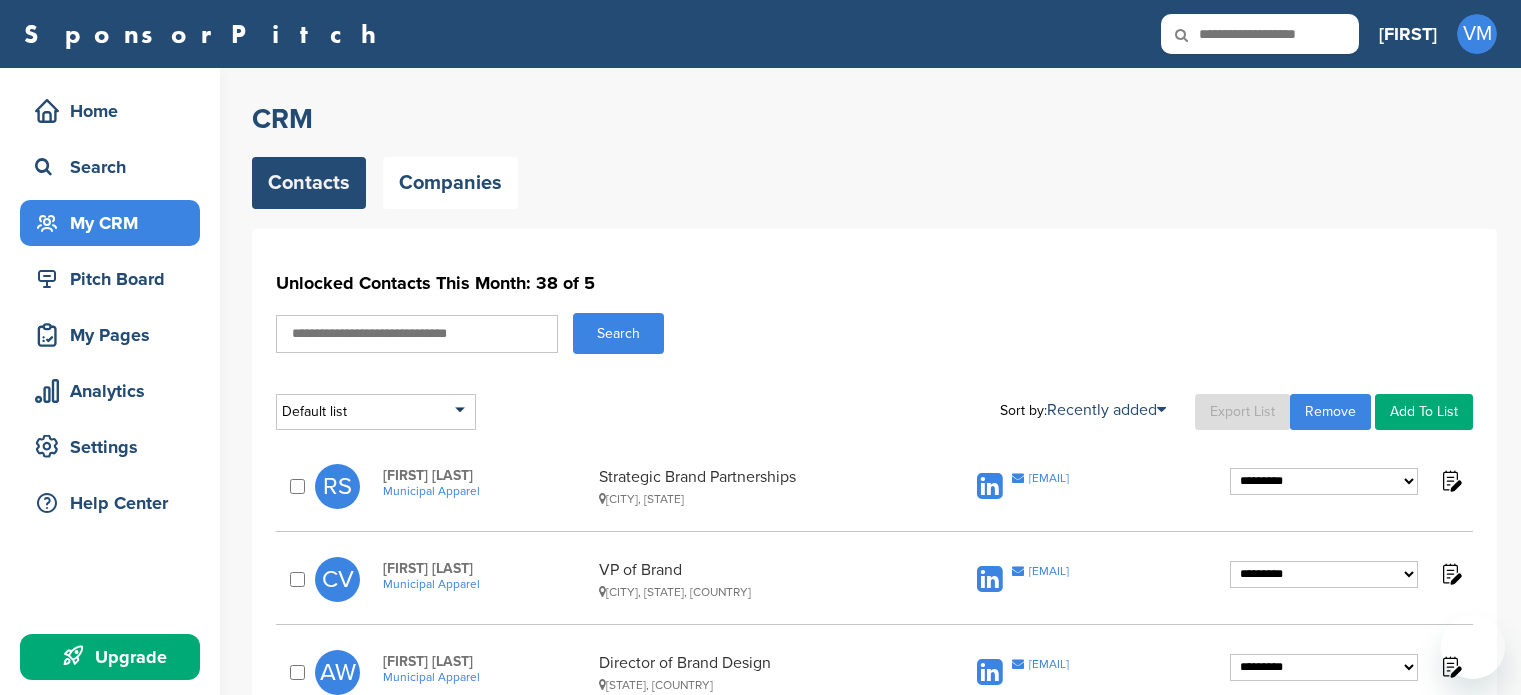scroll, scrollTop: 0, scrollLeft: 0, axis: both 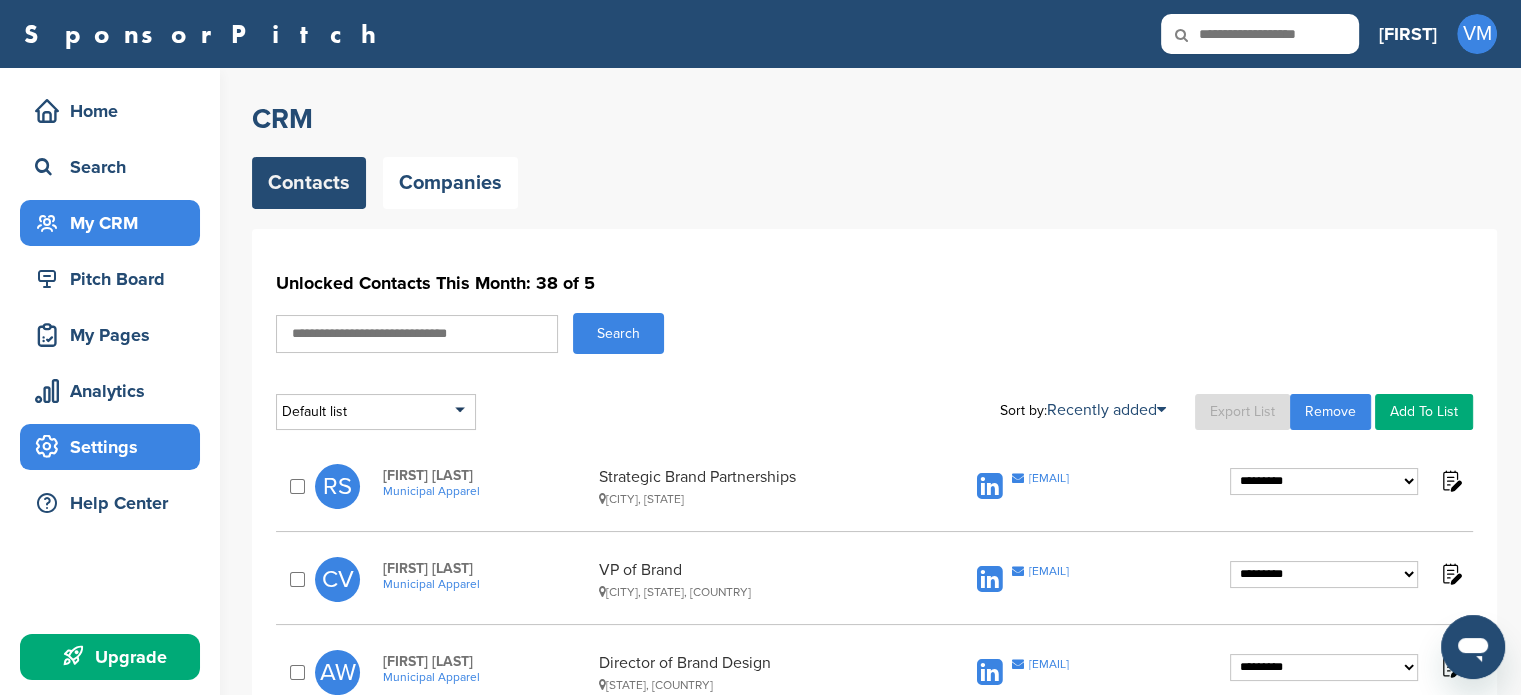 click on "Settings" at bounding box center [110, 447] 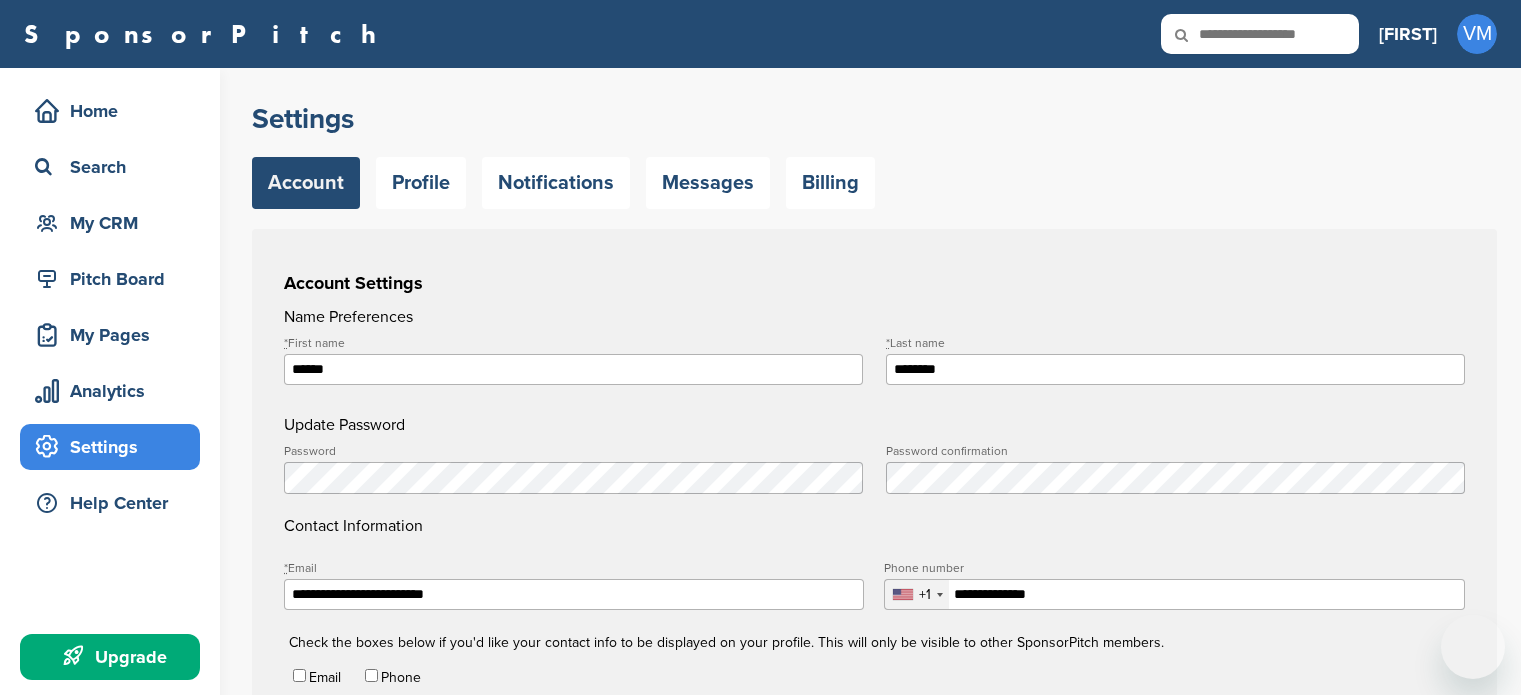 scroll, scrollTop: 0, scrollLeft: 0, axis: both 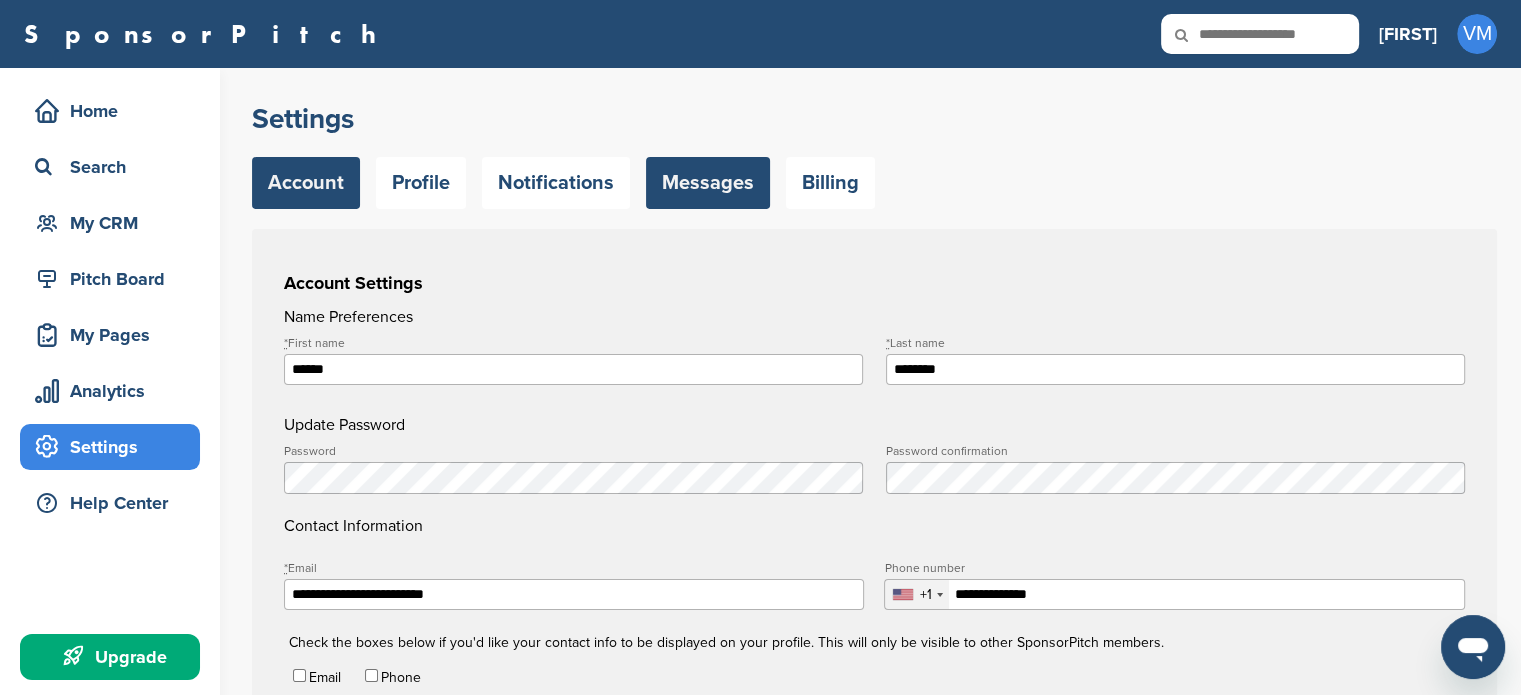 click on "Messages" at bounding box center (708, 183) 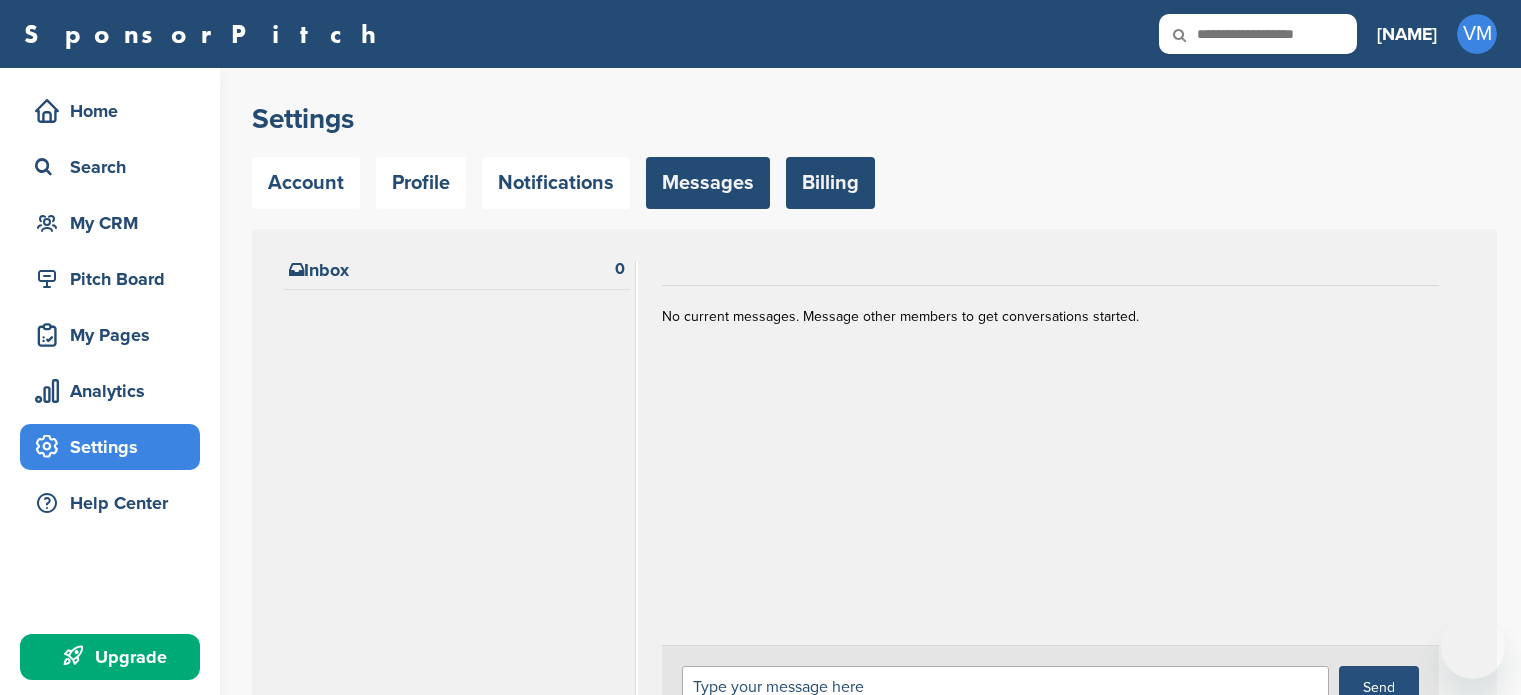 scroll, scrollTop: 0, scrollLeft: 0, axis: both 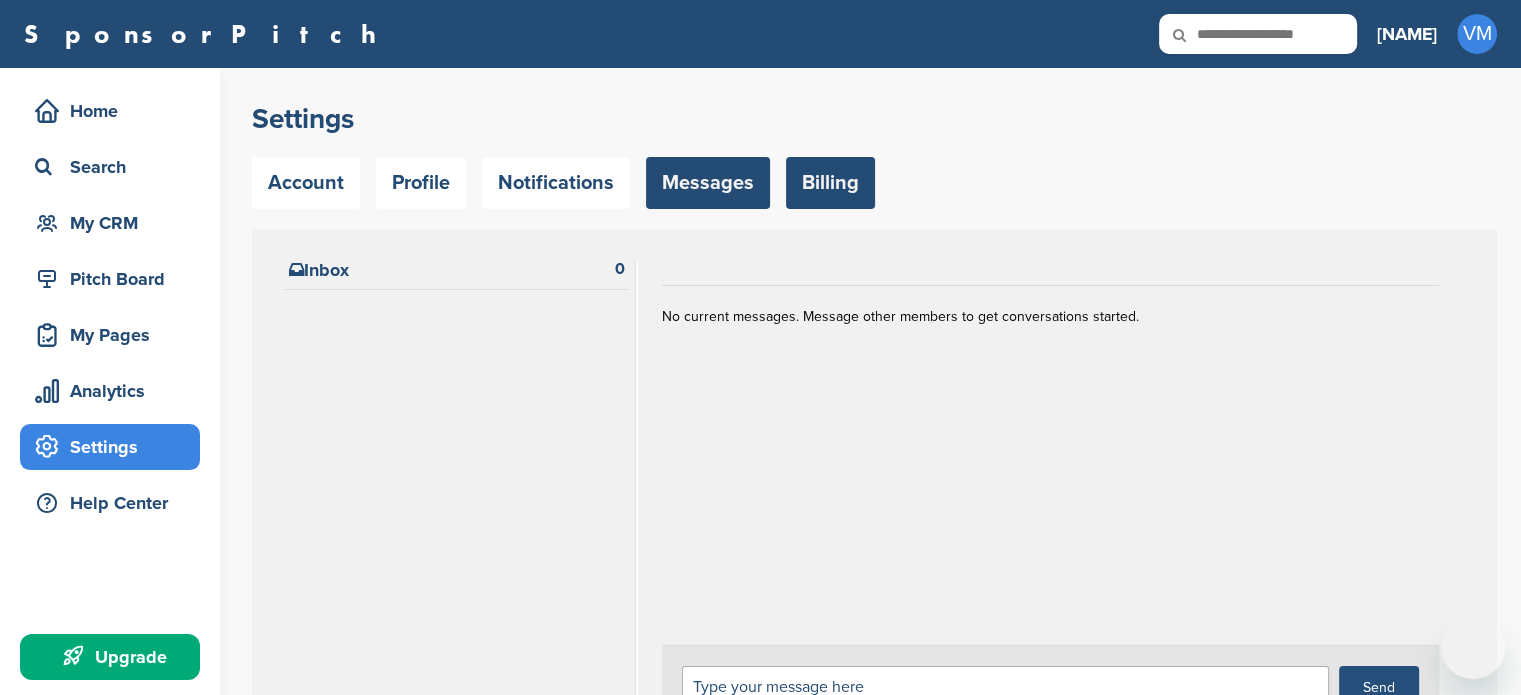 click on "Billing" at bounding box center (830, 183) 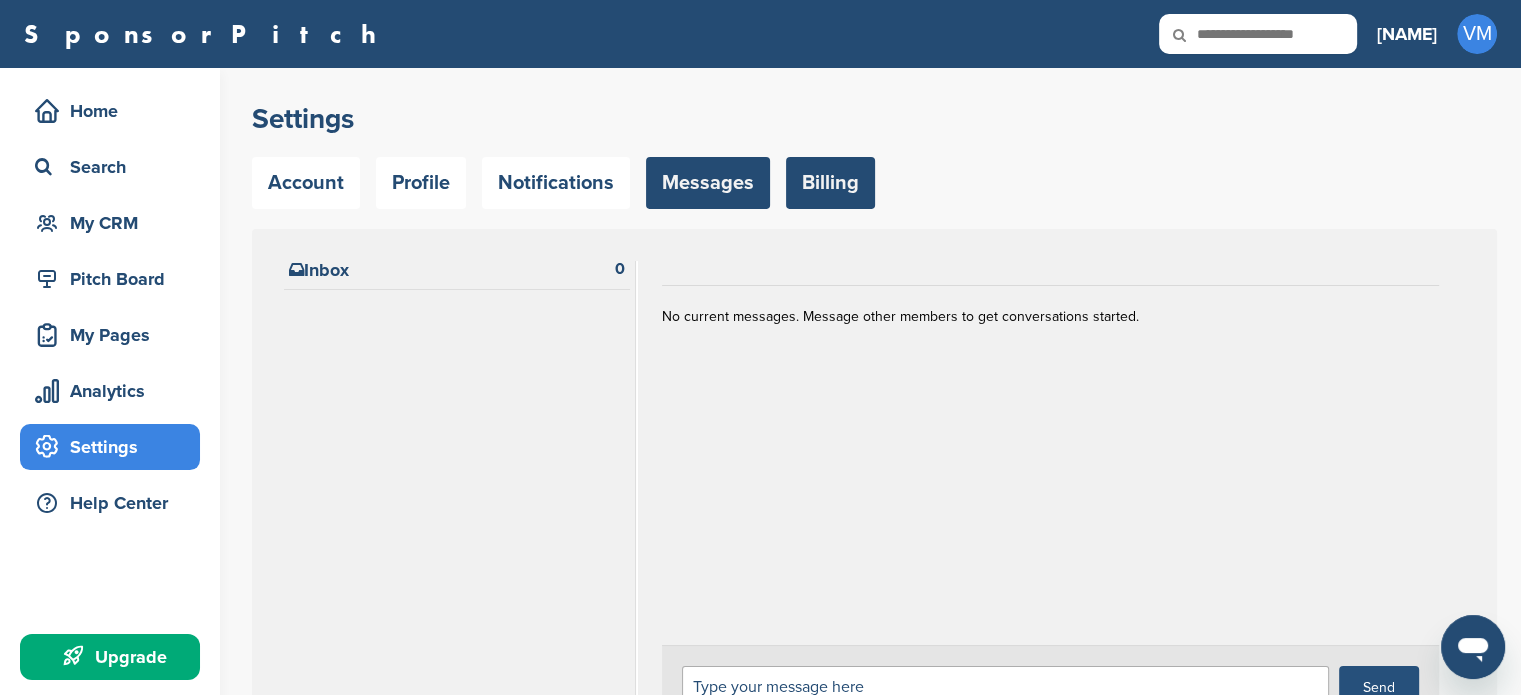 scroll, scrollTop: 0, scrollLeft: 0, axis: both 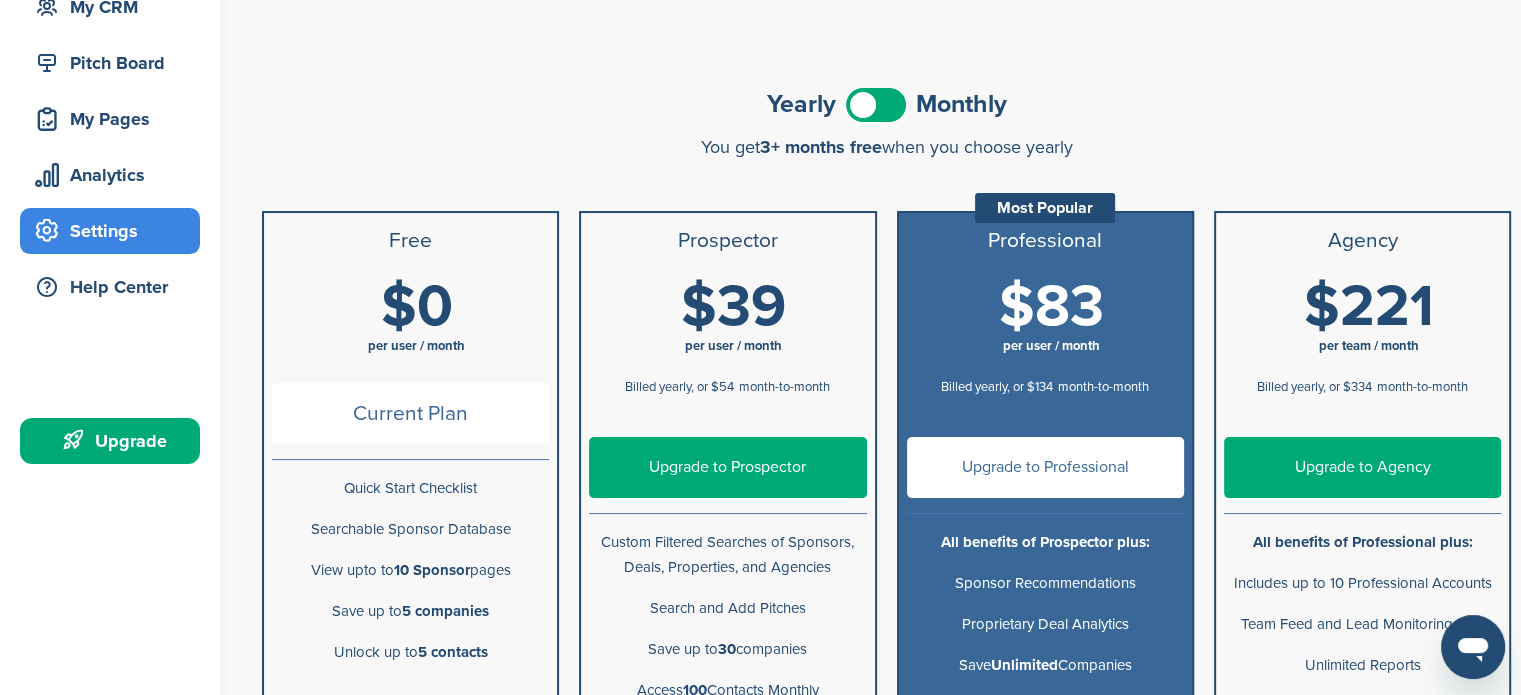 click at bounding box center (876, 105) 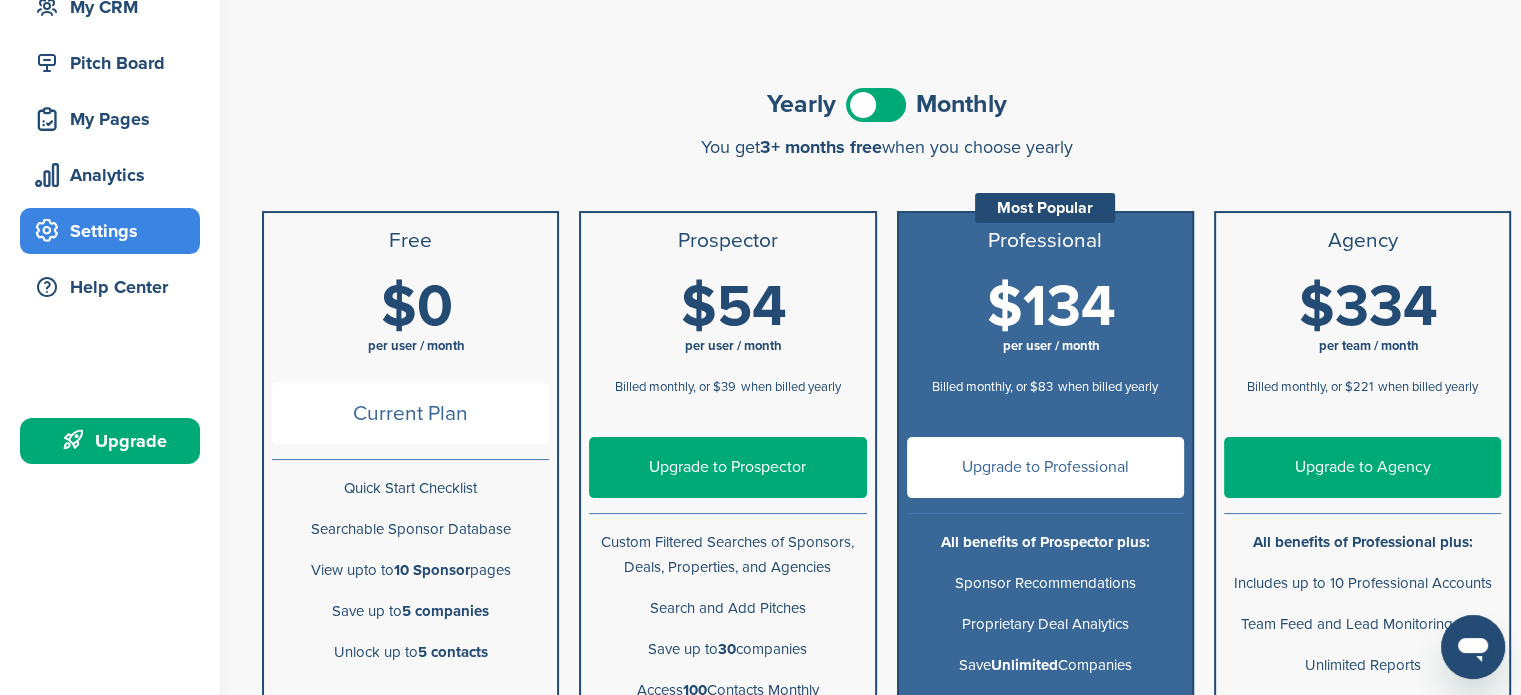 click on "Upgrade to Professional" at bounding box center (1045, 467) 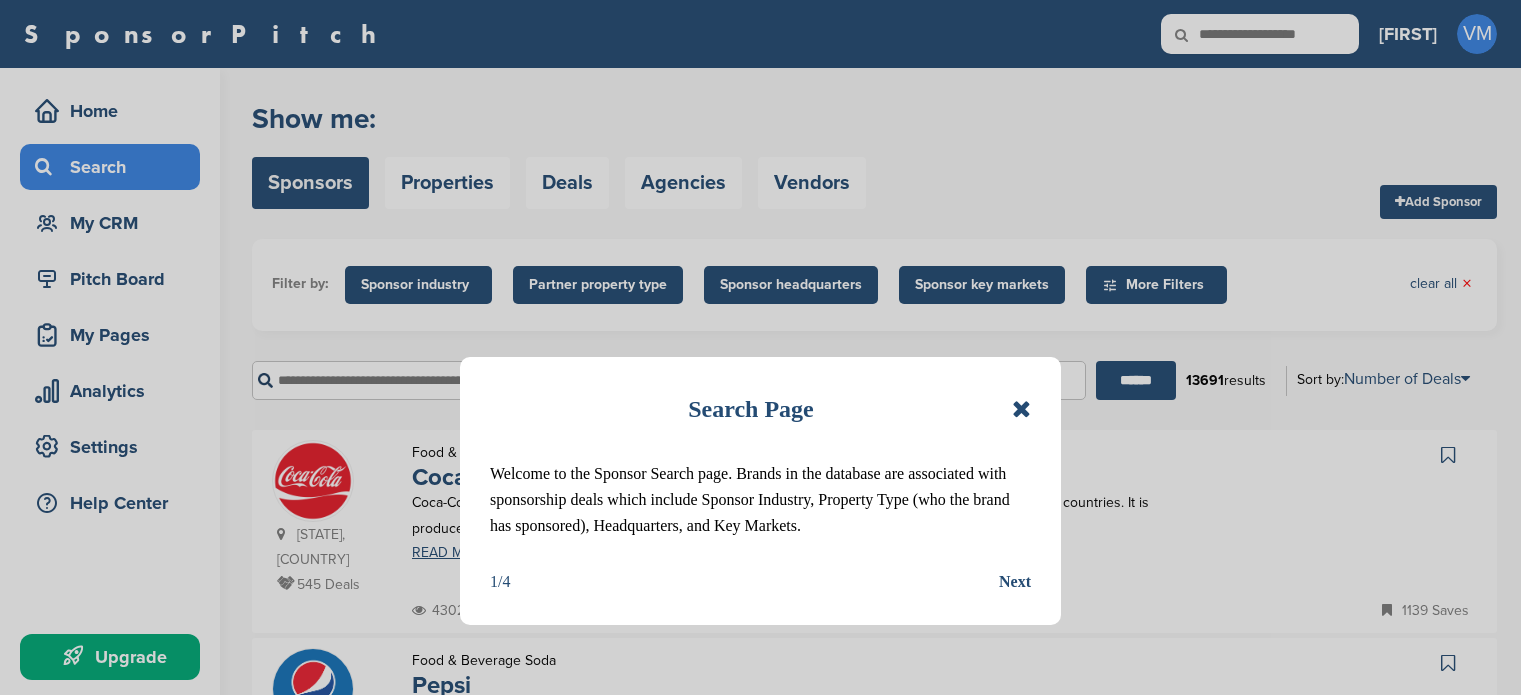 click at bounding box center (1021, 409) 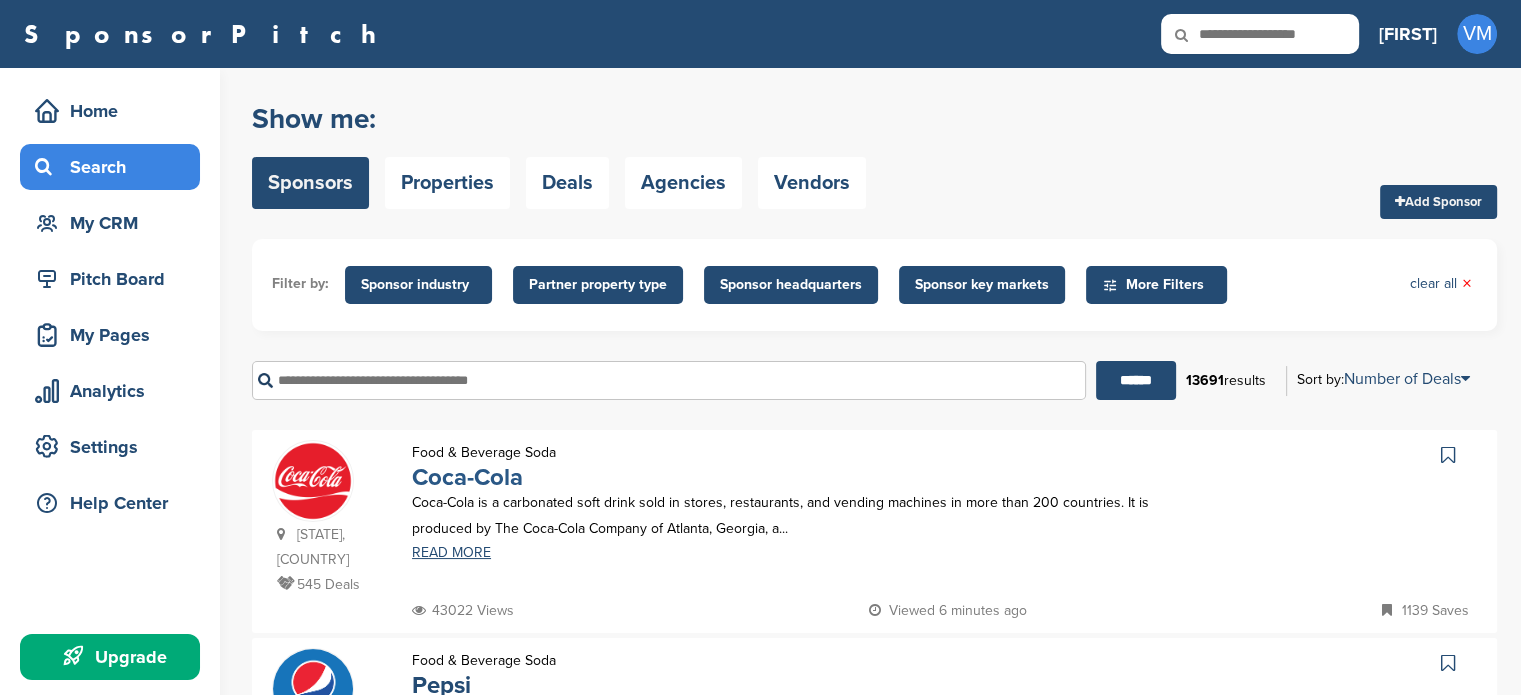 scroll, scrollTop: 0, scrollLeft: 0, axis: both 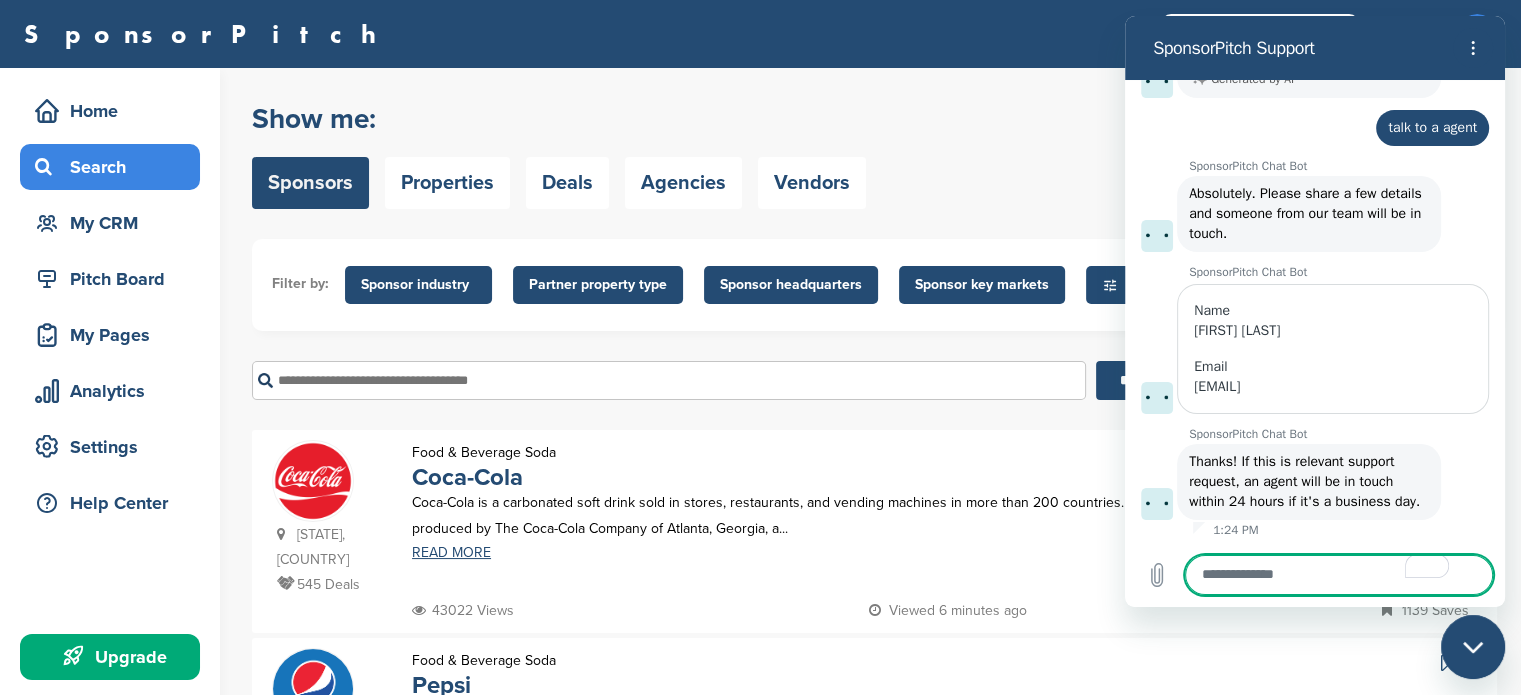 click on "Upgrade" at bounding box center [115, 657] 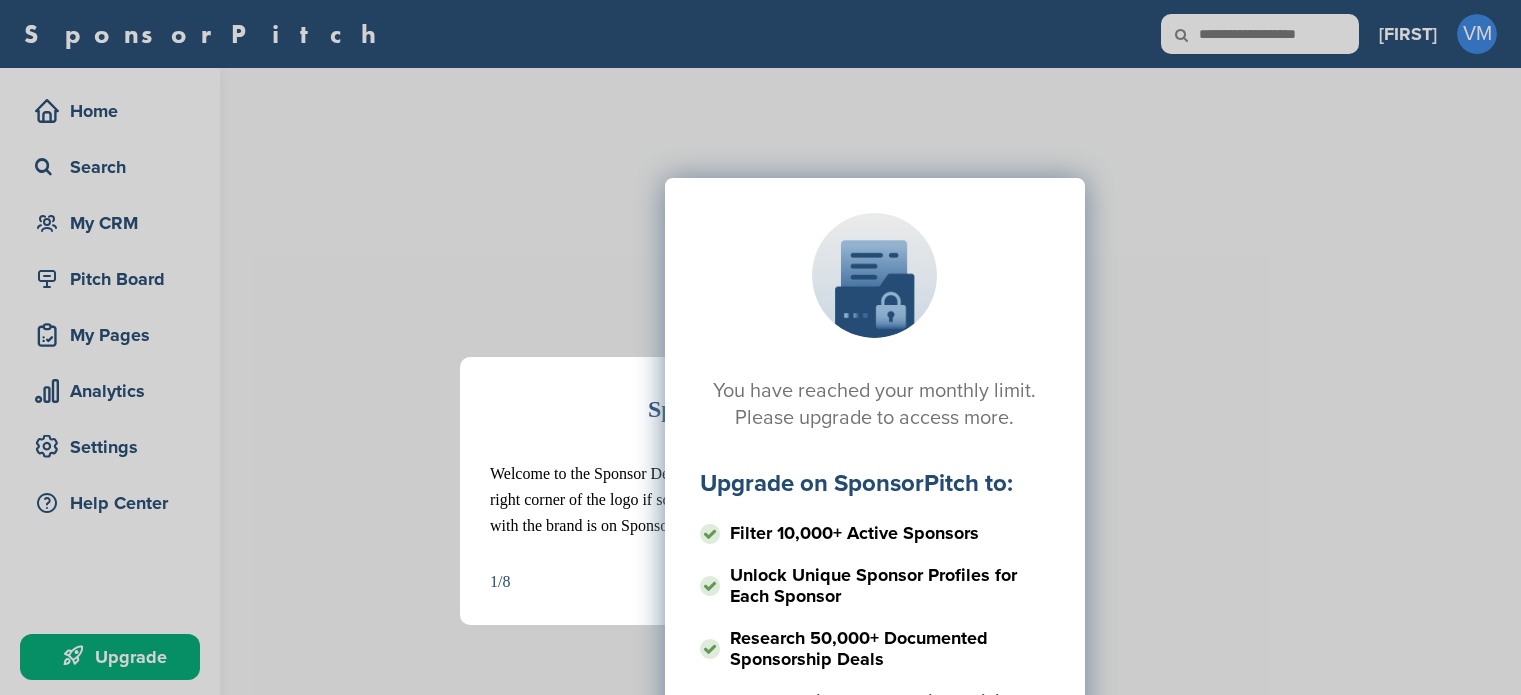 scroll, scrollTop: 0, scrollLeft: 0, axis: both 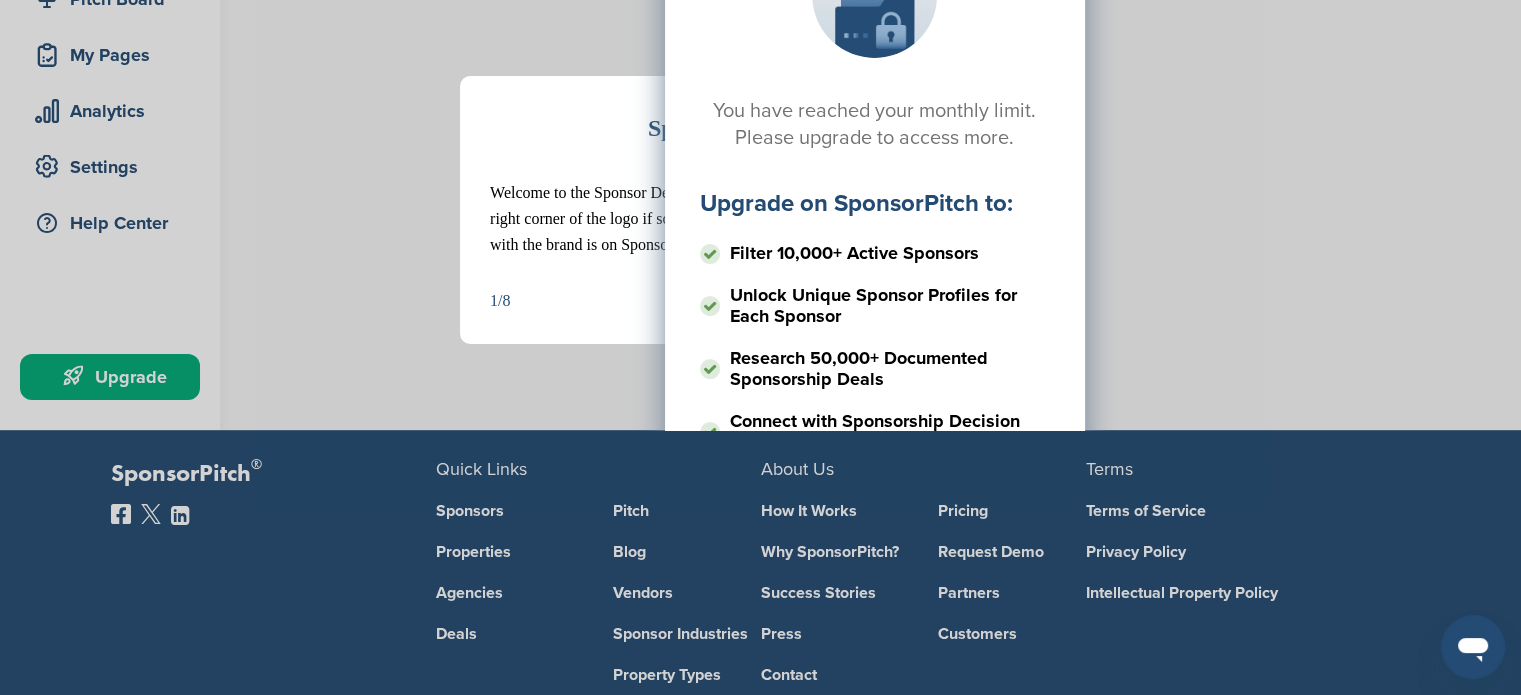 click on "You have reached your monthly limit. Please upgrade to access more.
Upgrade on SponsorPitch to:
Filter 10,000+ Active Sponsors
Unlock Unique Sponsor Profiles for Each Sponsor
Research 50,000+ Documented Sponsorship Deals
Connect with Sponsorship Decision Makers
Upgrade Now" at bounding box center (874, 98) 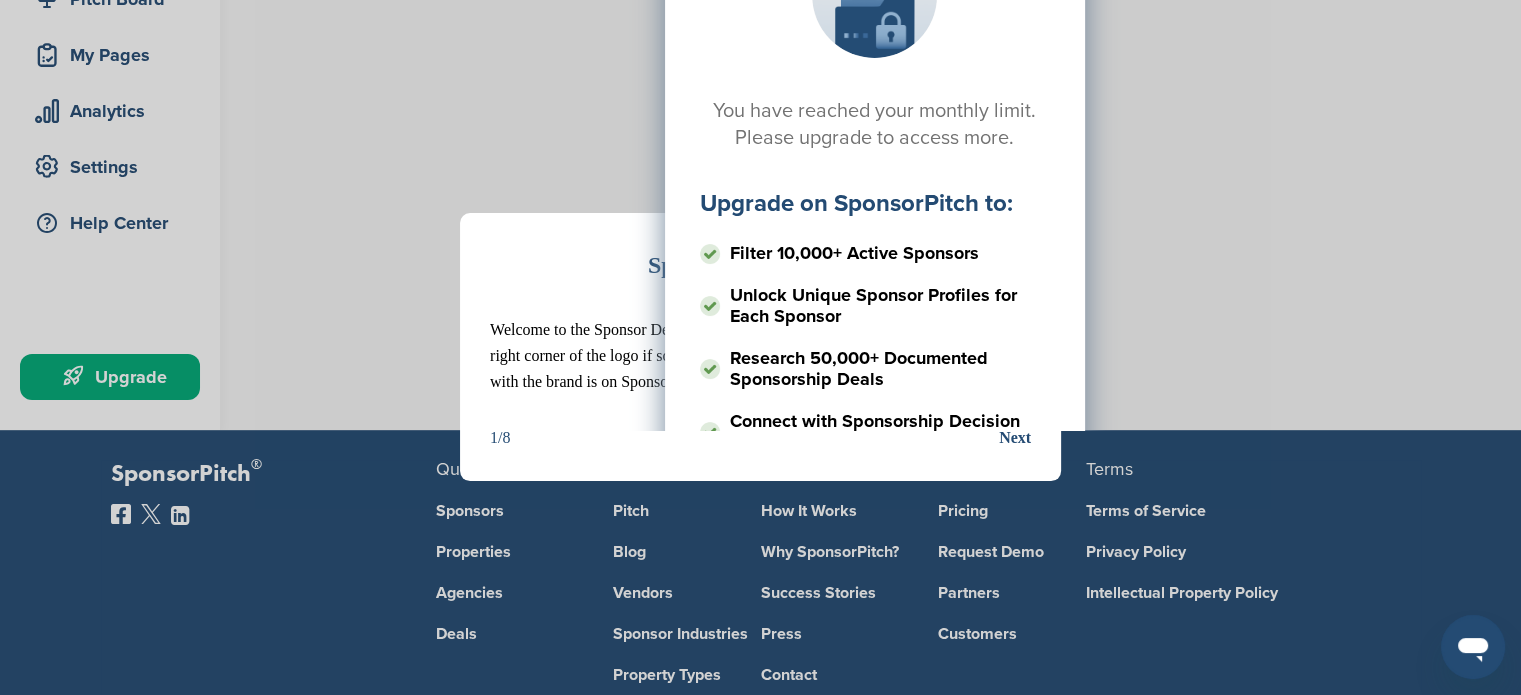 scroll, scrollTop: 0, scrollLeft: 0, axis: both 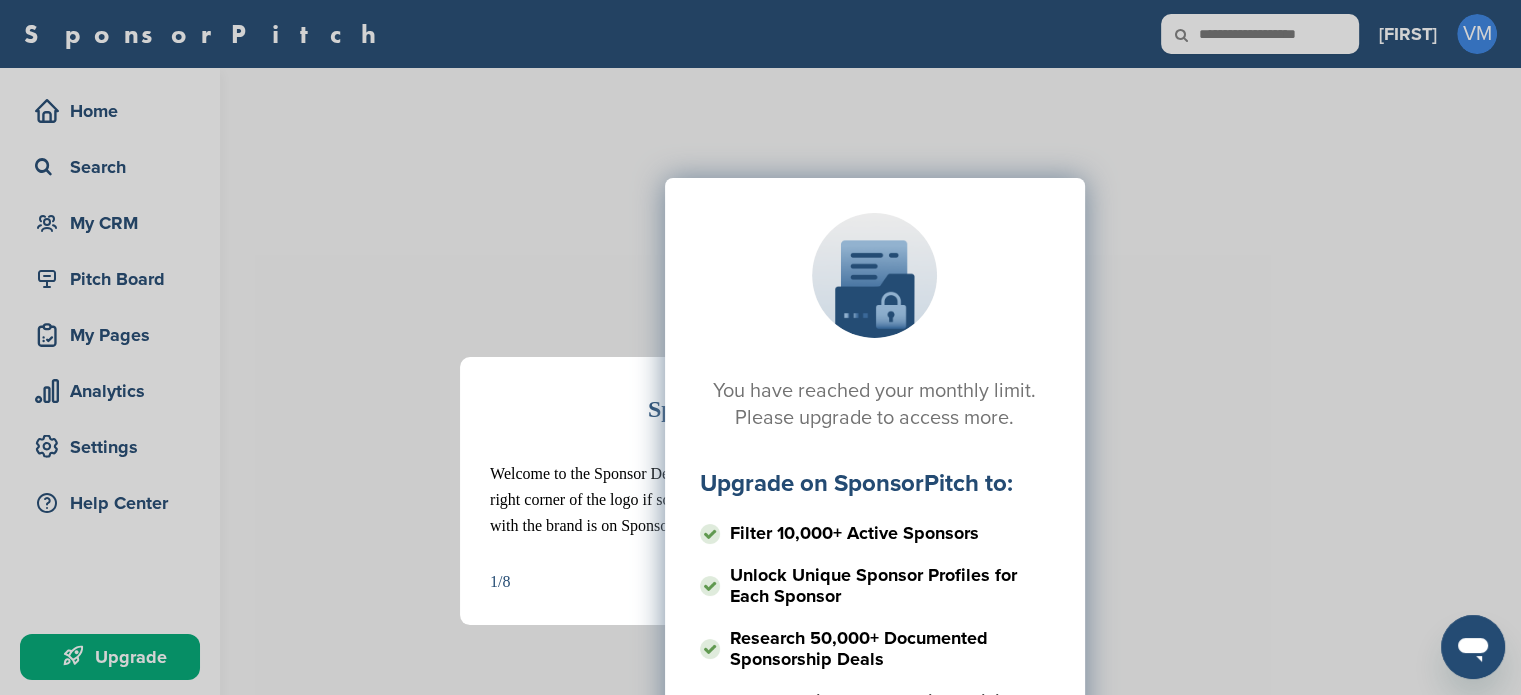 click on "You have reached your monthly limit. Please upgrade to access more.
Upgrade on SponsorPitch to:
Filter 10,000+ Active Sponsors
Unlock Unique Sponsor Profiles for Each Sponsor
Research 50,000+ Documented Sponsorship Deals
Connect with Sponsorship Decision Makers
Upgrade Now" at bounding box center [875, 513] 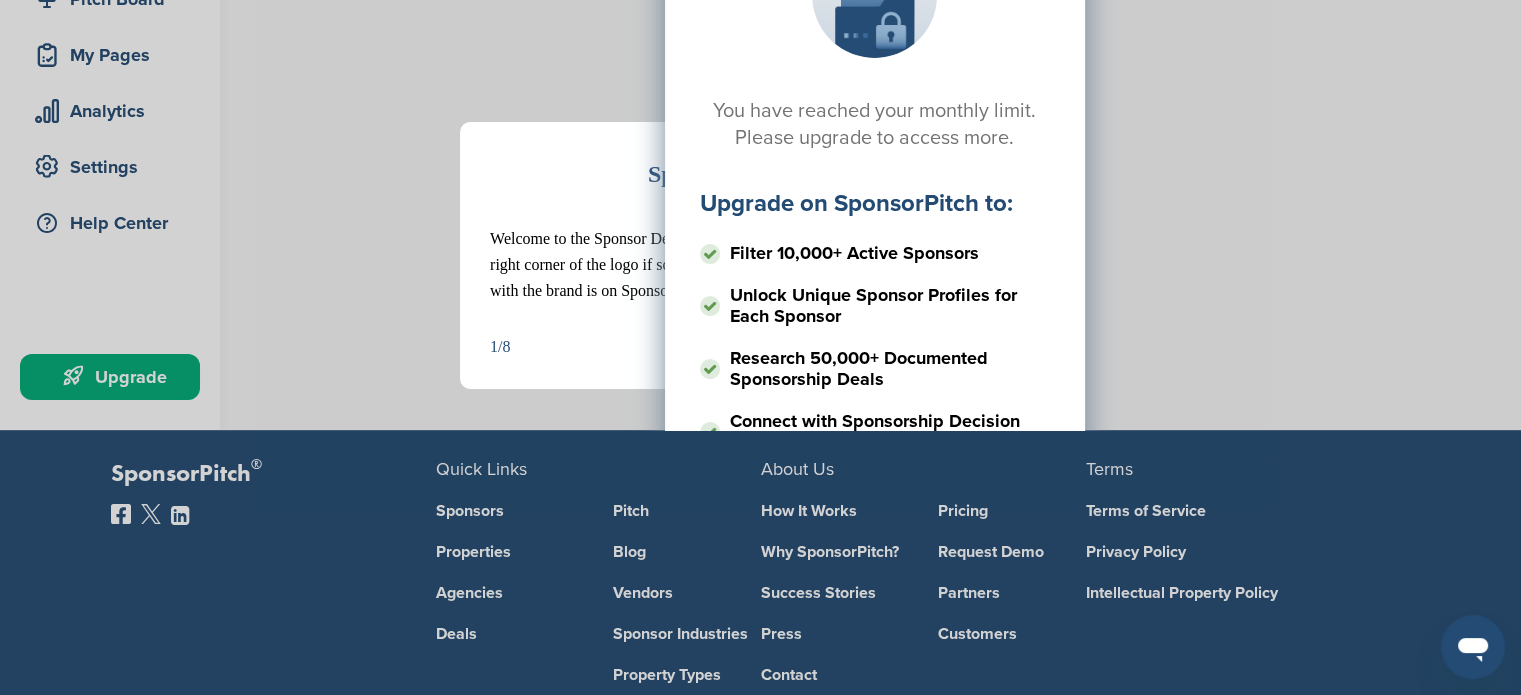 scroll, scrollTop: 301, scrollLeft: 0, axis: vertical 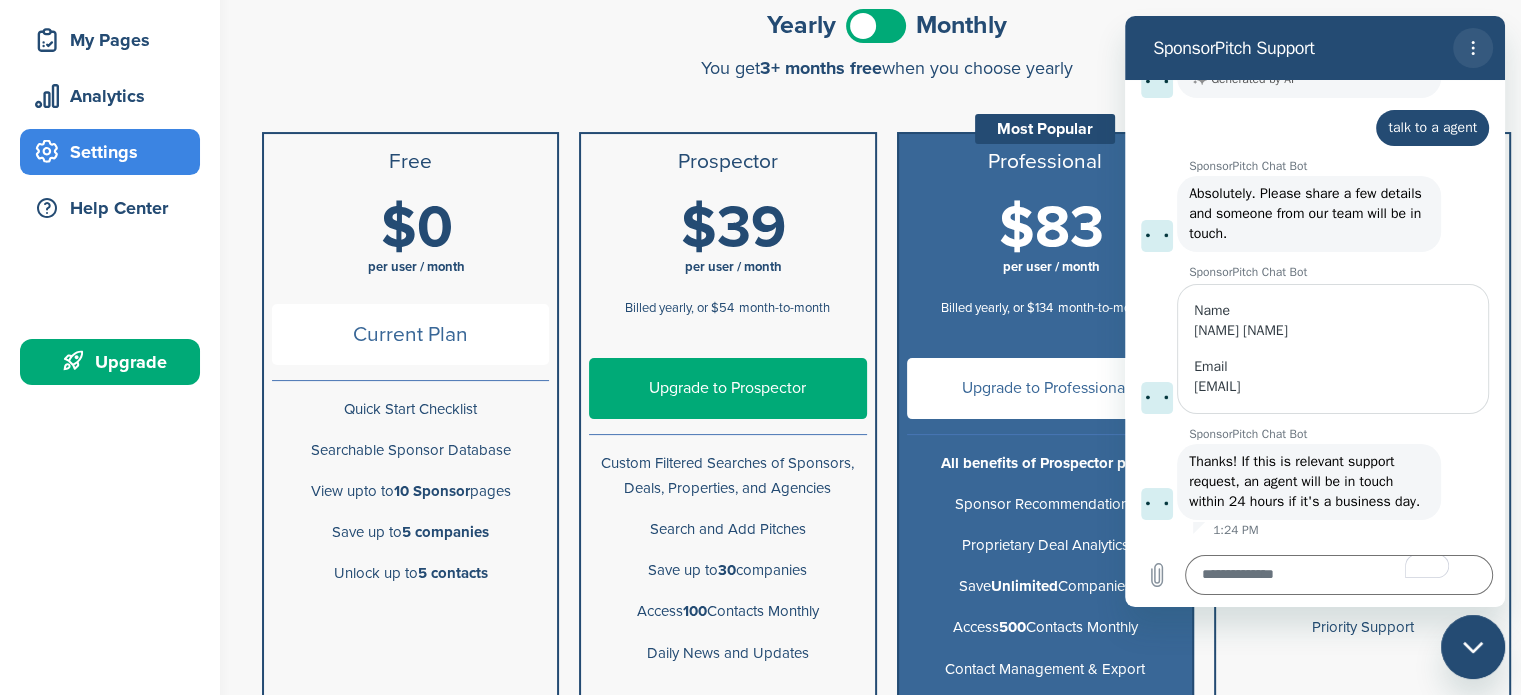 click 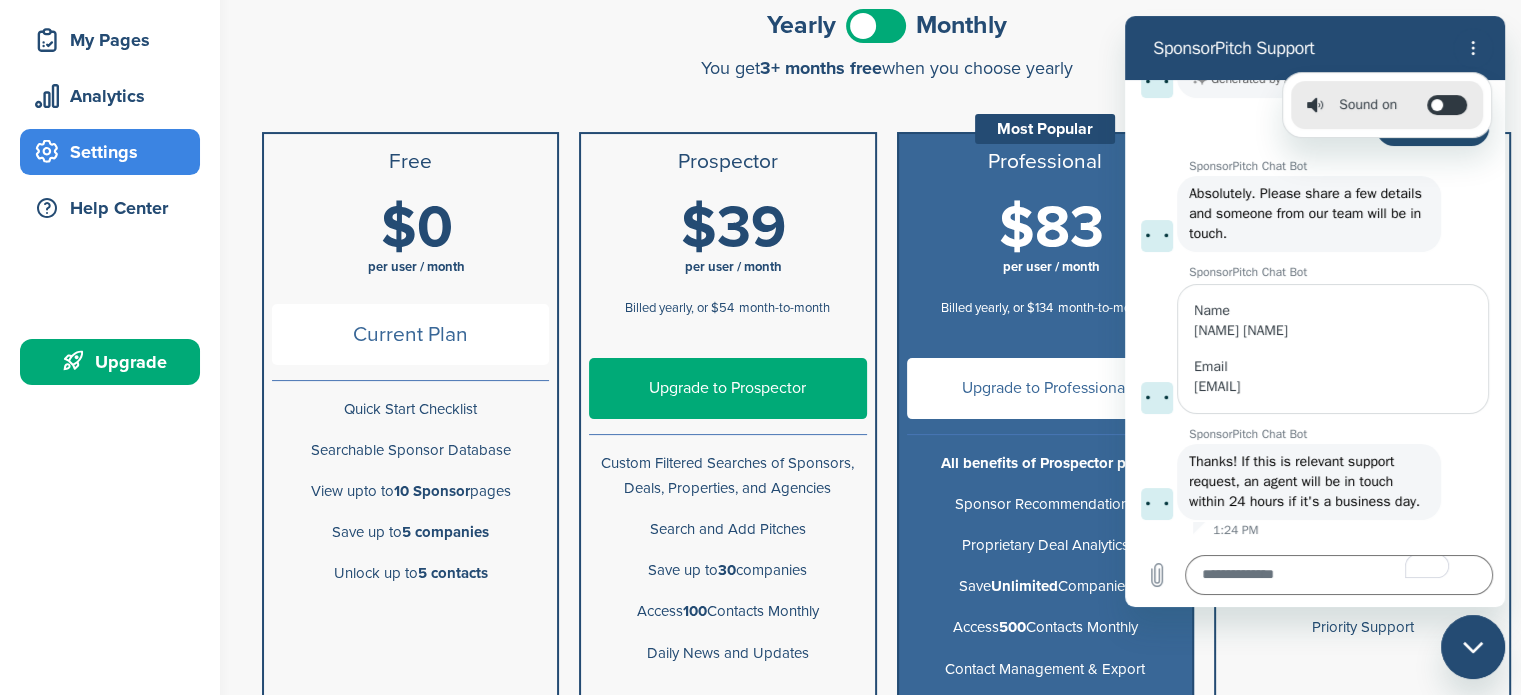 scroll, scrollTop: 0, scrollLeft: 0, axis: both 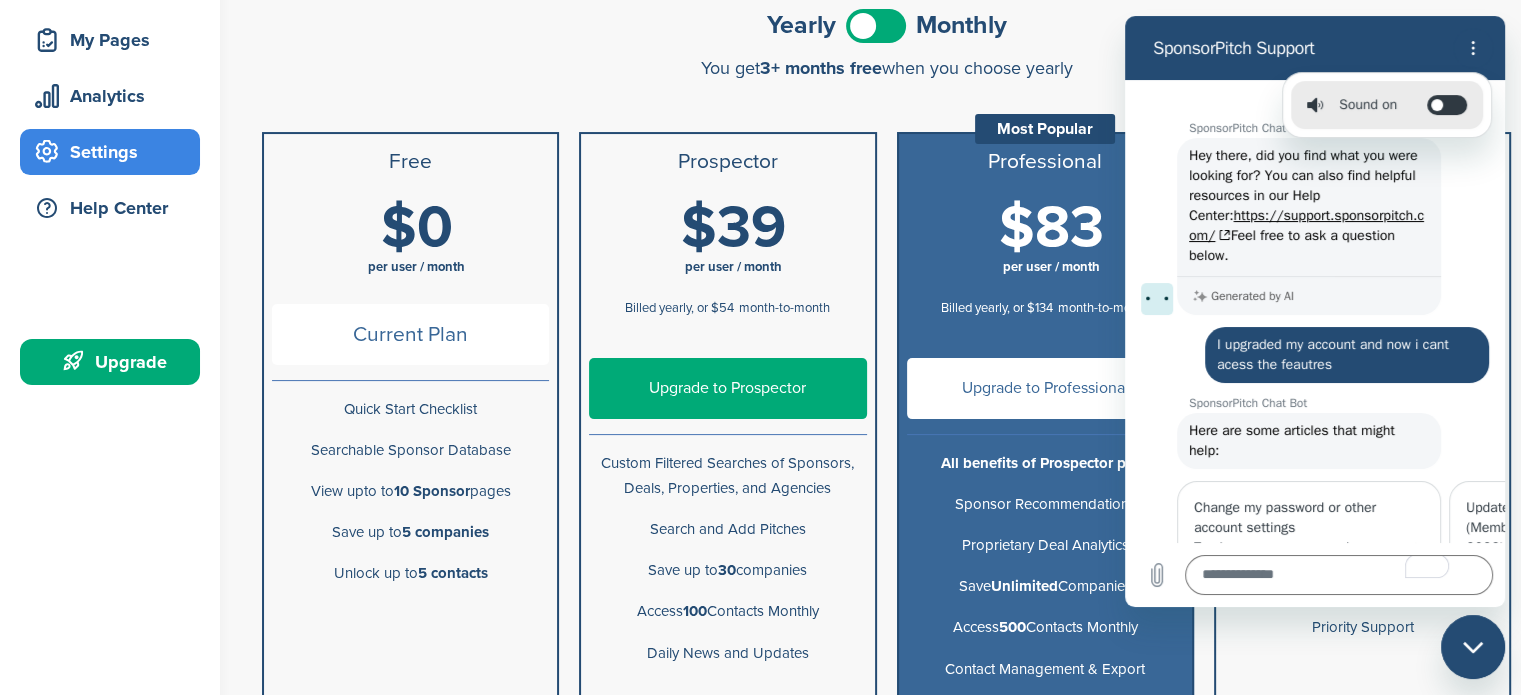 click at bounding box center [1473, 647] 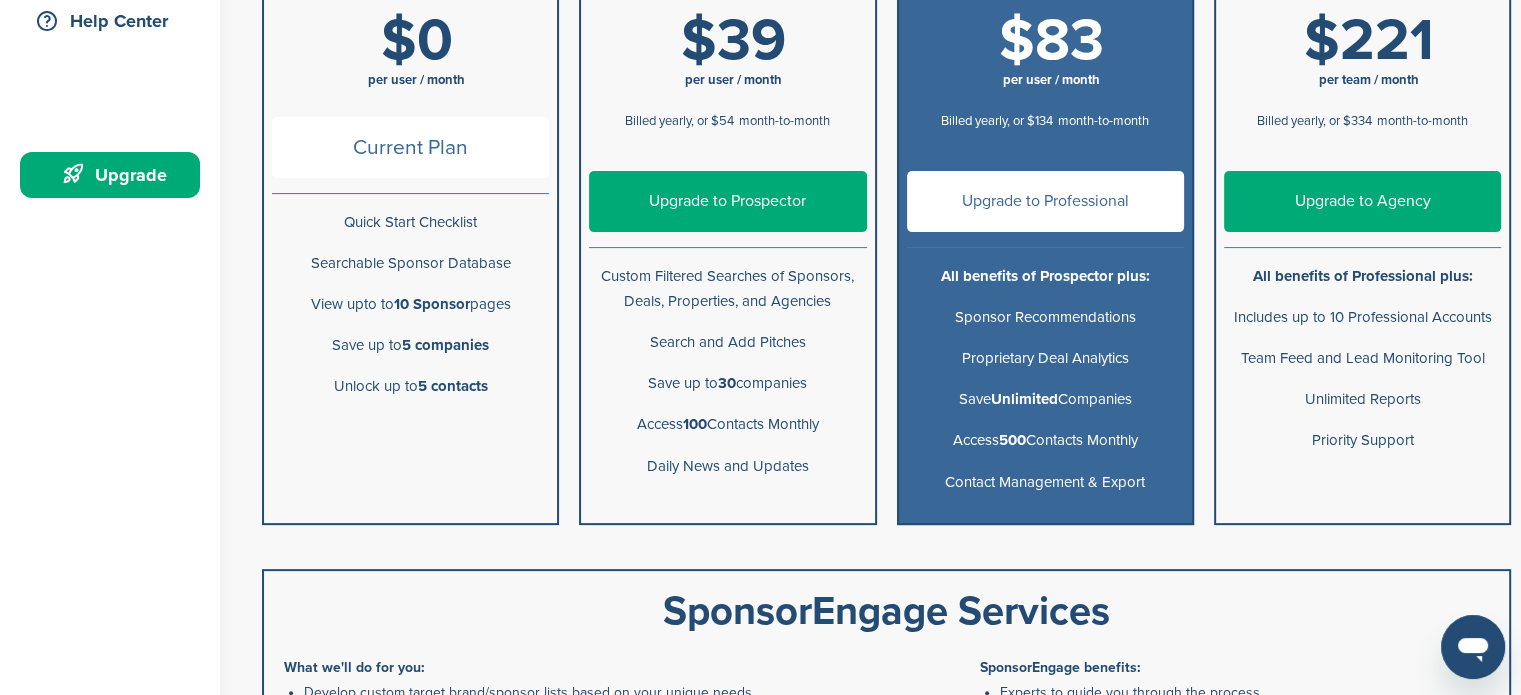 scroll, scrollTop: 487, scrollLeft: 0, axis: vertical 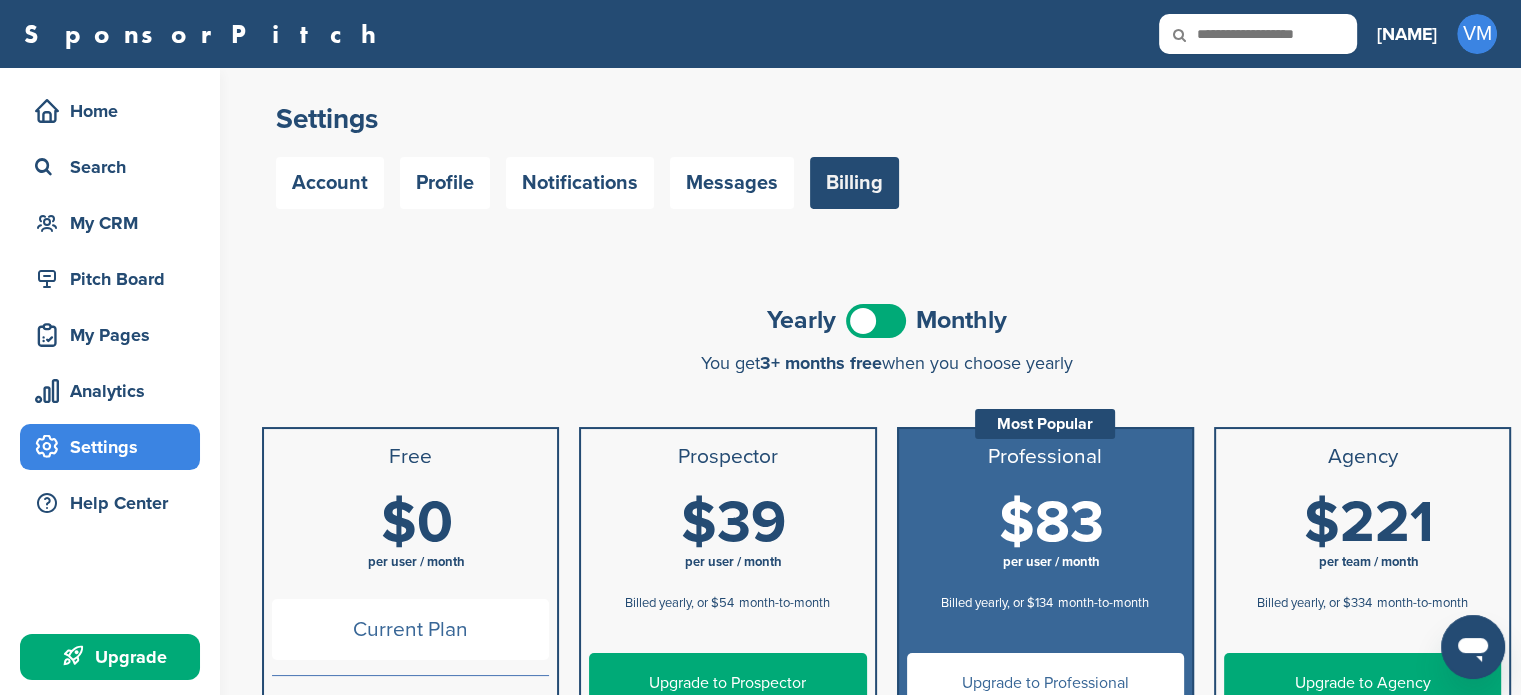 click at bounding box center (876, 321) 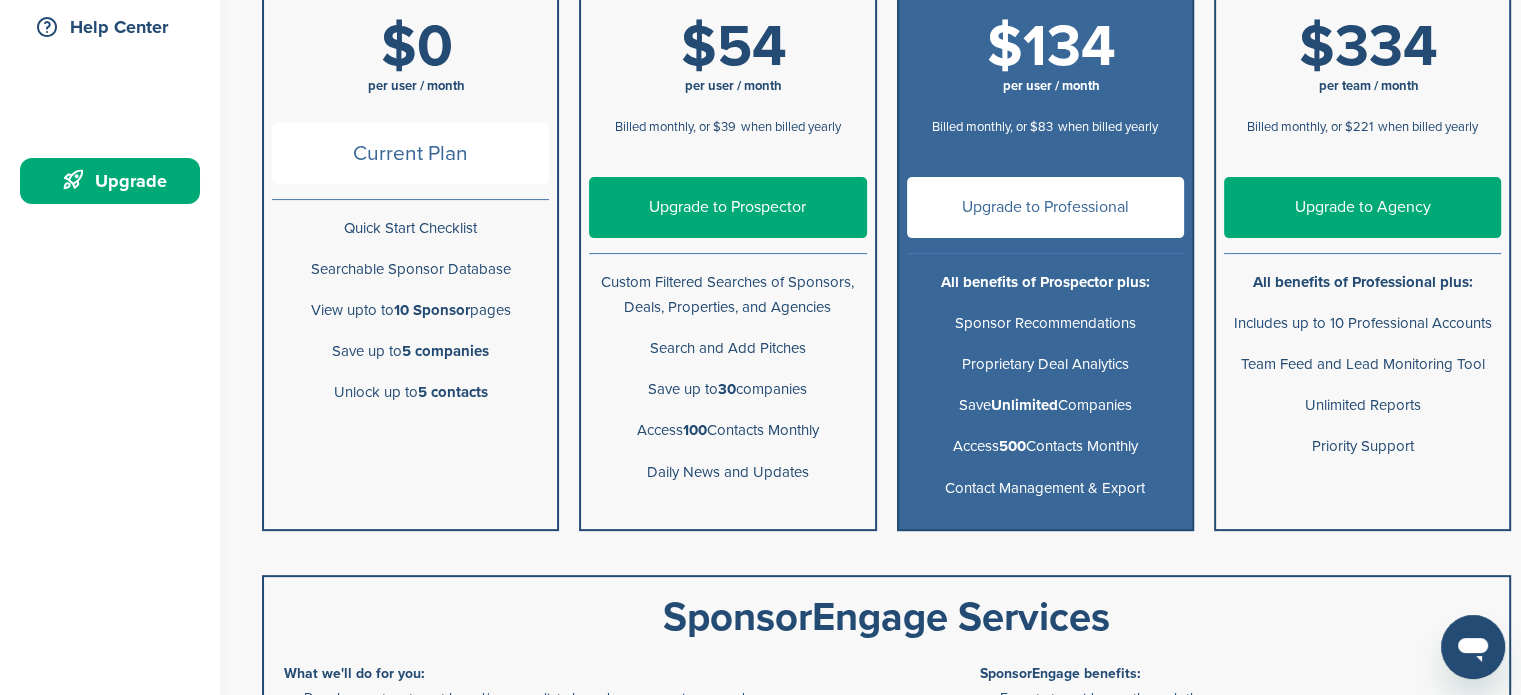 scroll, scrollTop: 488, scrollLeft: 0, axis: vertical 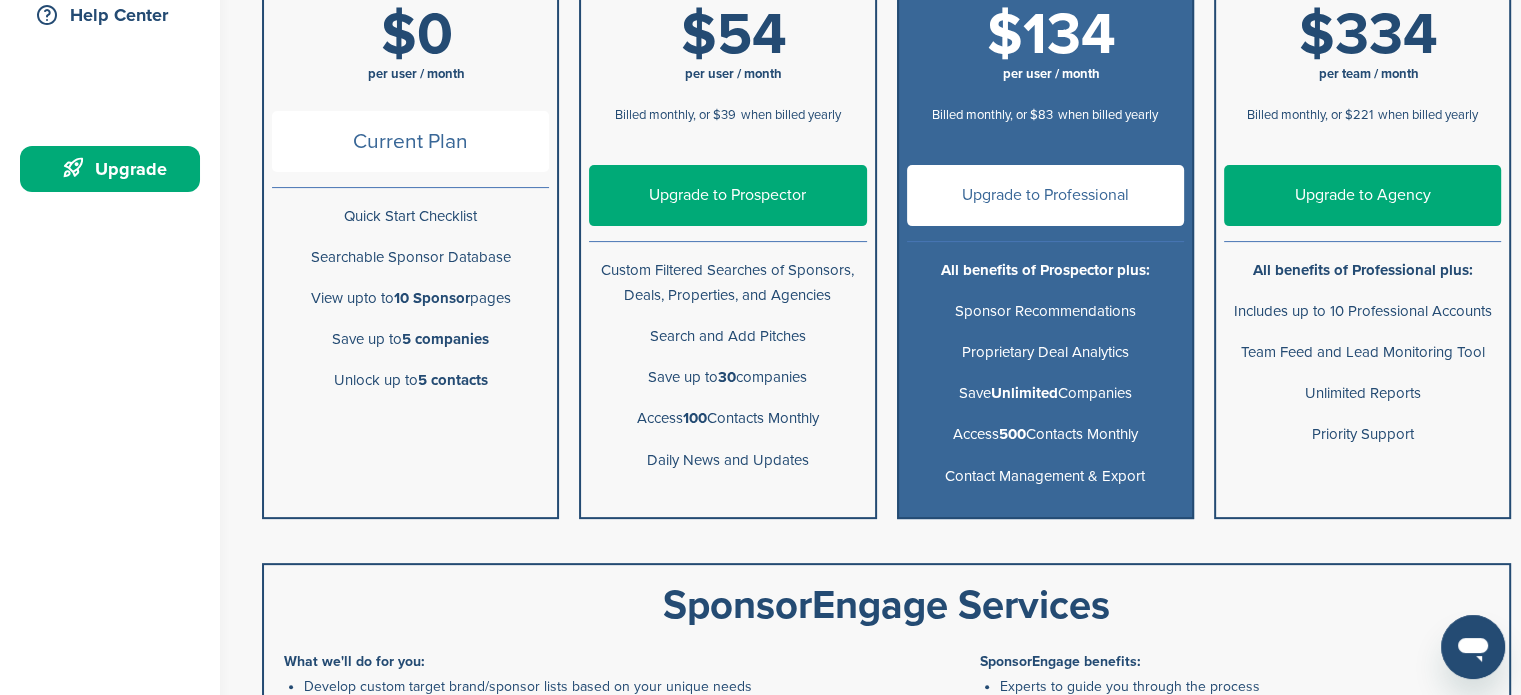 click on "Home
Search
My CRM
Pitch Board
My Pages
Analytics
Settings
Help Center
Upgrade" at bounding box center [110, 336] 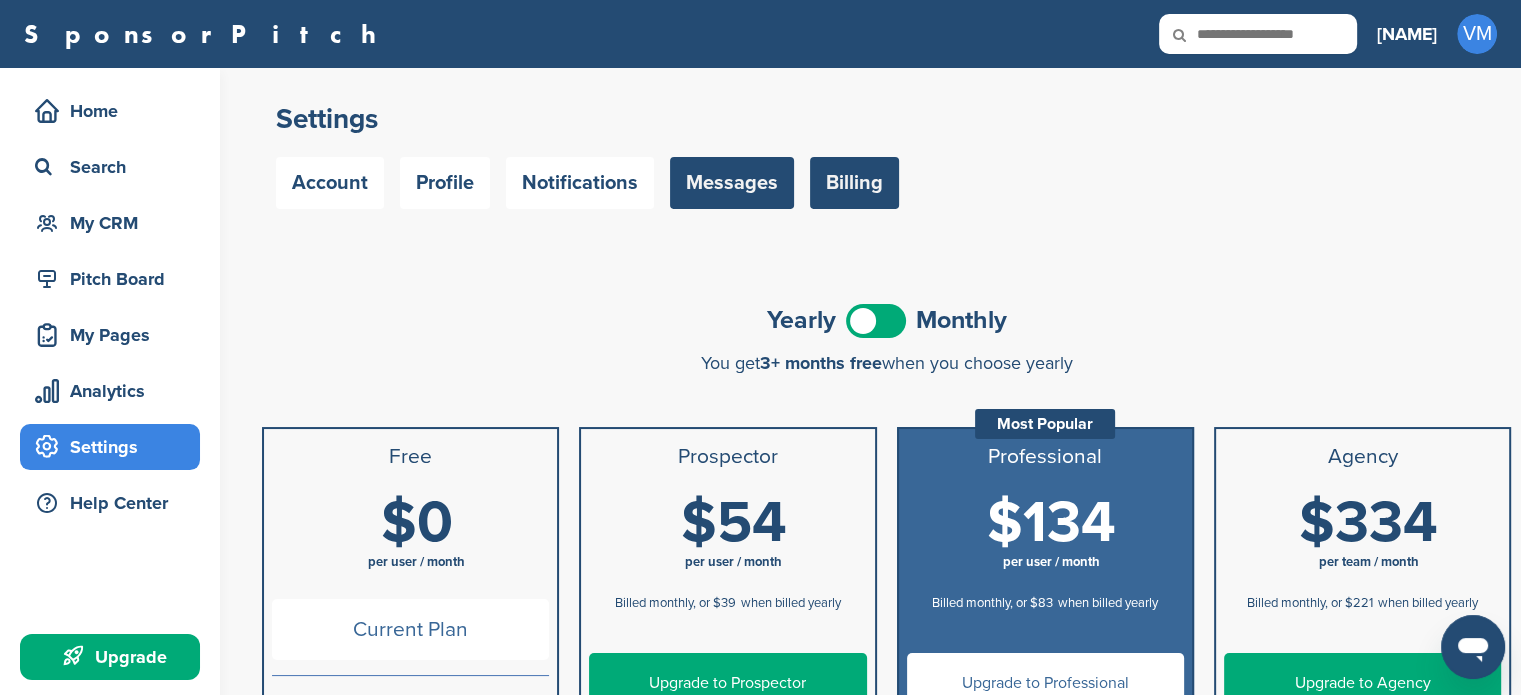 click on "Messages" at bounding box center (732, 183) 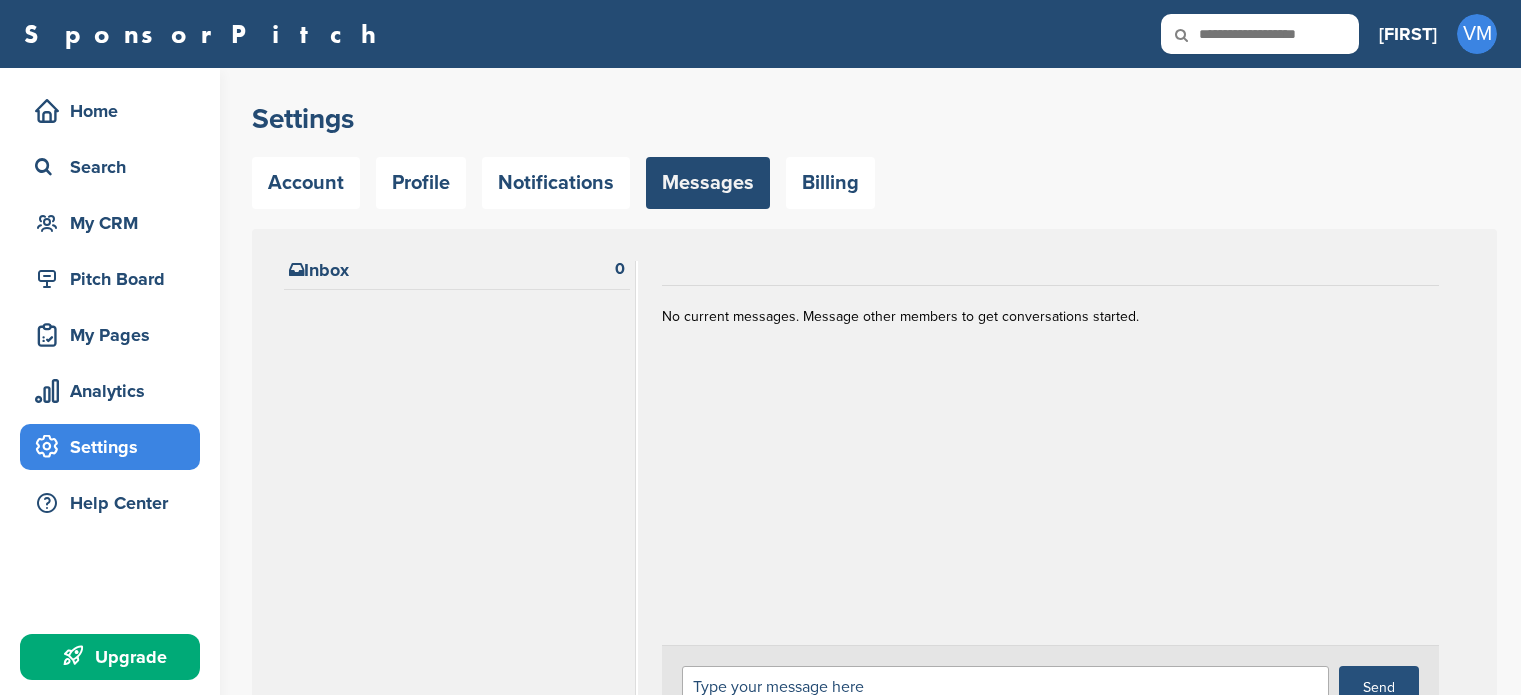 scroll, scrollTop: 0, scrollLeft: 0, axis: both 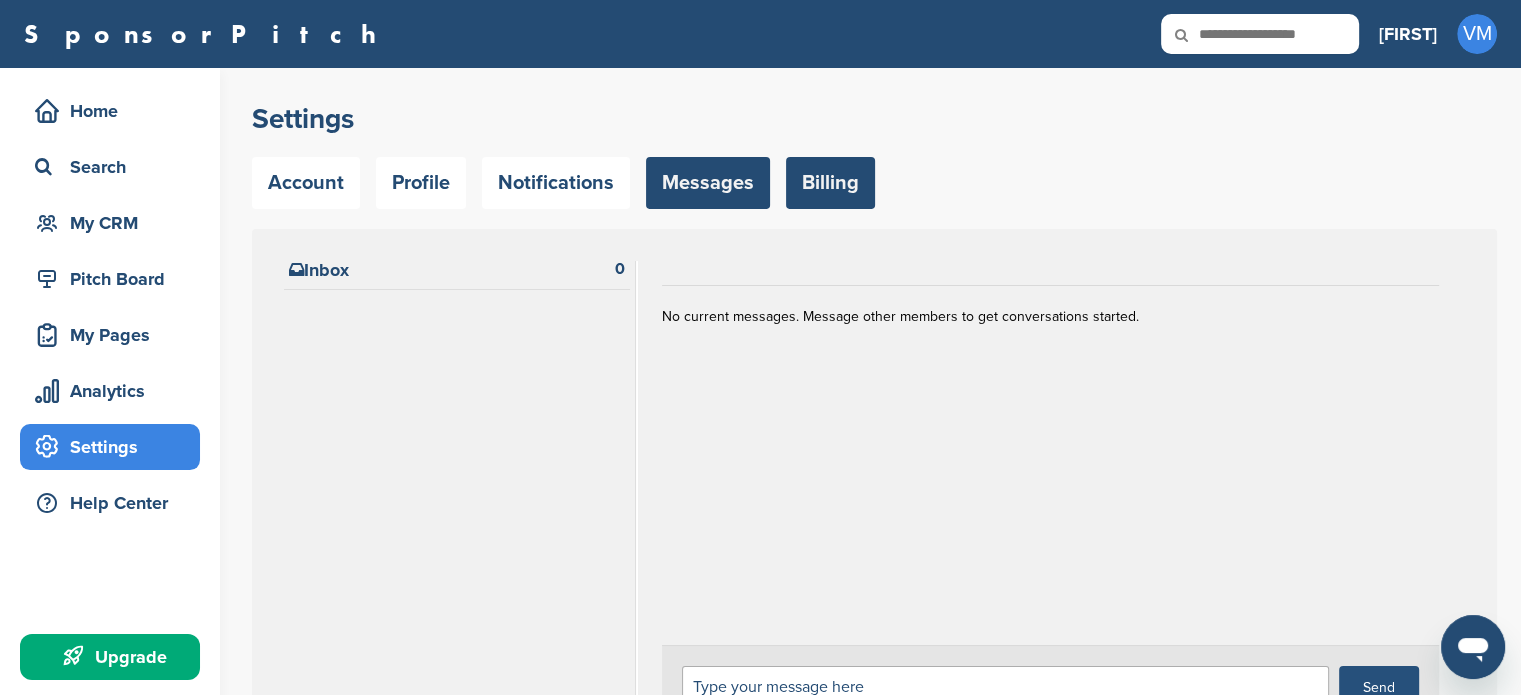click on "Billing" at bounding box center (830, 183) 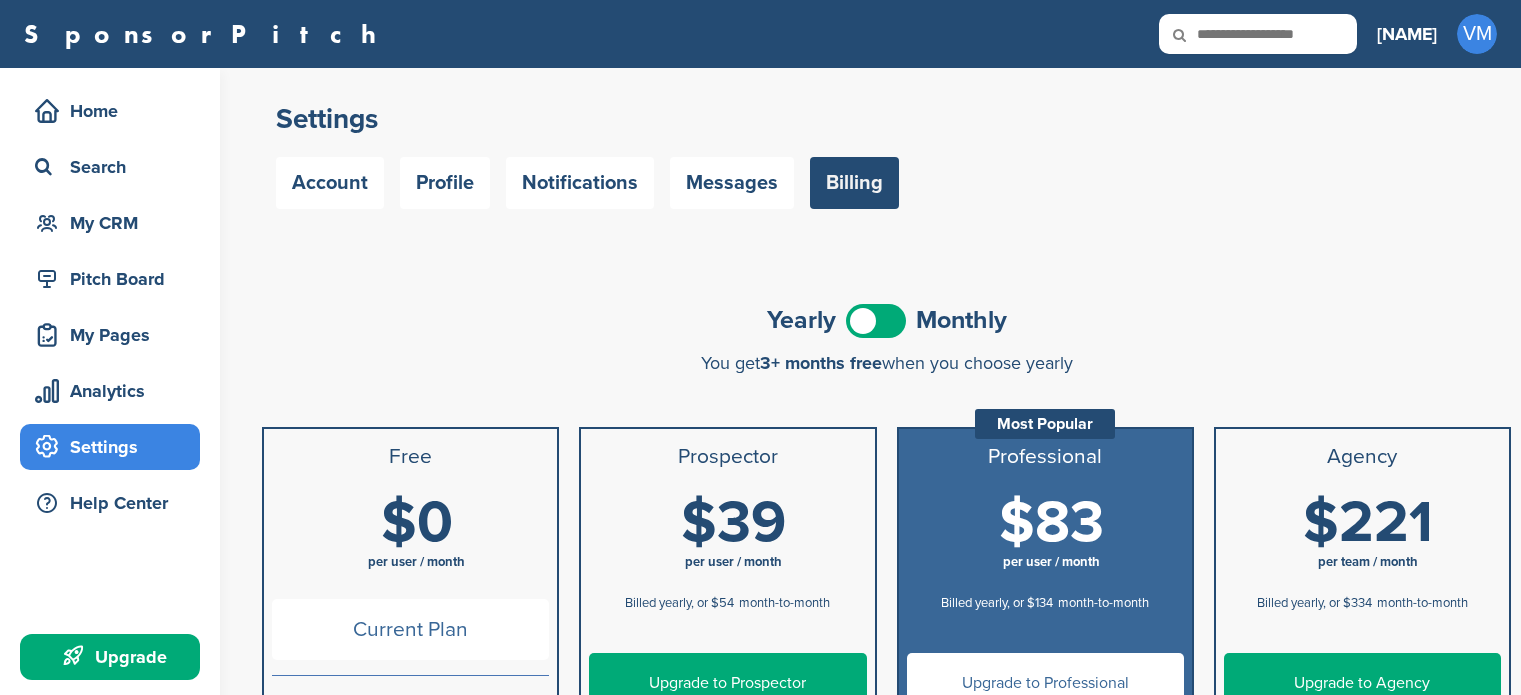 scroll, scrollTop: 0, scrollLeft: 0, axis: both 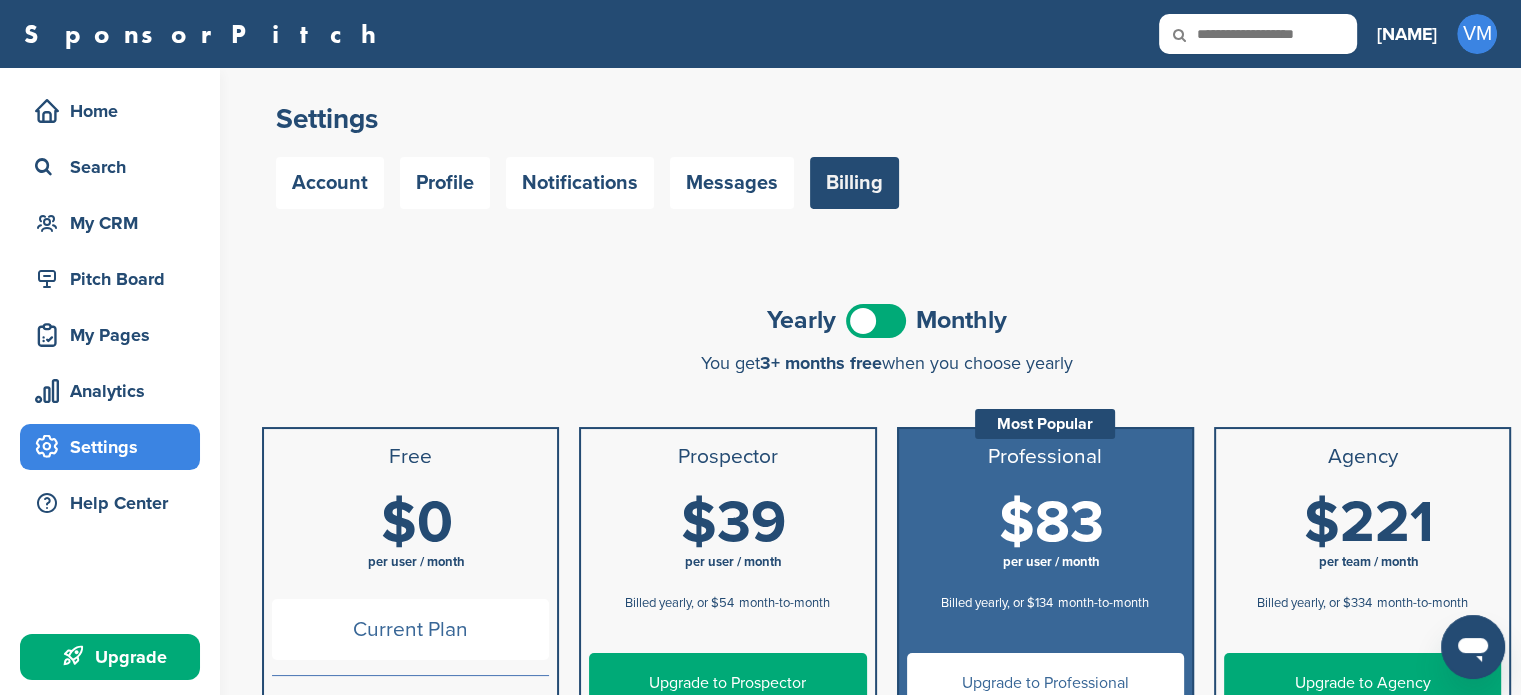 click at bounding box center [876, 321] 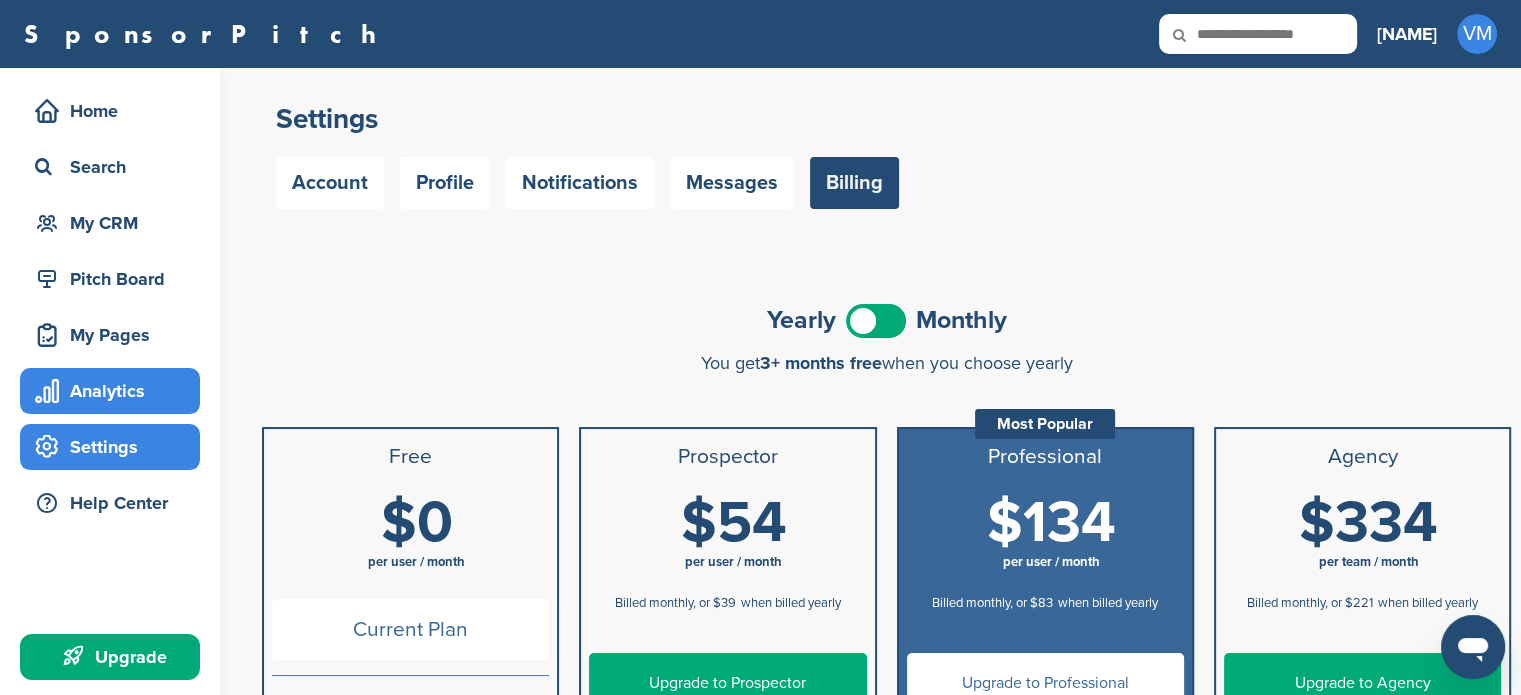 click on "Analytics" at bounding box center [115, 391] 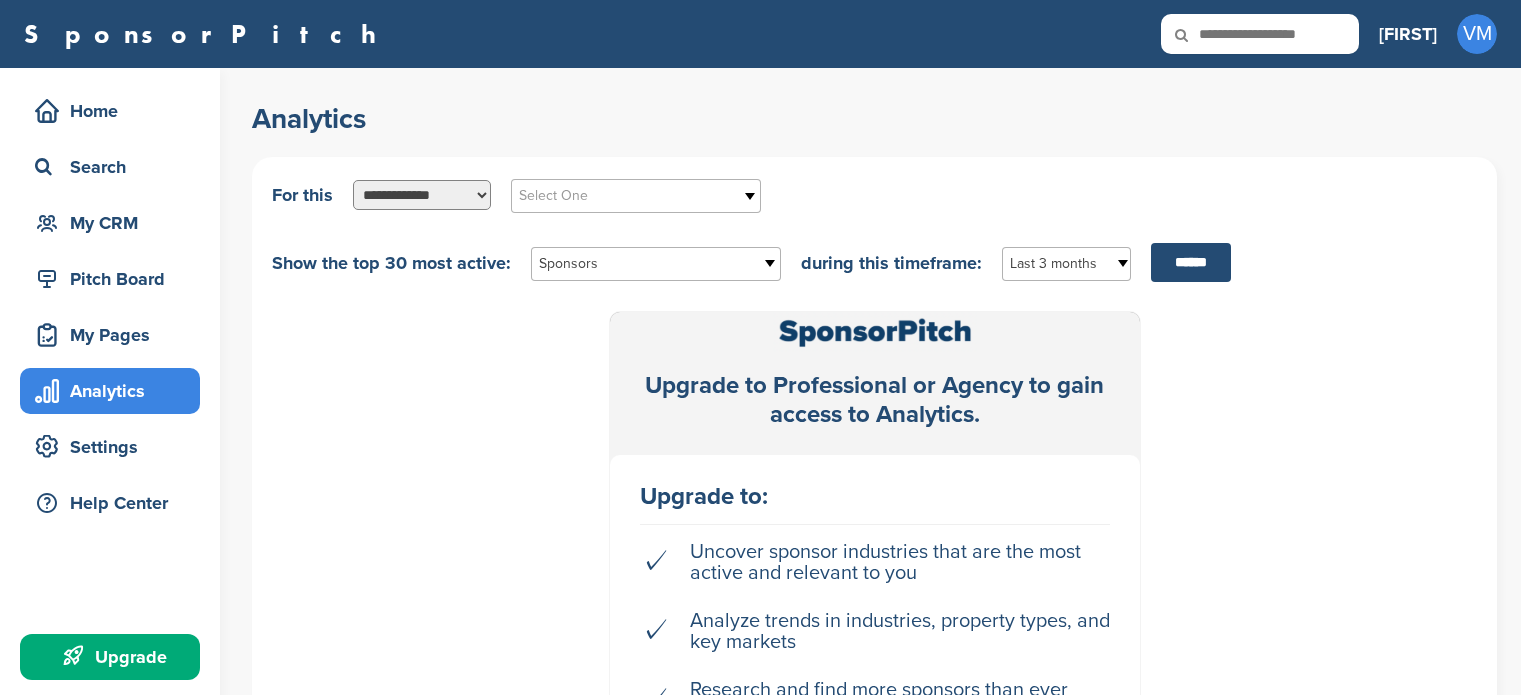 scroll, scrollTop: 0, scrollLeft: 0, axis: both 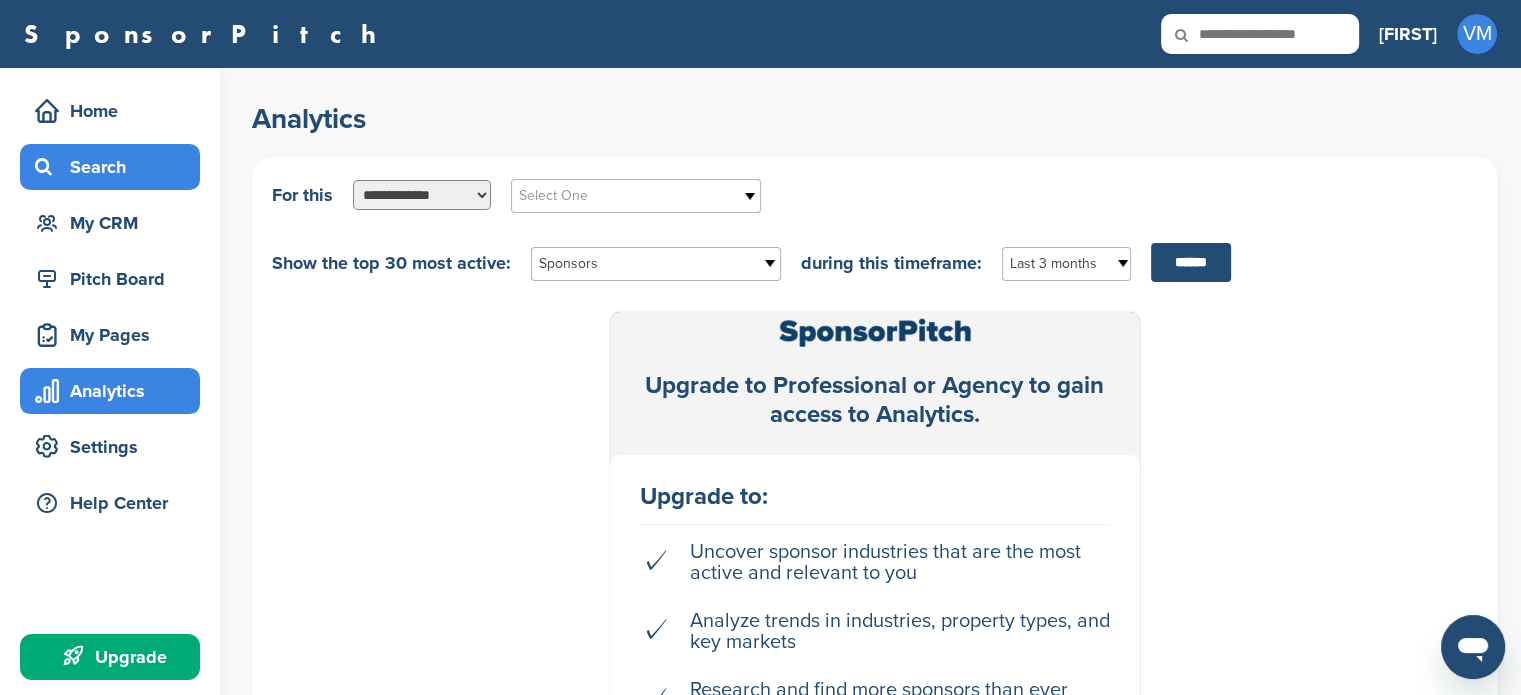 click on "Search" at bounding box center (115, 167) 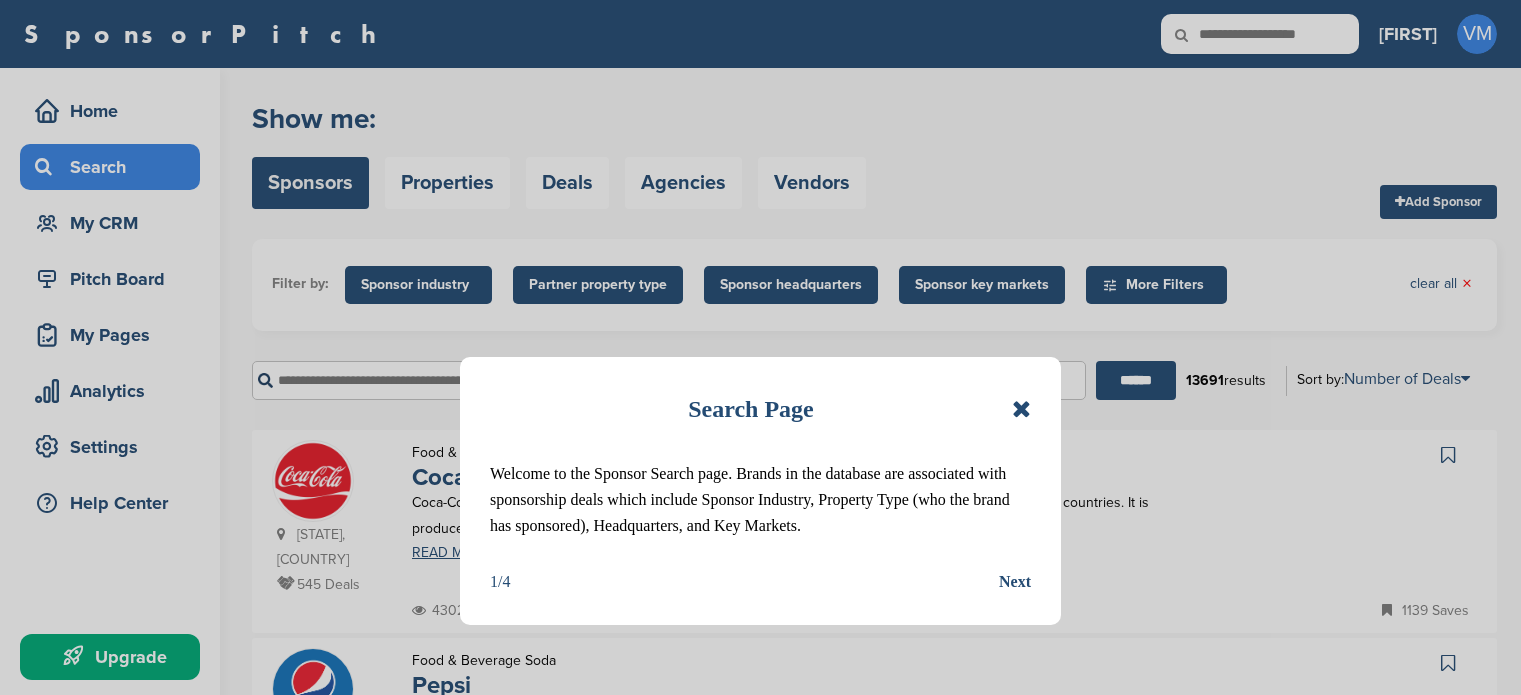 scroll, scrollTop: 0, scrollLeft: 0, axis: both 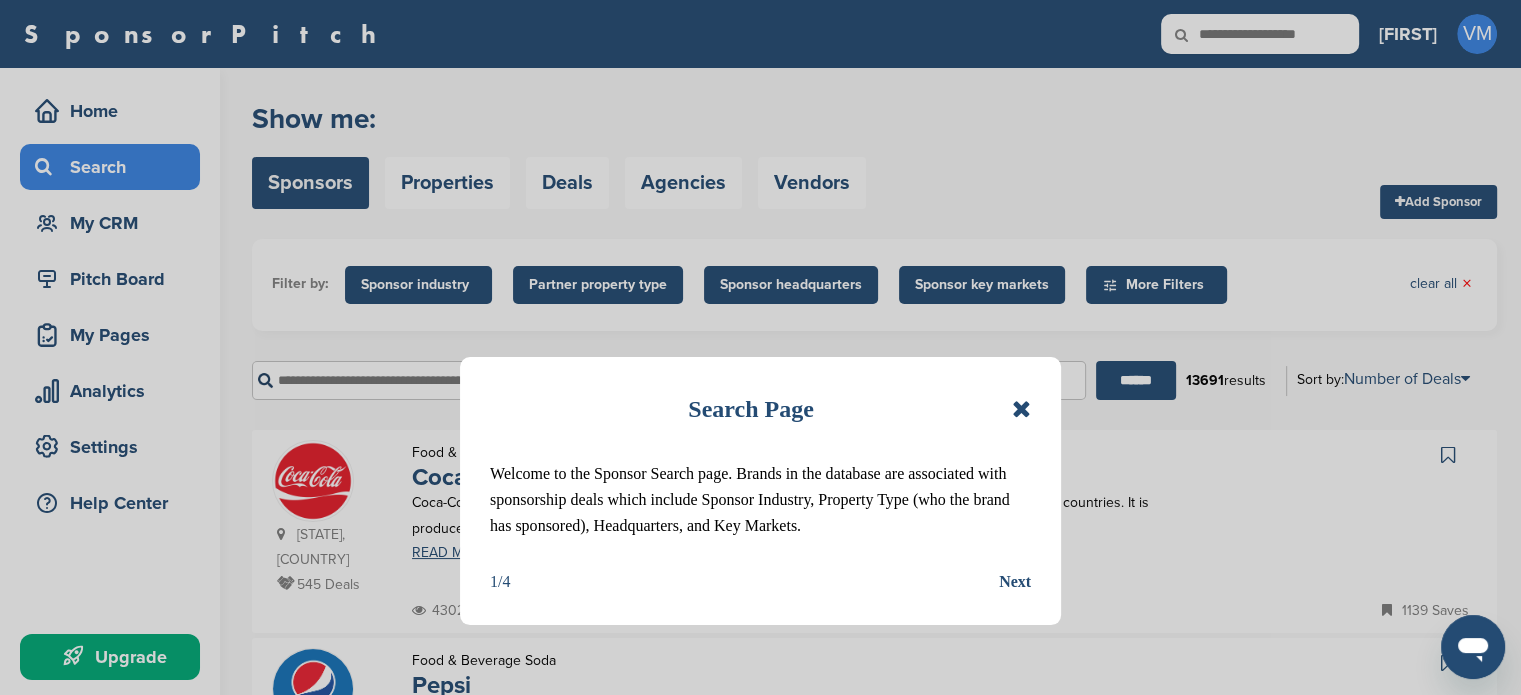 click at bounding box center (1021, 409) 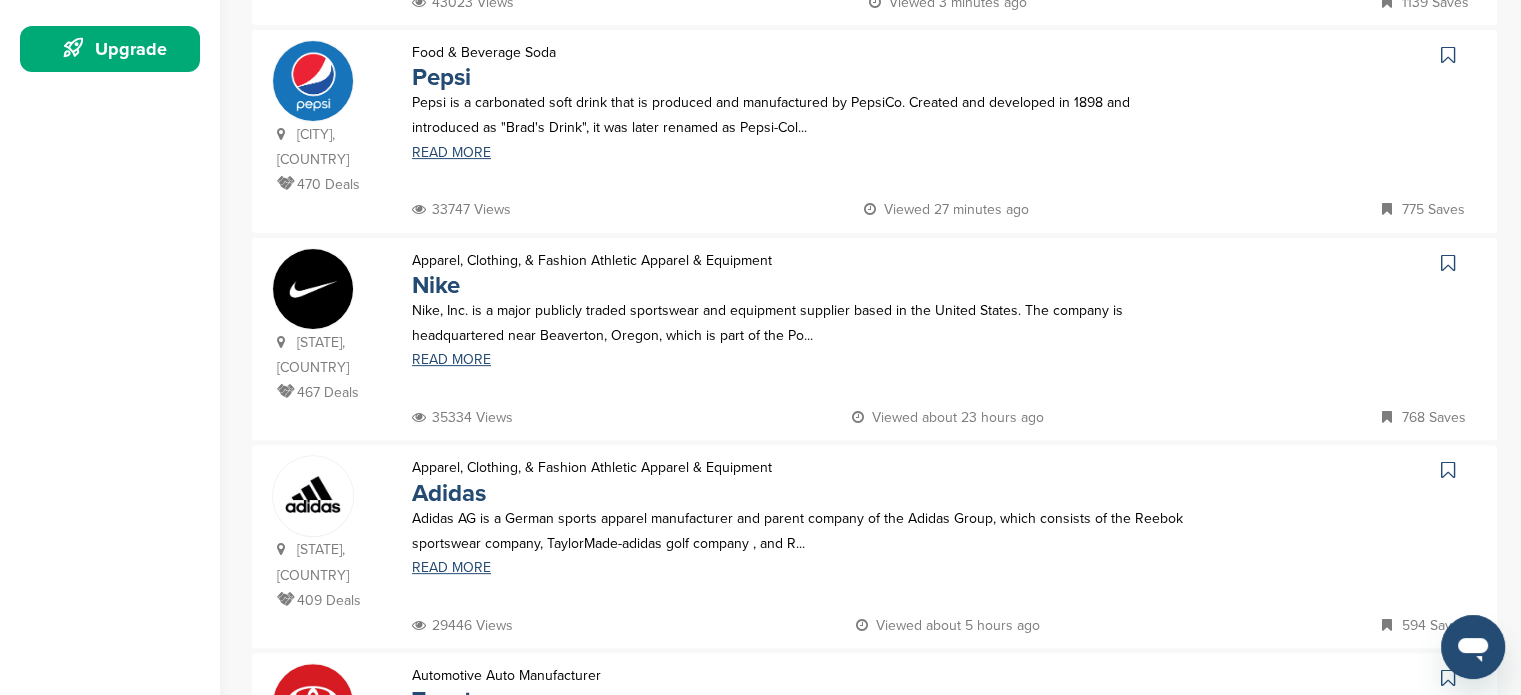 scroll, scrollTop: 0, scrollLeft: 0, axis: both 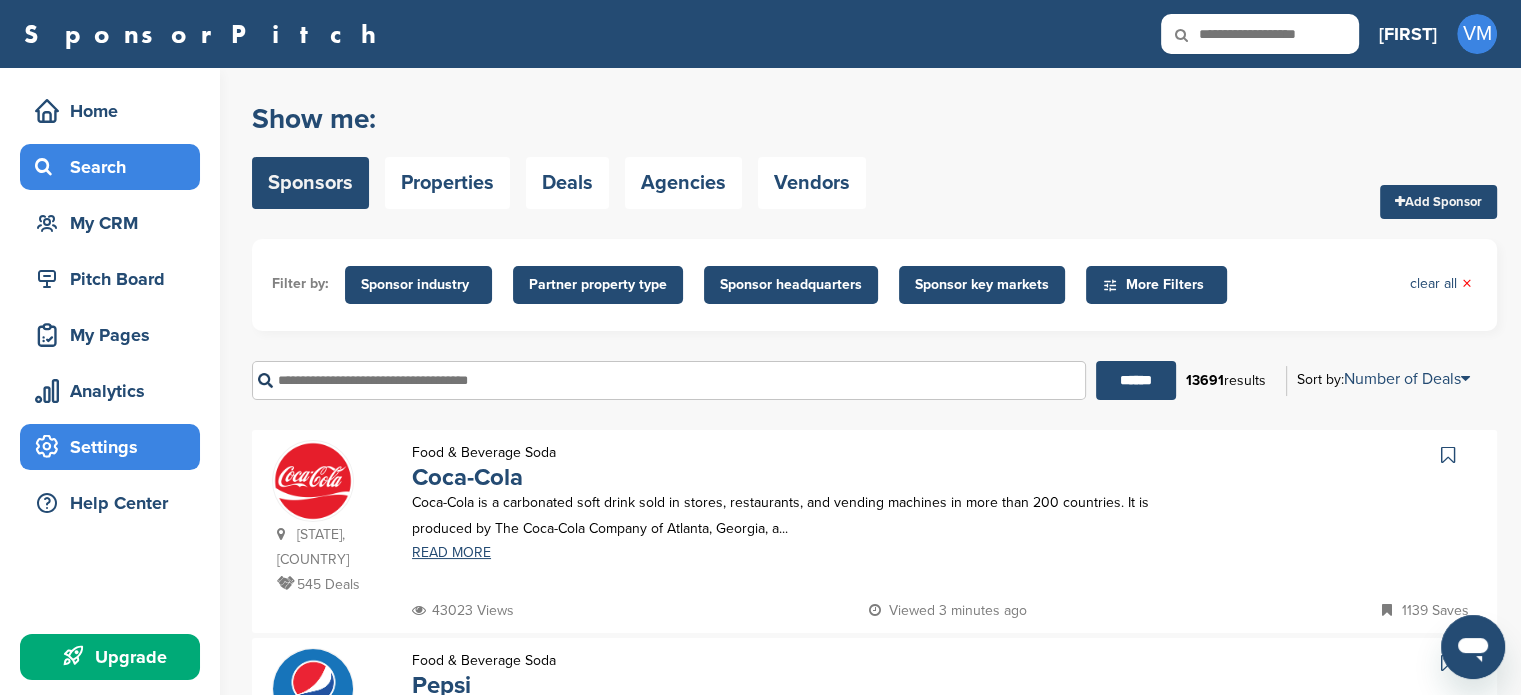 click on "Settings" at bounding box center [115, 447] 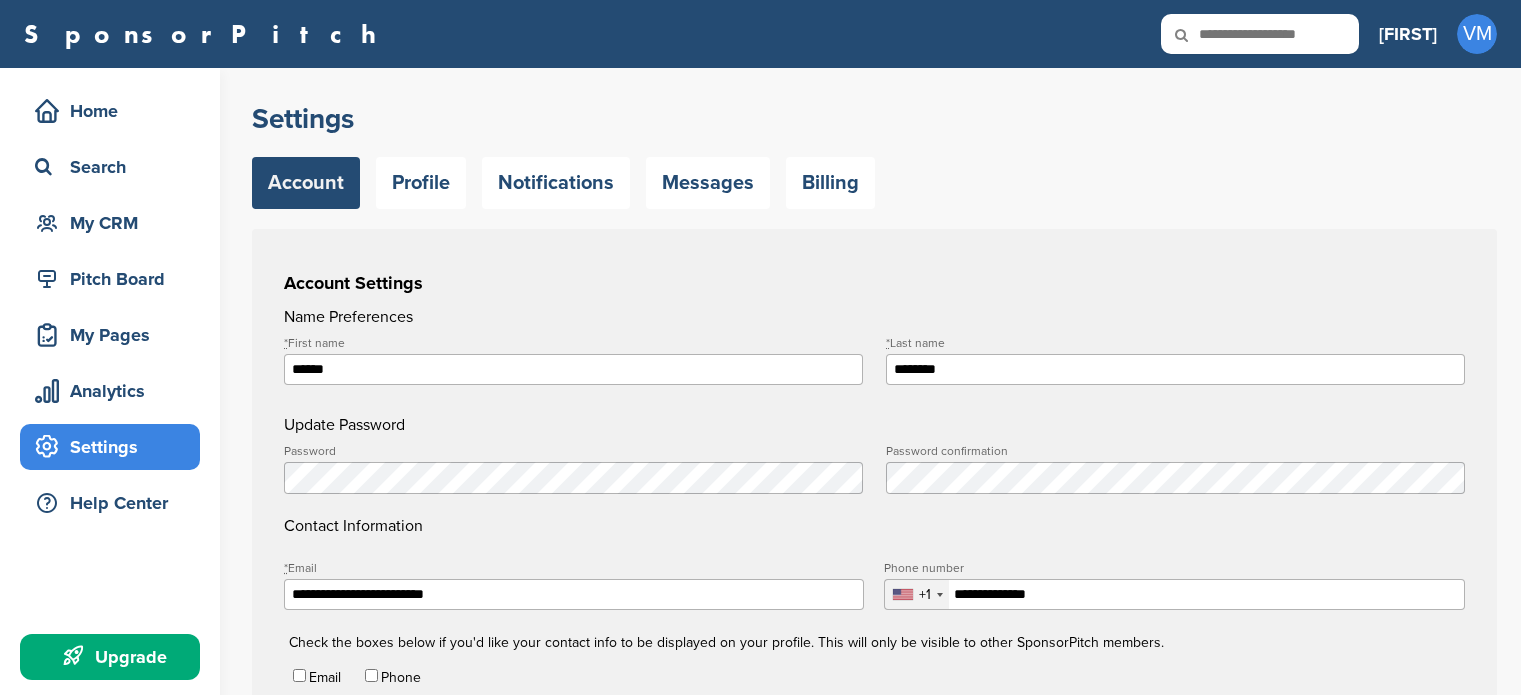scroll, scrollTop: 0, scrollLeft: 0, axis: both 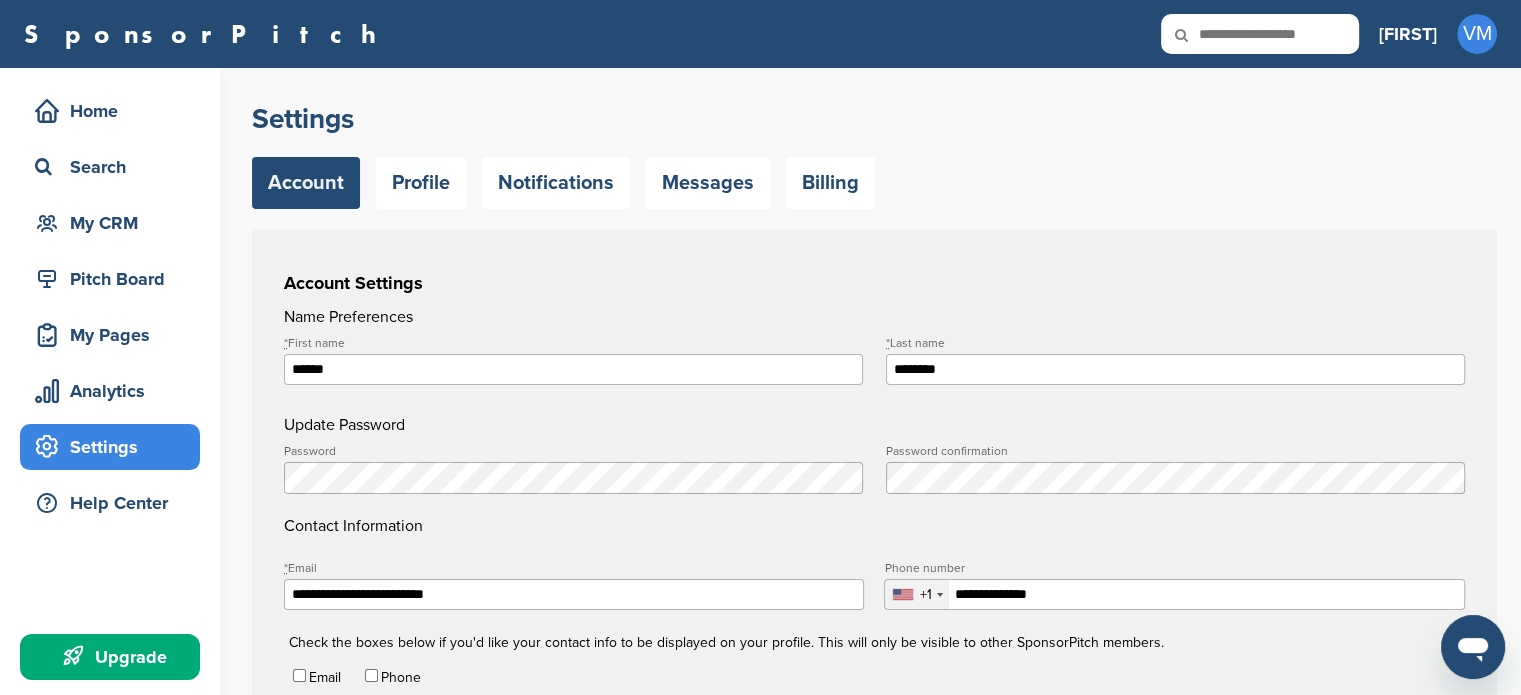 click on "Upgrade" at bounding box center [115, 657] 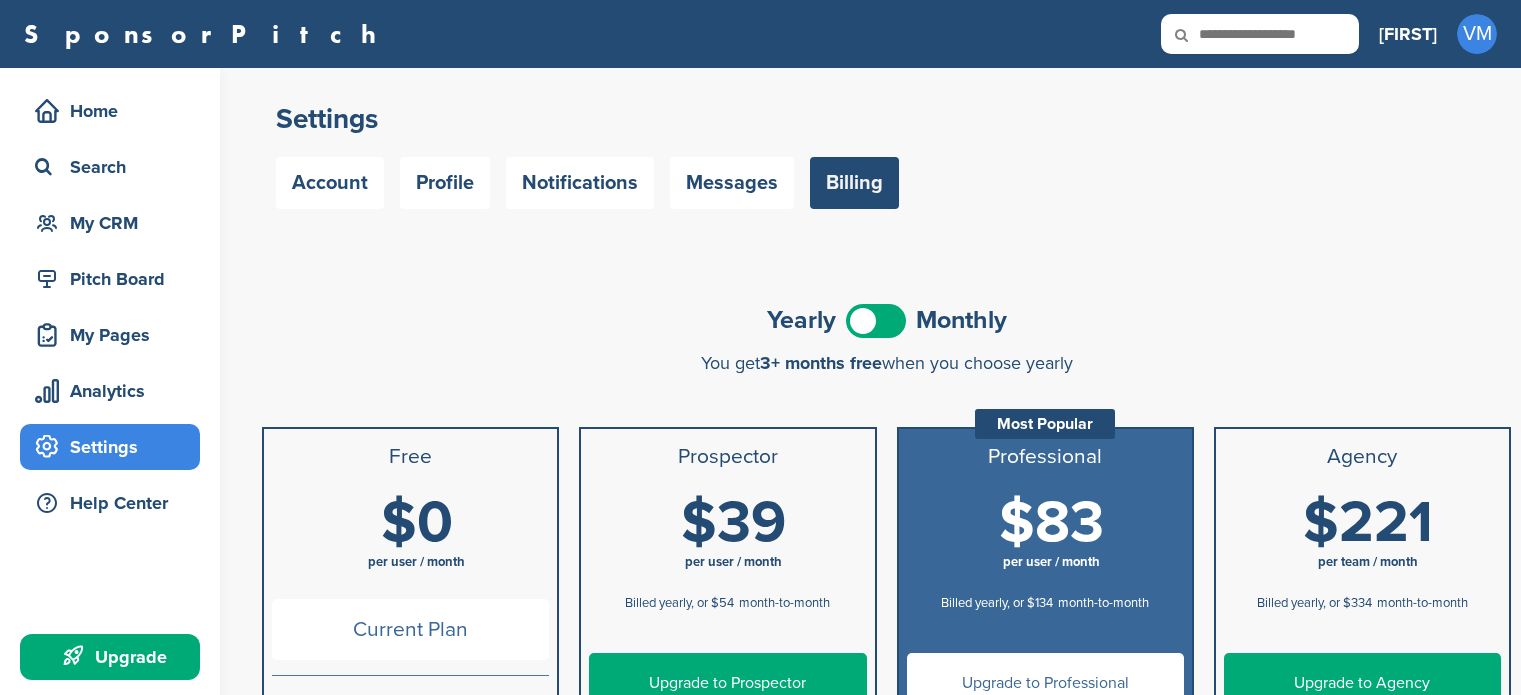 scroll, scrollTop: 0, scrollLeft: 0, axis: both 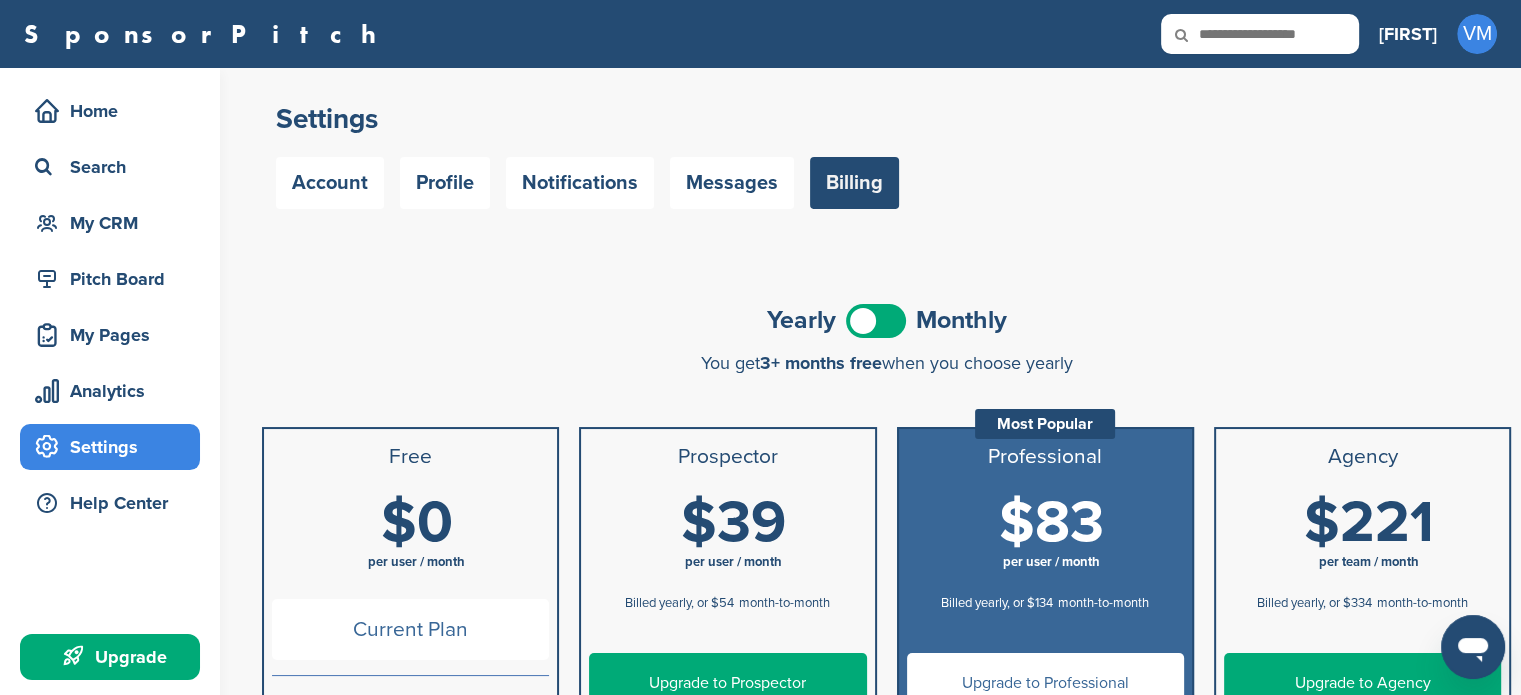 click at bounding box center [876, 321] 